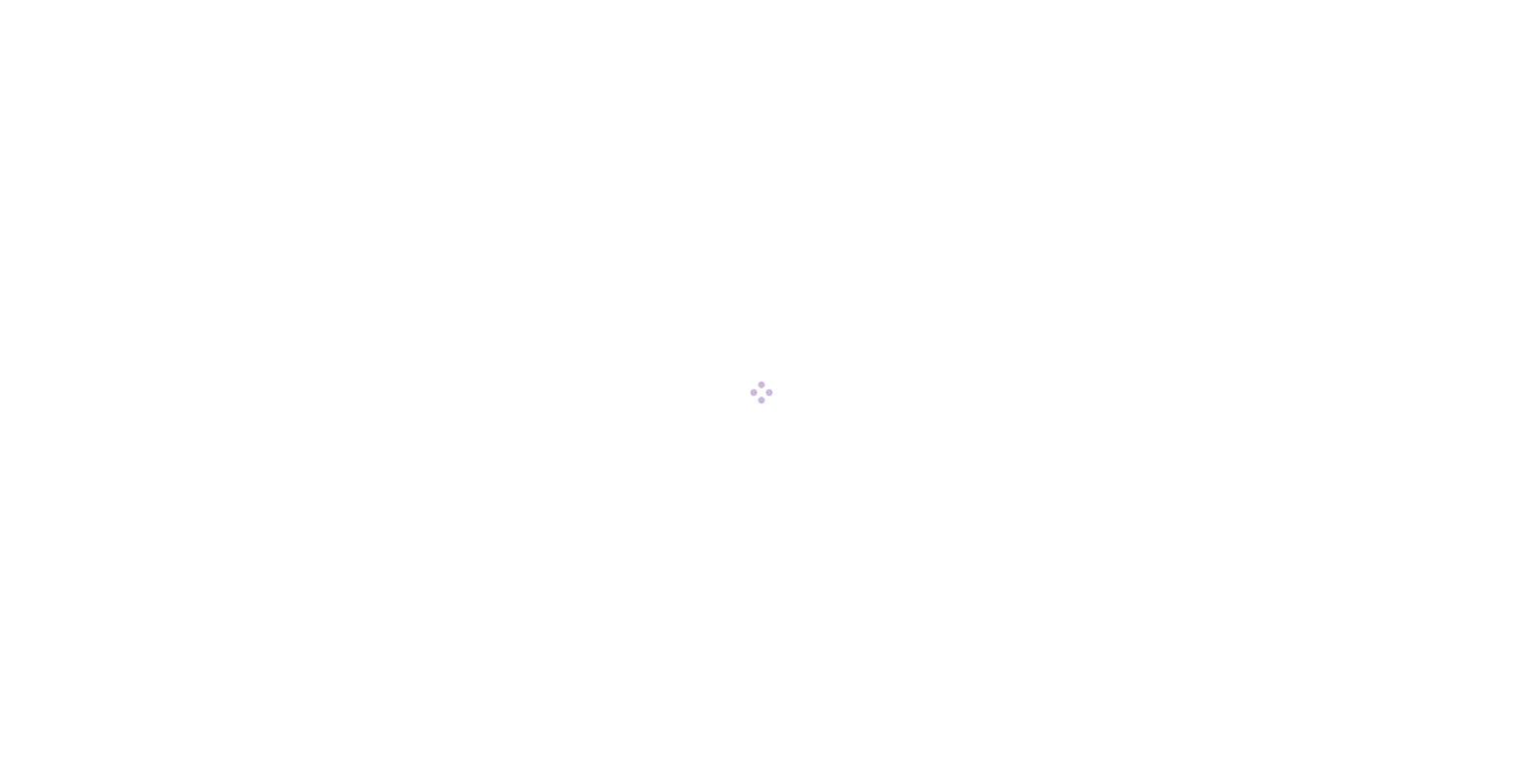 scroll, scrollTop: 0, scrollLeft: 0, axis: both 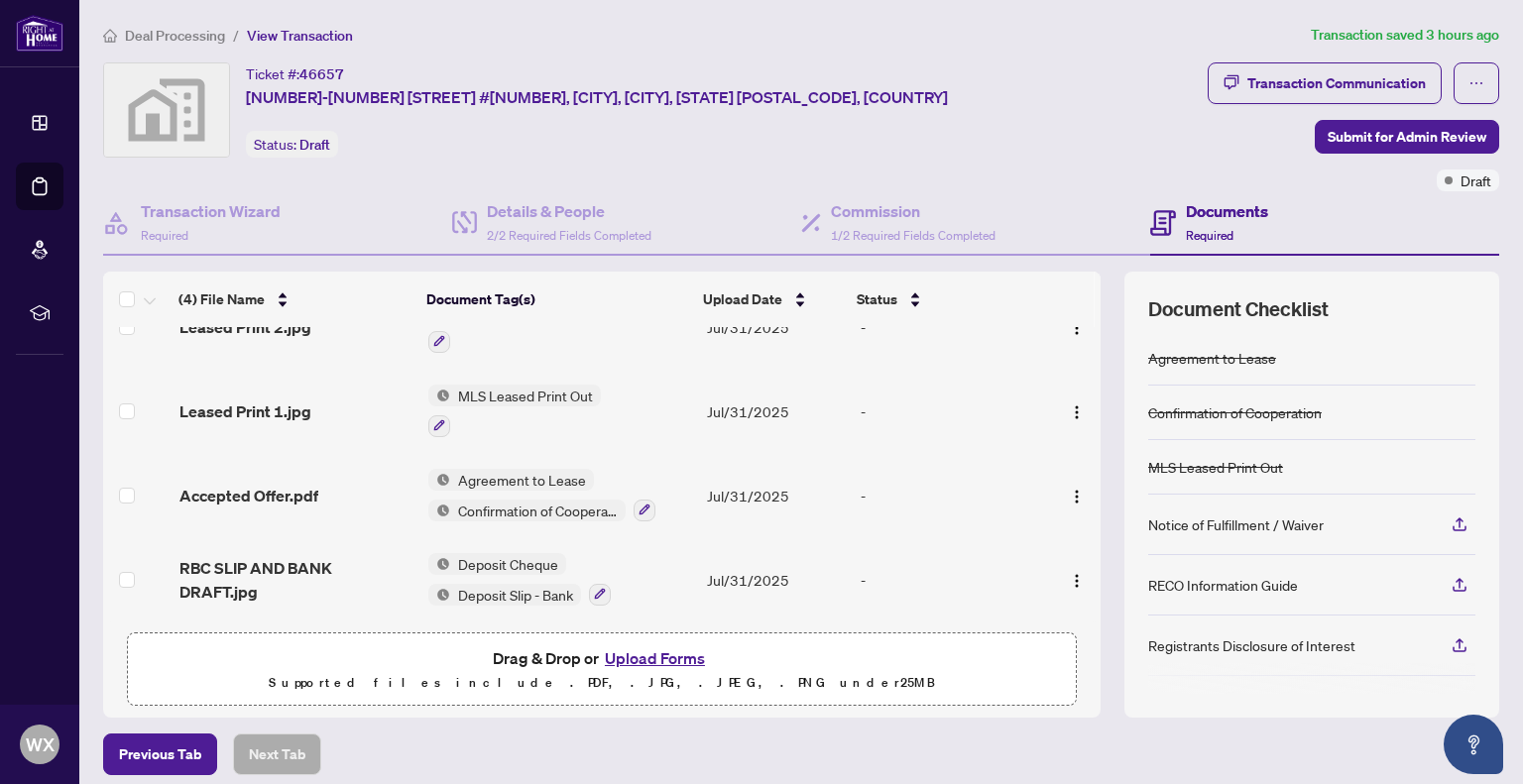 click on "Deposit Cheque" at bounding box center (508, 564) 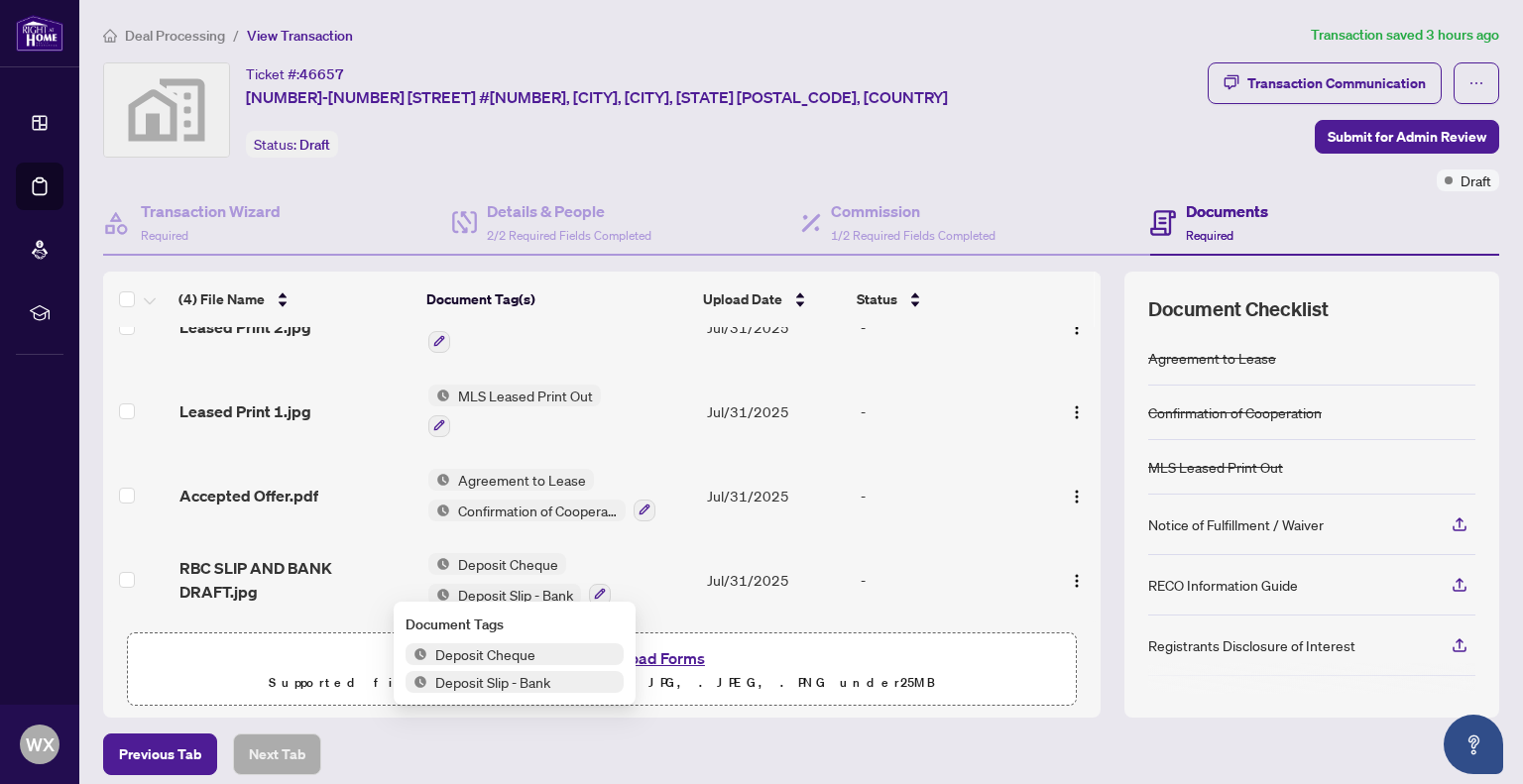 click on "Deposit Cheque" at bounding box center (485, 654) 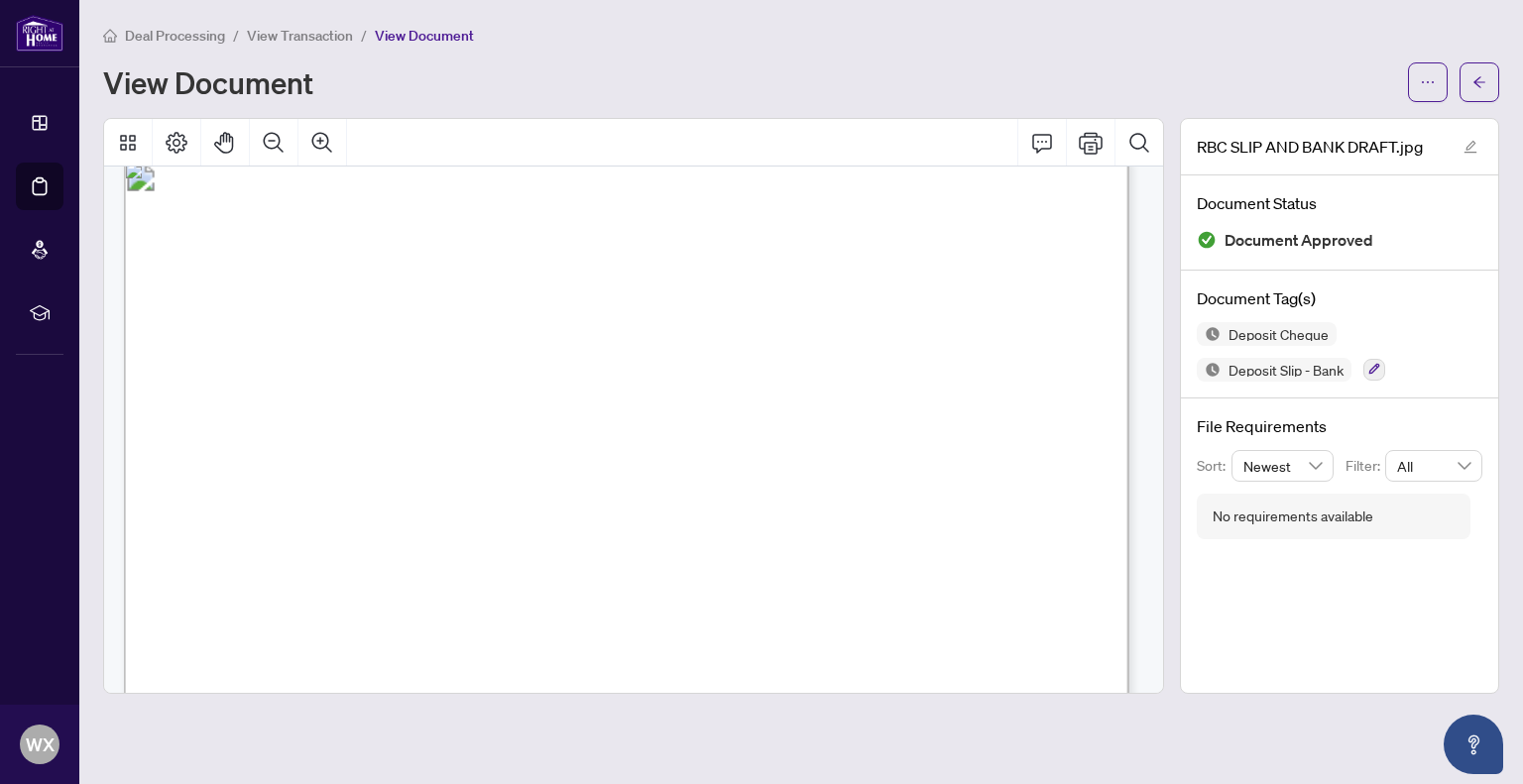 scroll, scrollTop: 0, scrollLeft: 0, axis: both 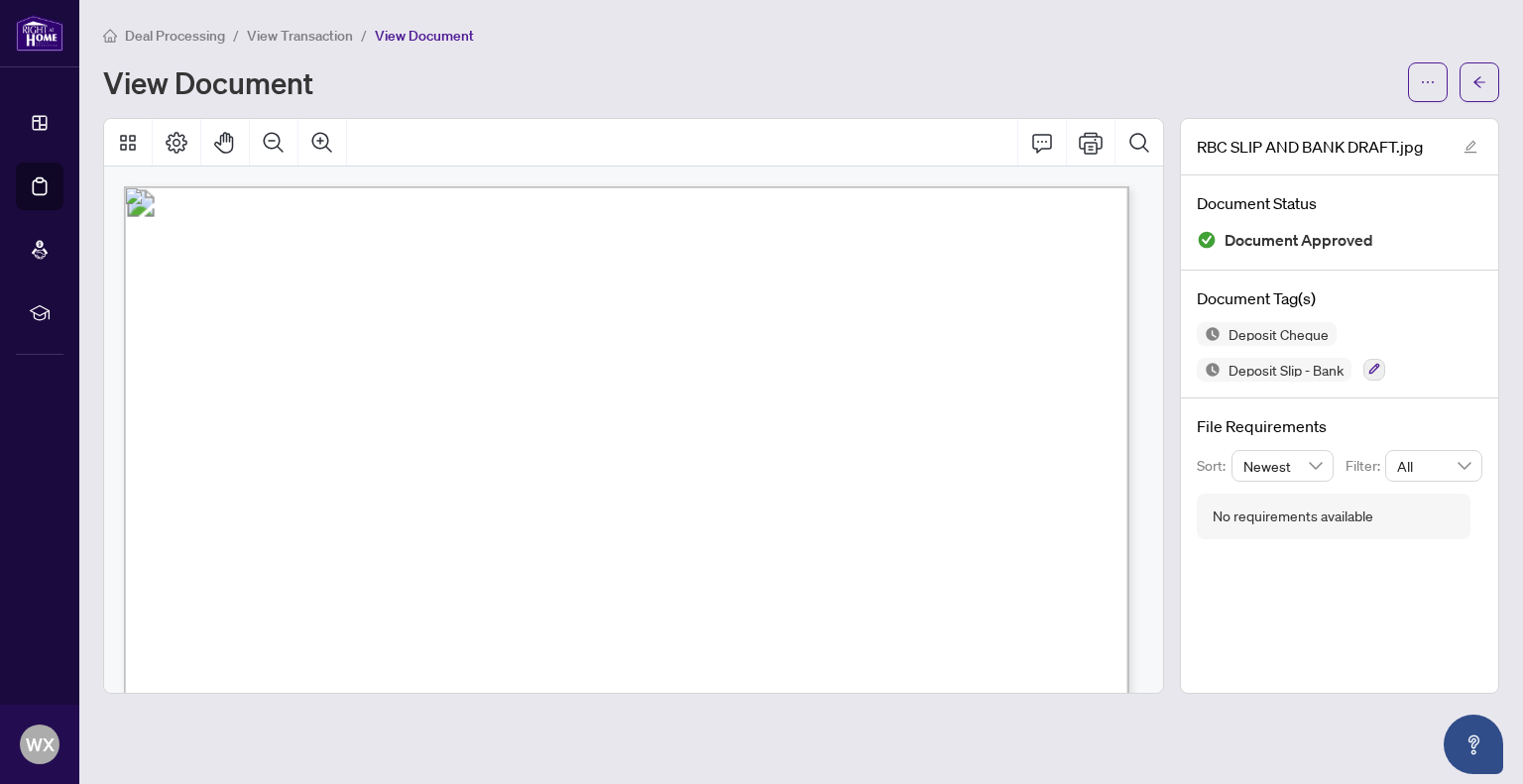 click on "View Document" at bounding box center [750, 82] 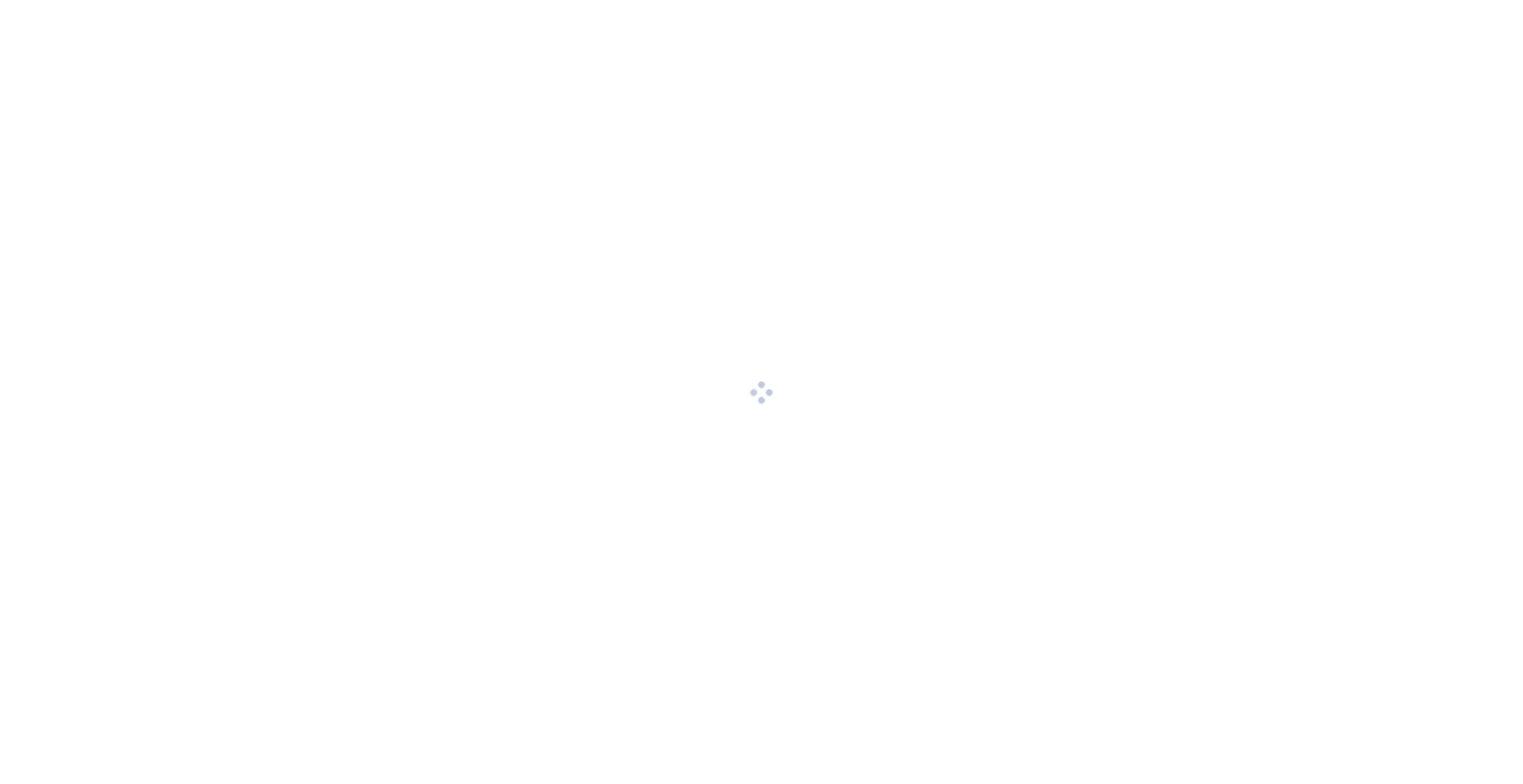 scroll, scrollTop: 0, scrollLeft: 0, axis: both 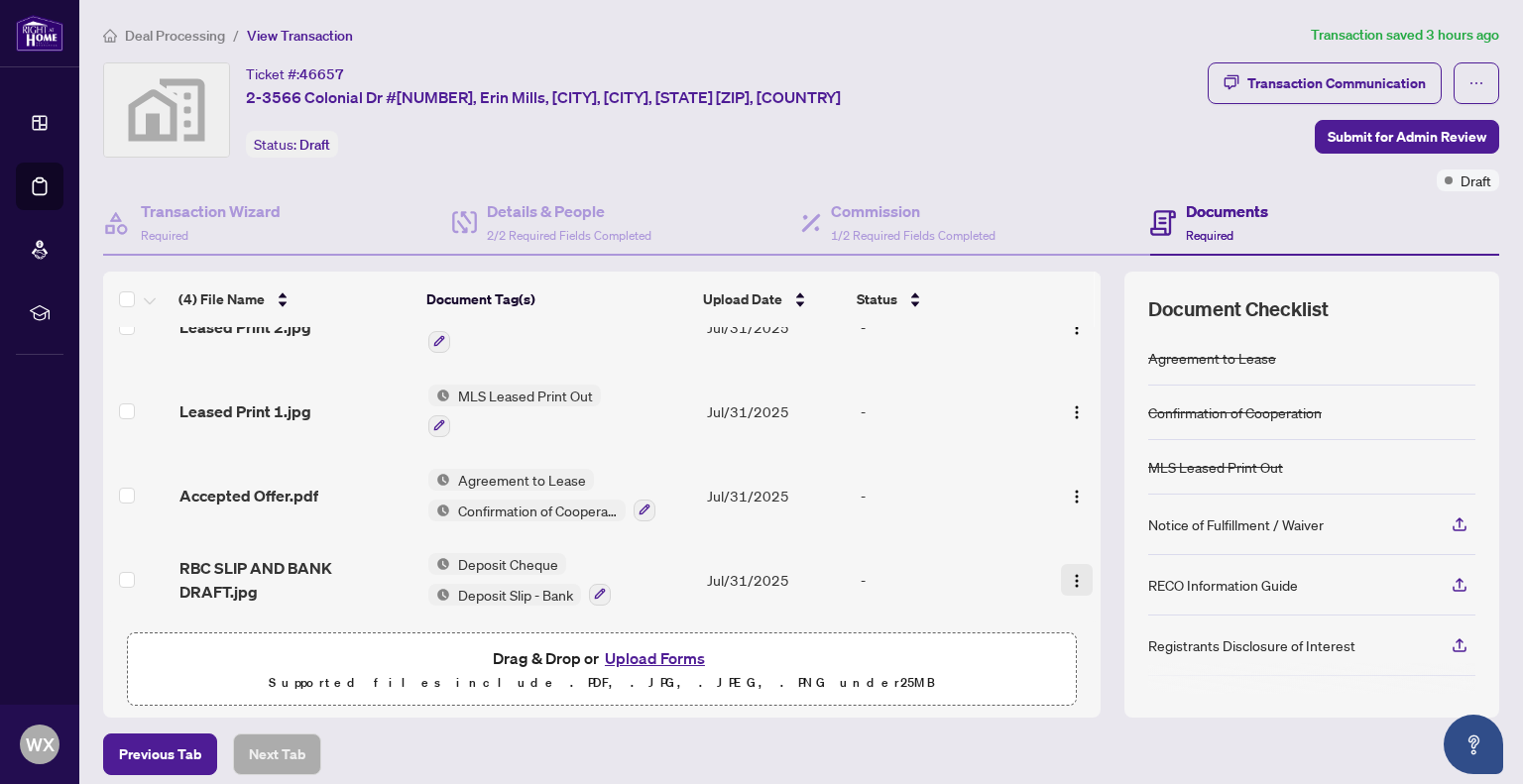 click at bounding box center (1077, 581) 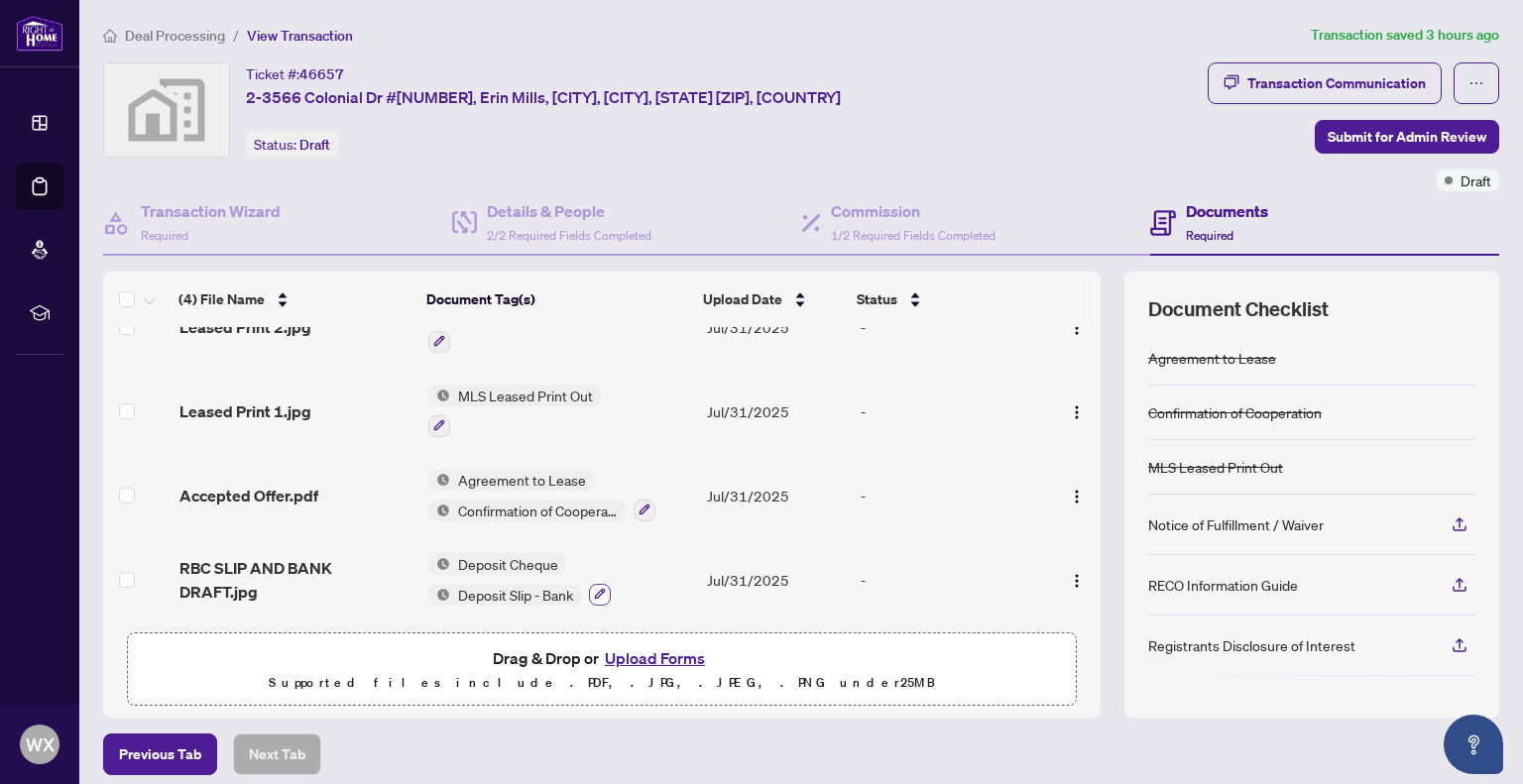 click 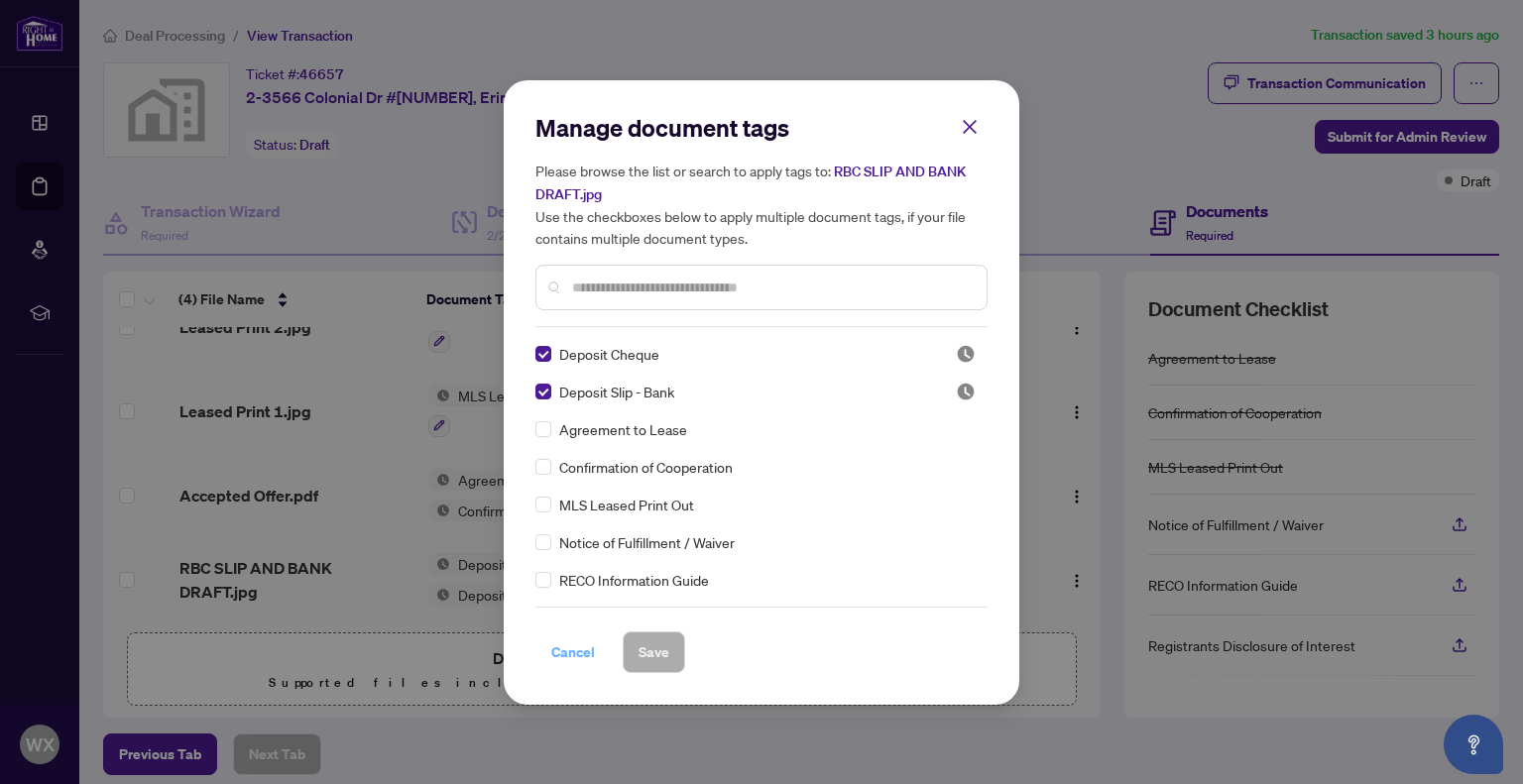 click on "Cancel" at bounding box center (573, 652) 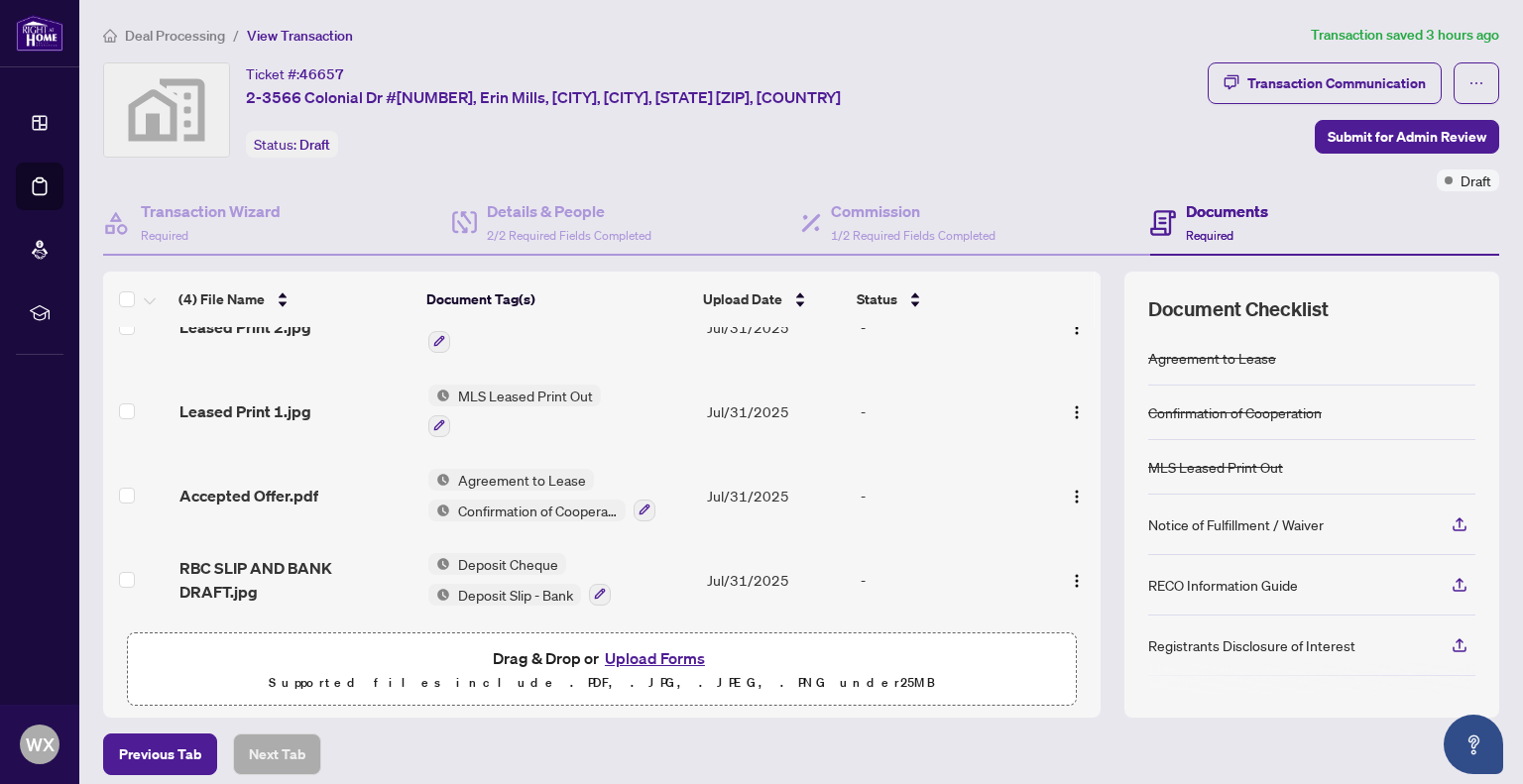 click on "Upload Forms" at bounding box center (654, 658) 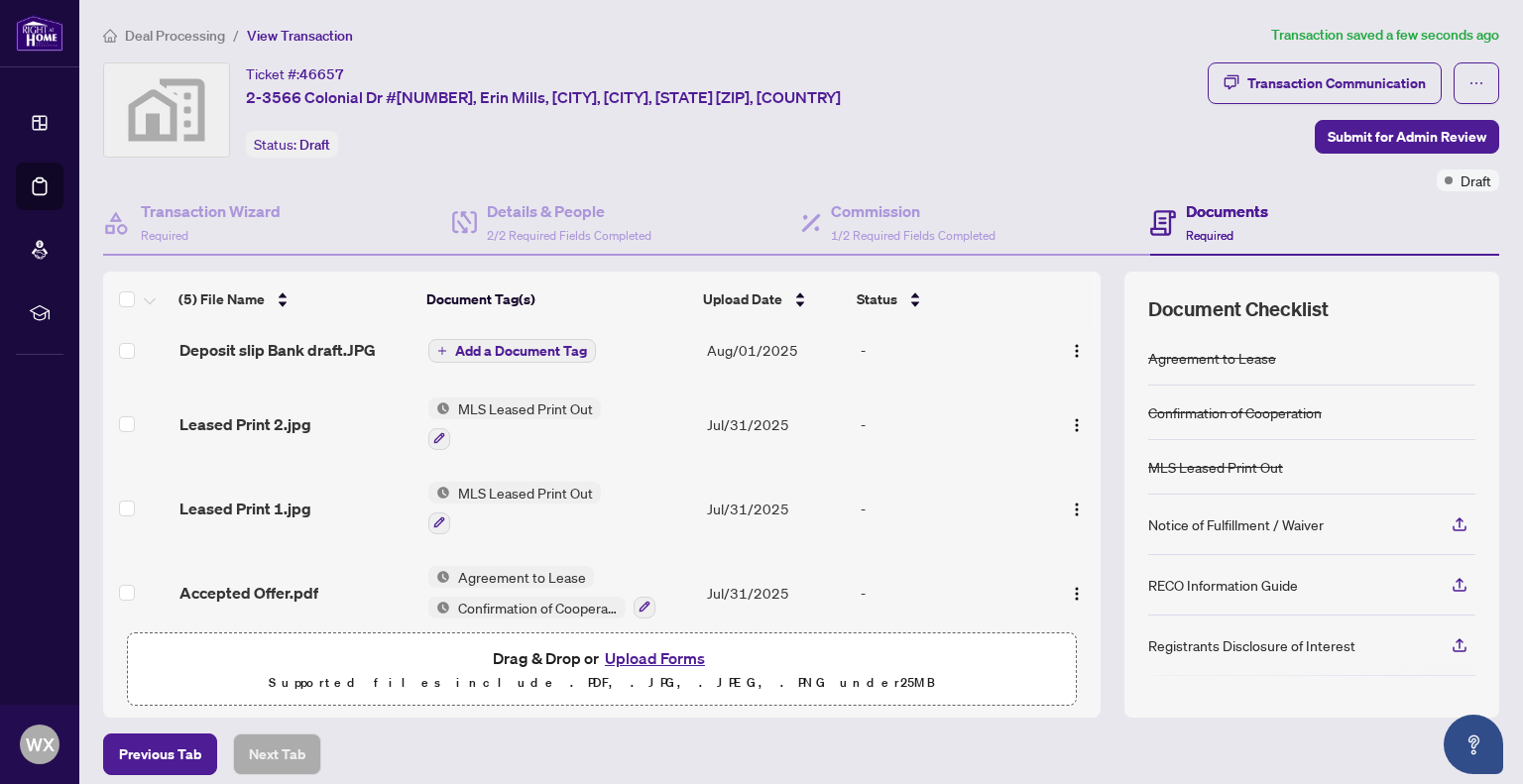 scroll, scrollTop: 108, scrollLeft: 0, axis: vertical 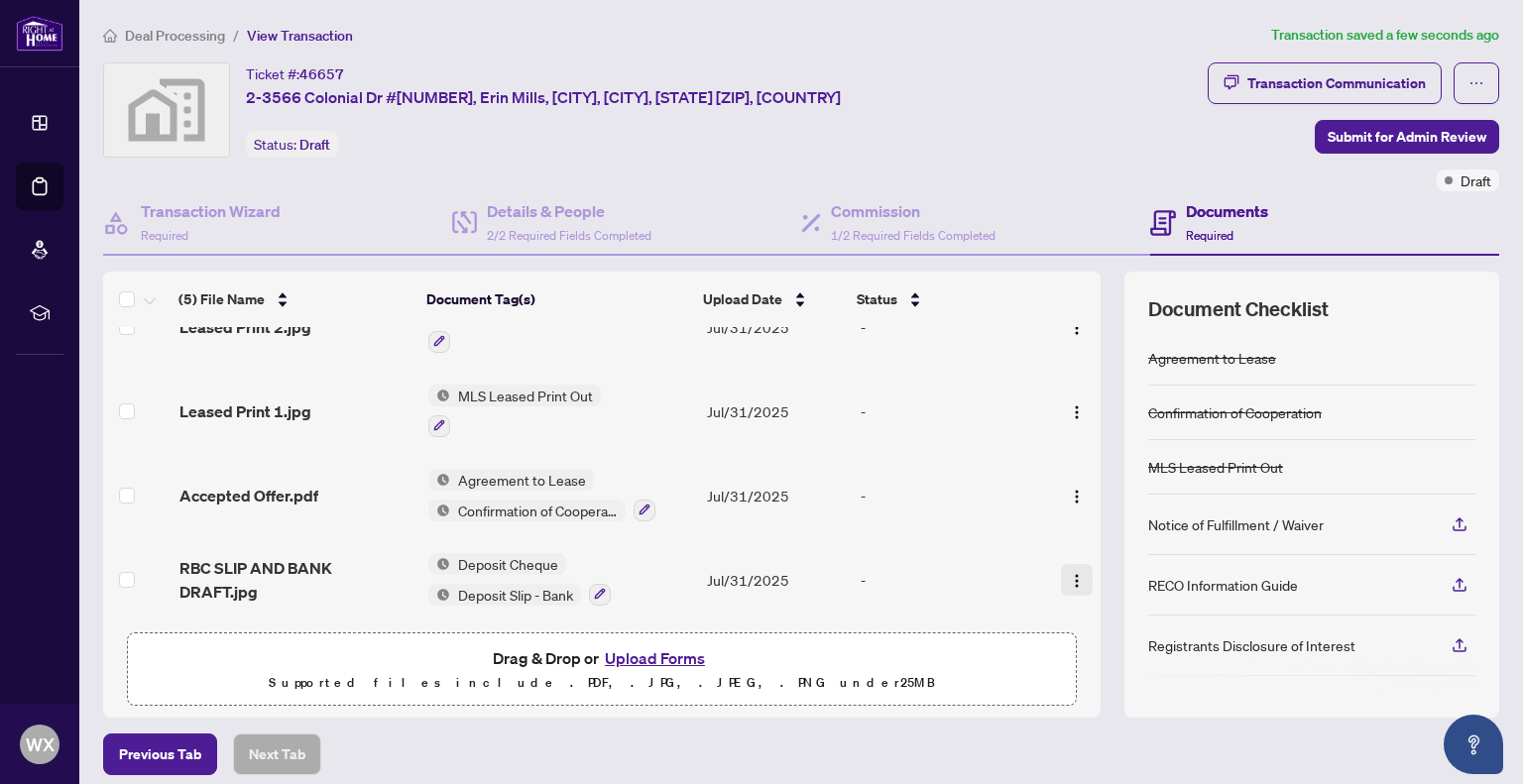 click at bounding box center (1077, 581) 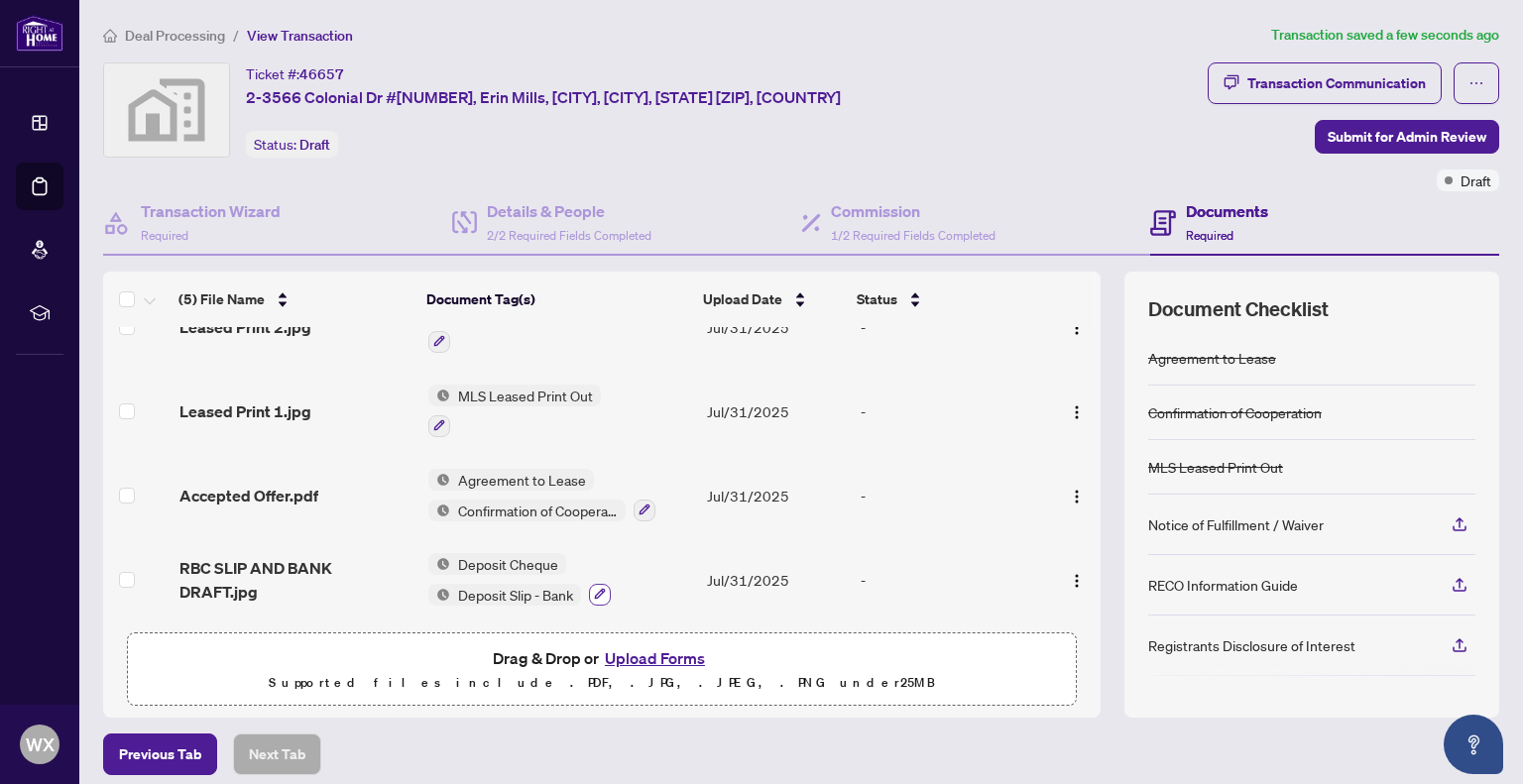click 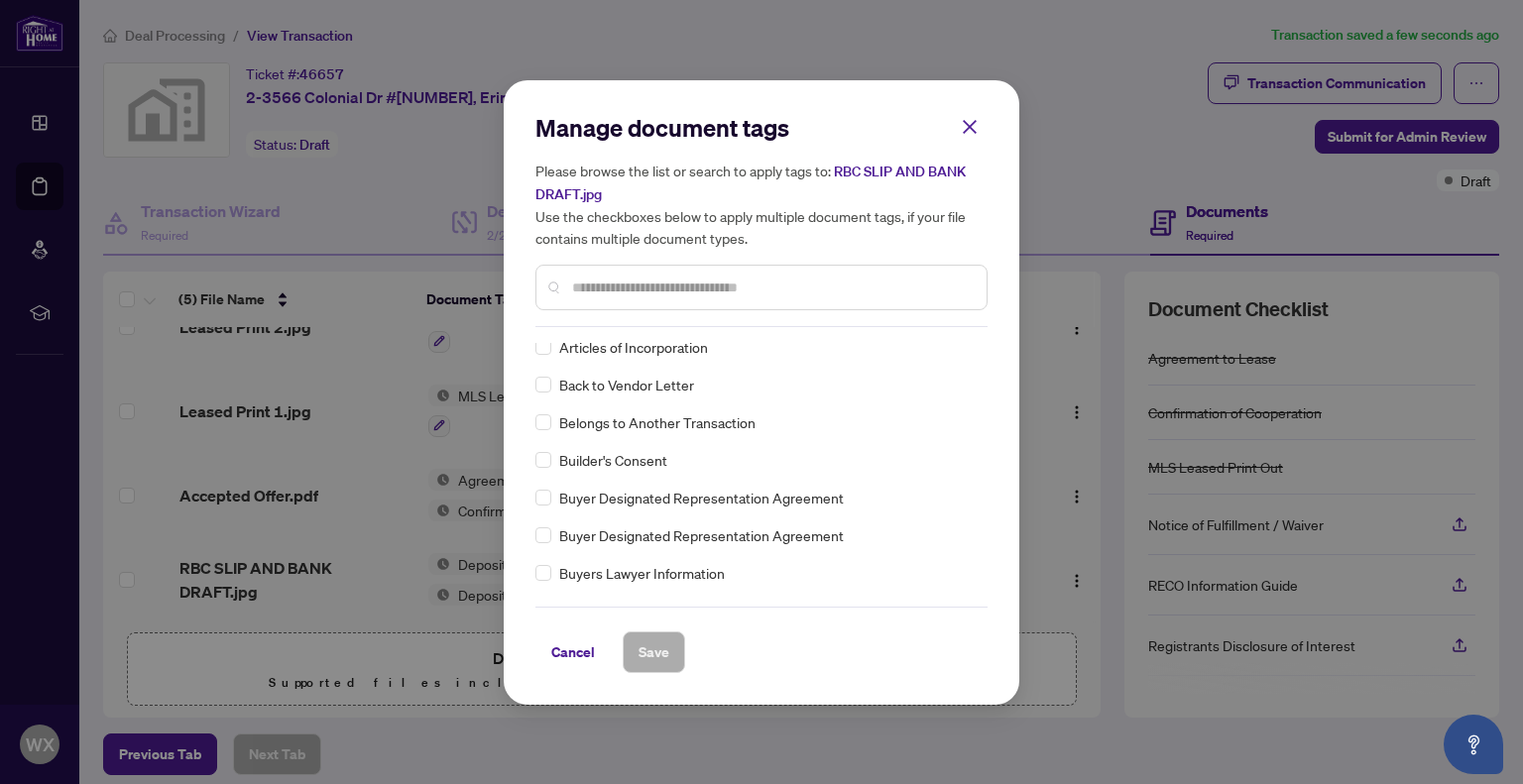 scroll, scrollTop: 694, scrollLeft: 0, axis: vertical 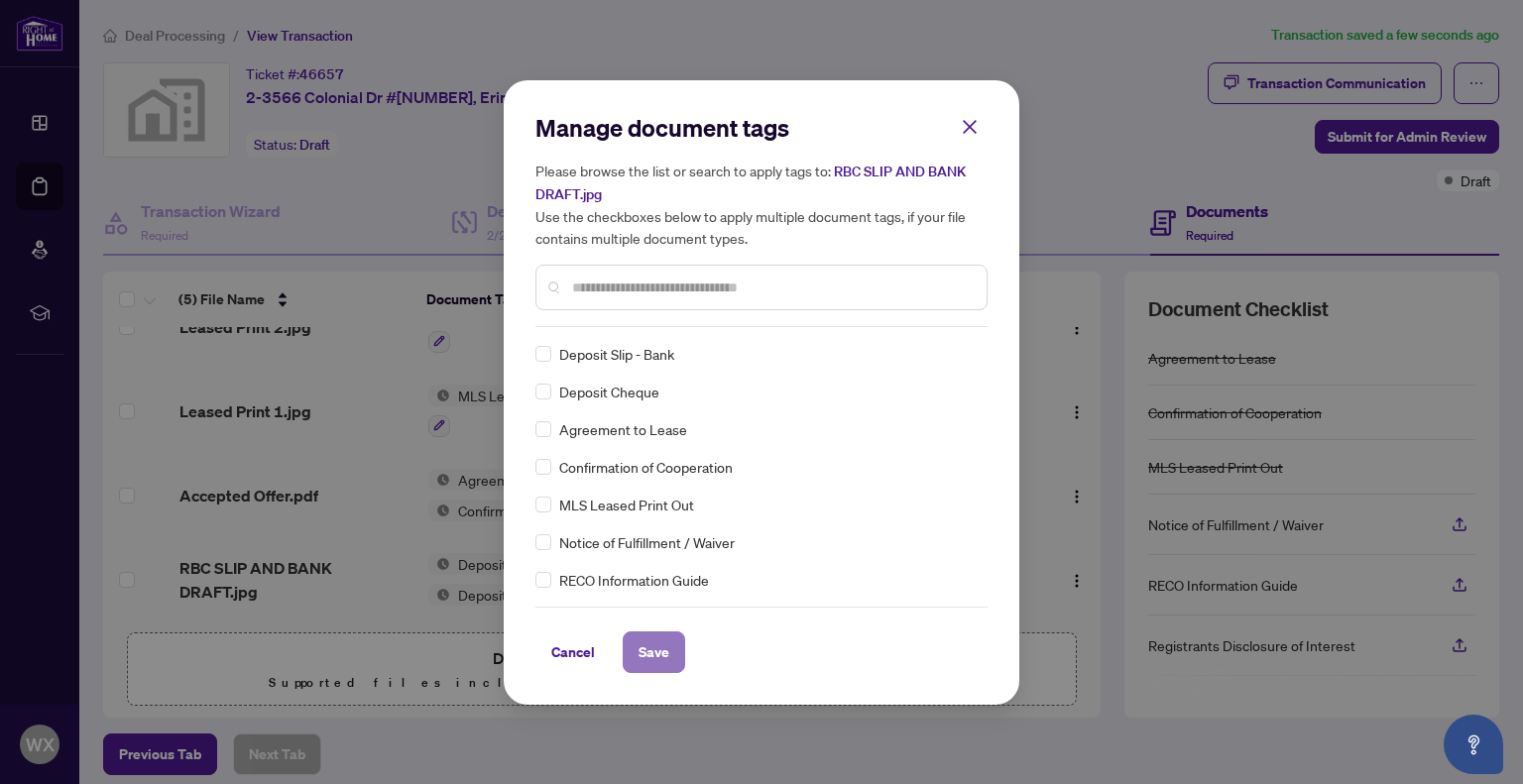 click on "Save" at bounding box center (653, 652) 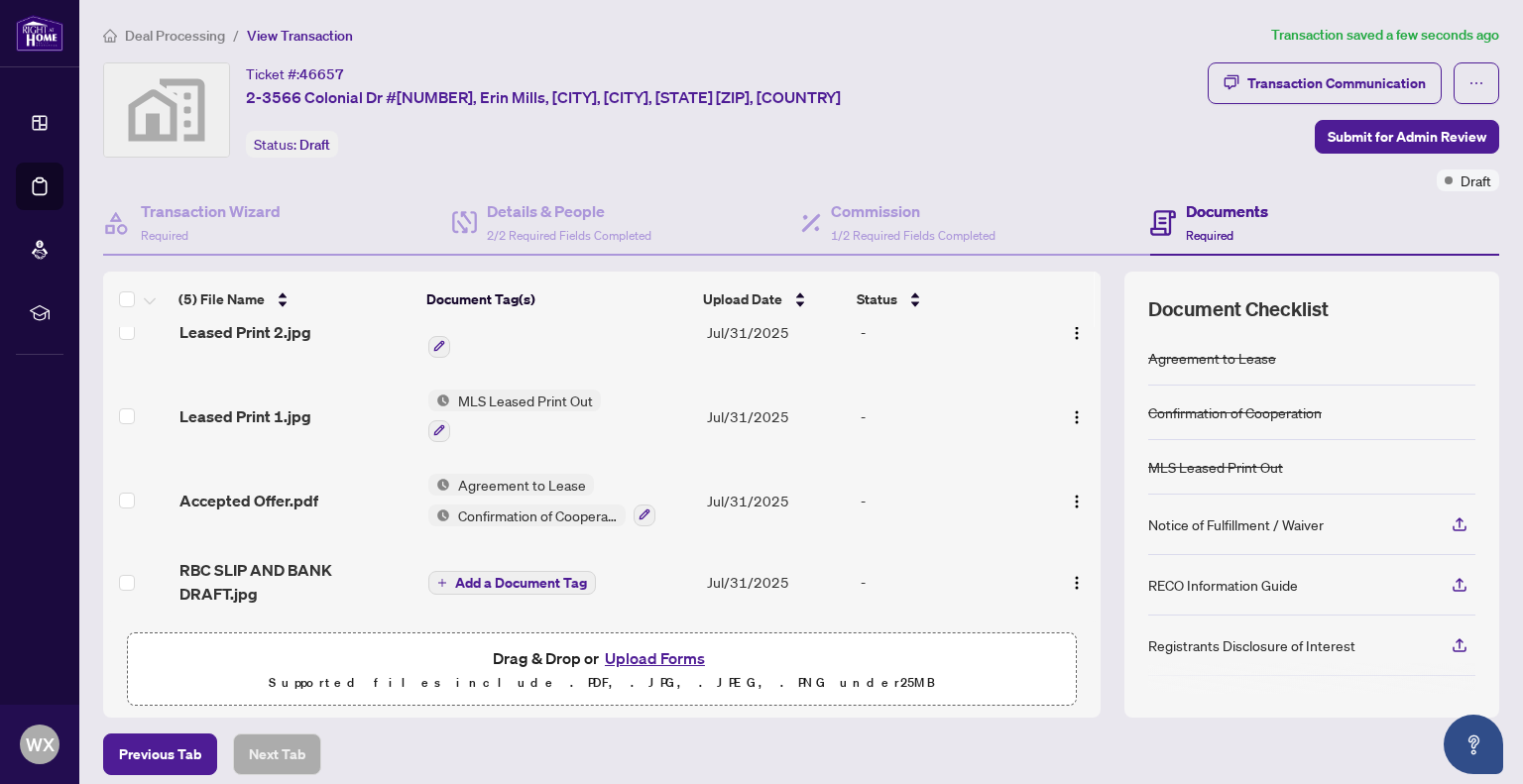 scroll, scrollTop: 0, scrollLeft: 0, axis: both 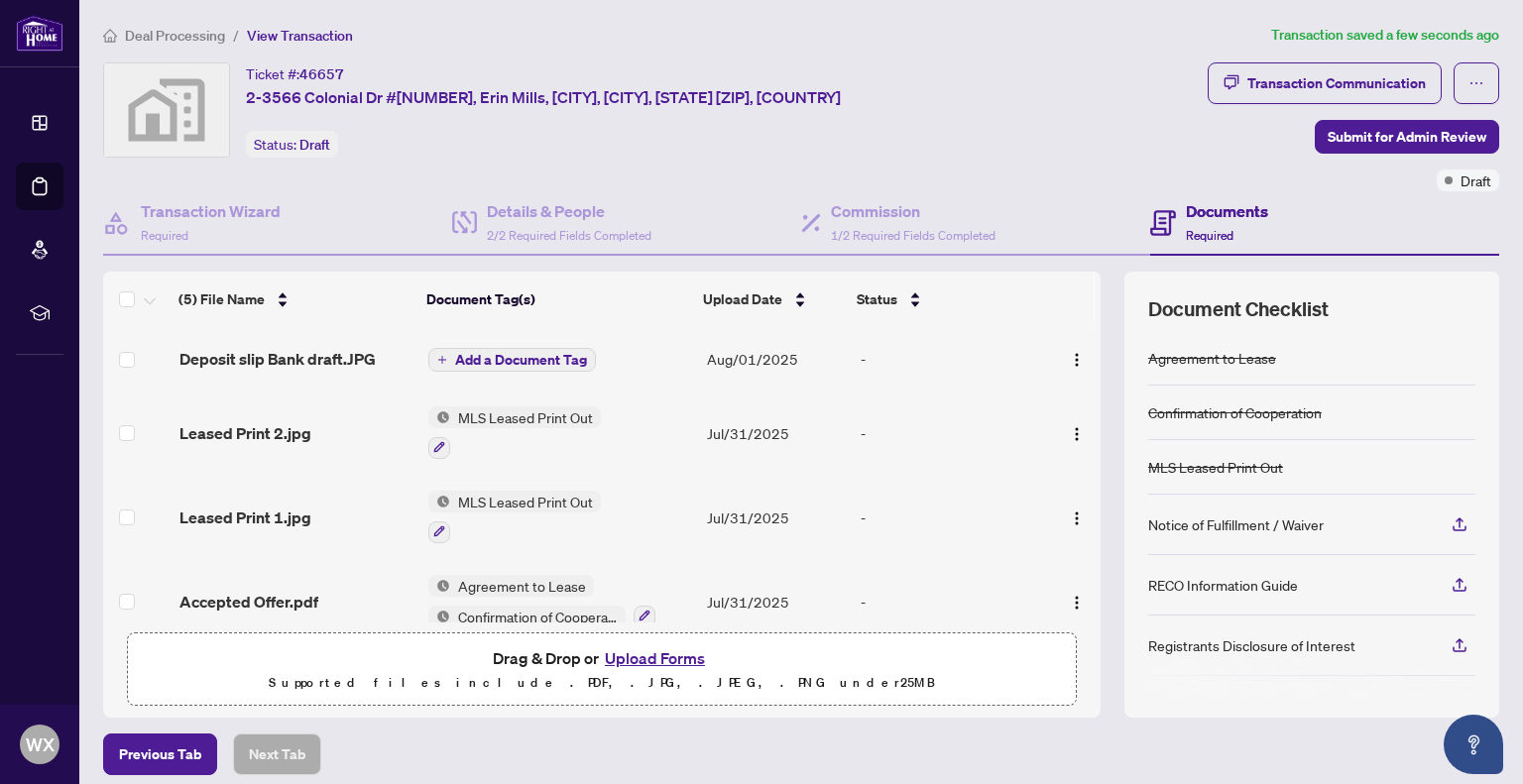 click on "Add a Document Tag" at bounding box center (521, 360) 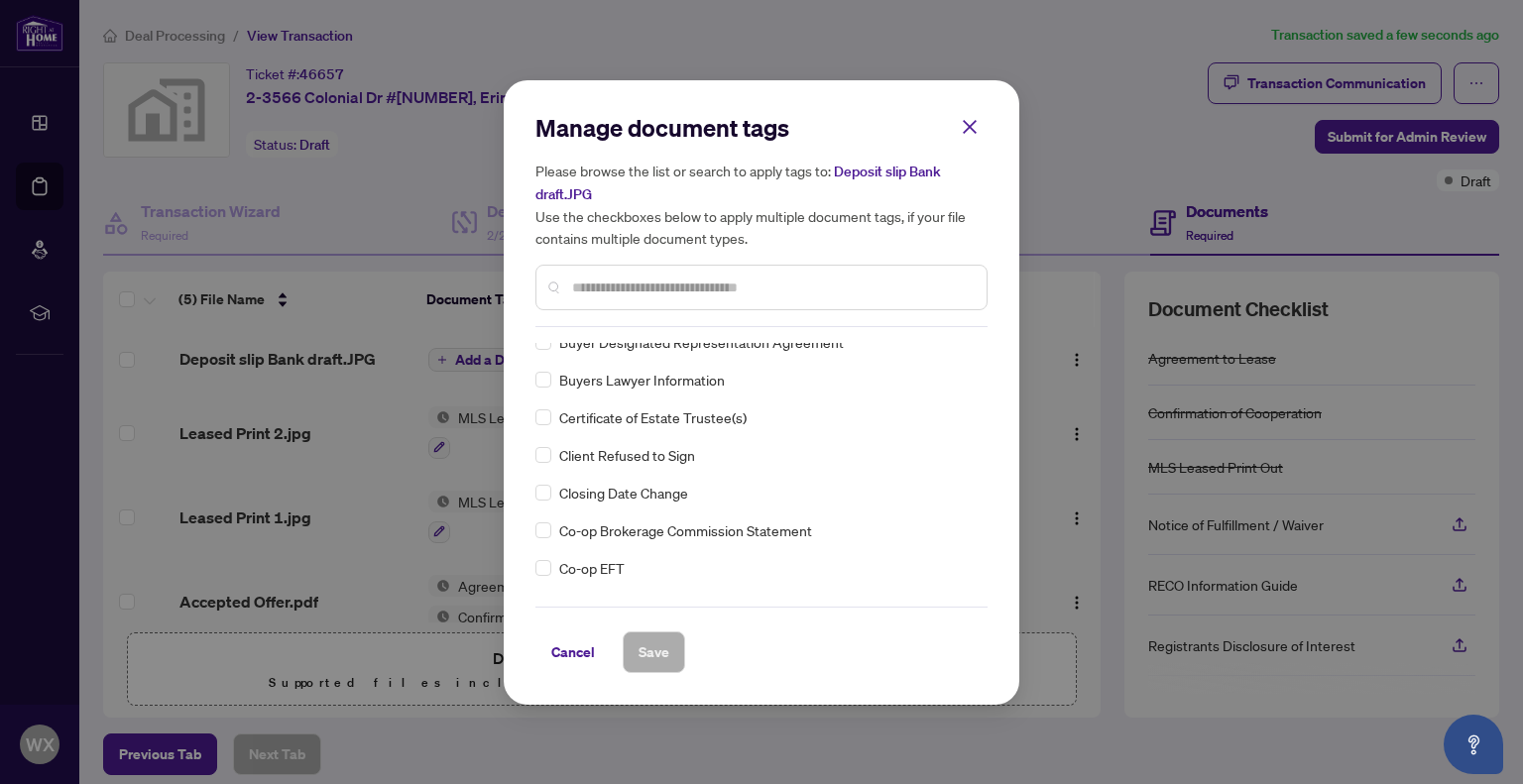 scroll, scrollTop: 694, scrollLeft: 0, axis: vertical 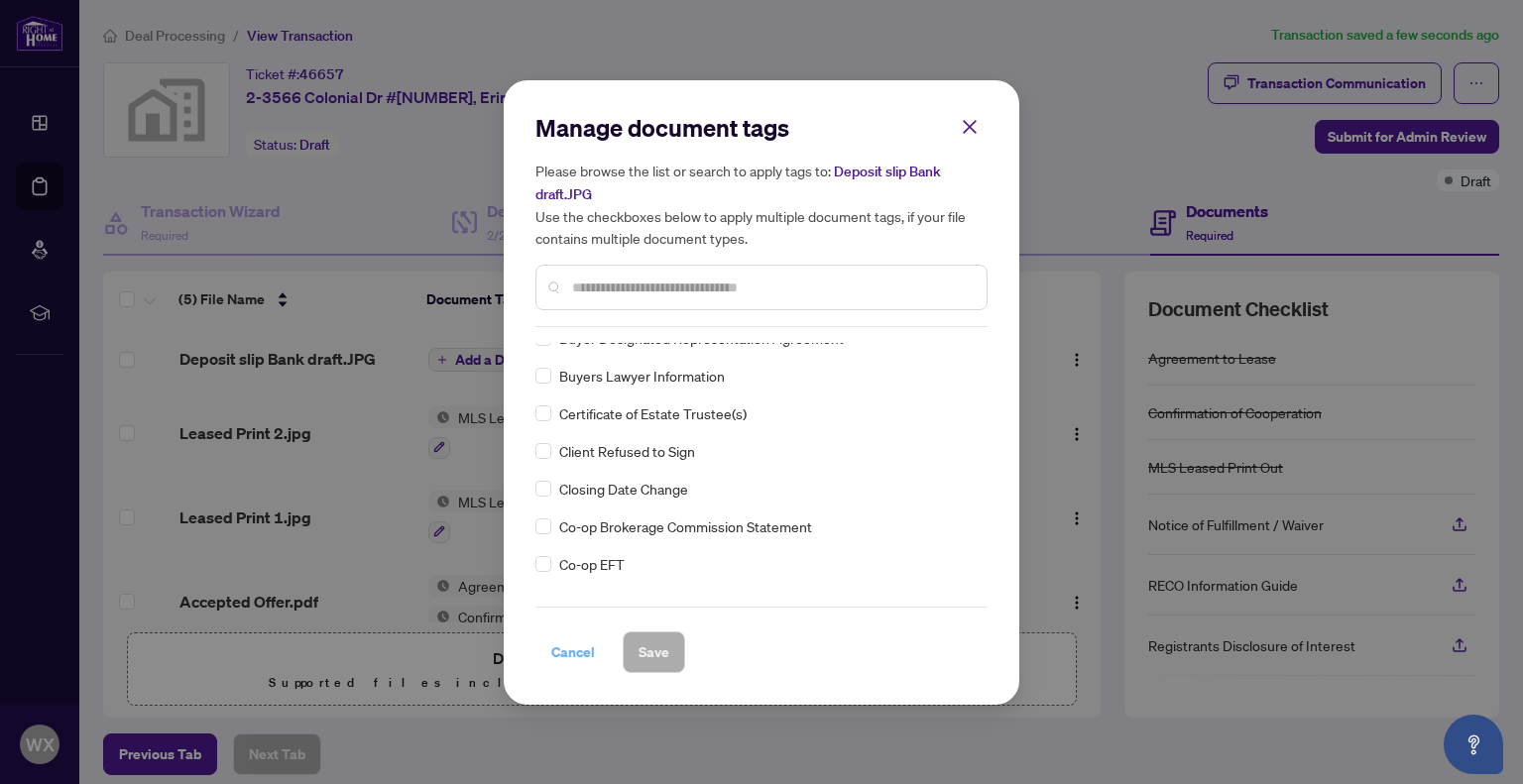 click on "Cancel" at bounding box center [573, 652] 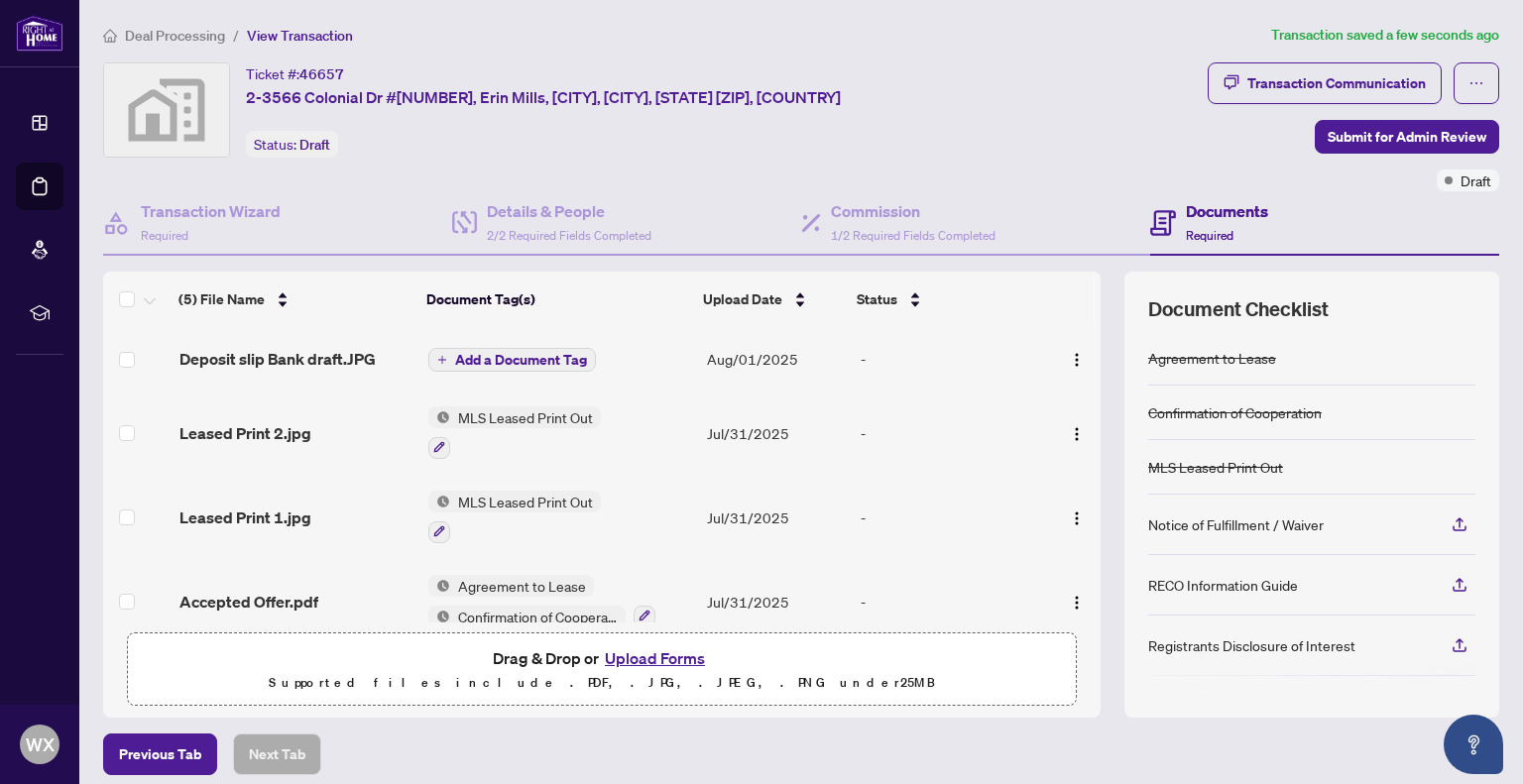 click on "Add a Document Tag" at bounding box center (512, 360) 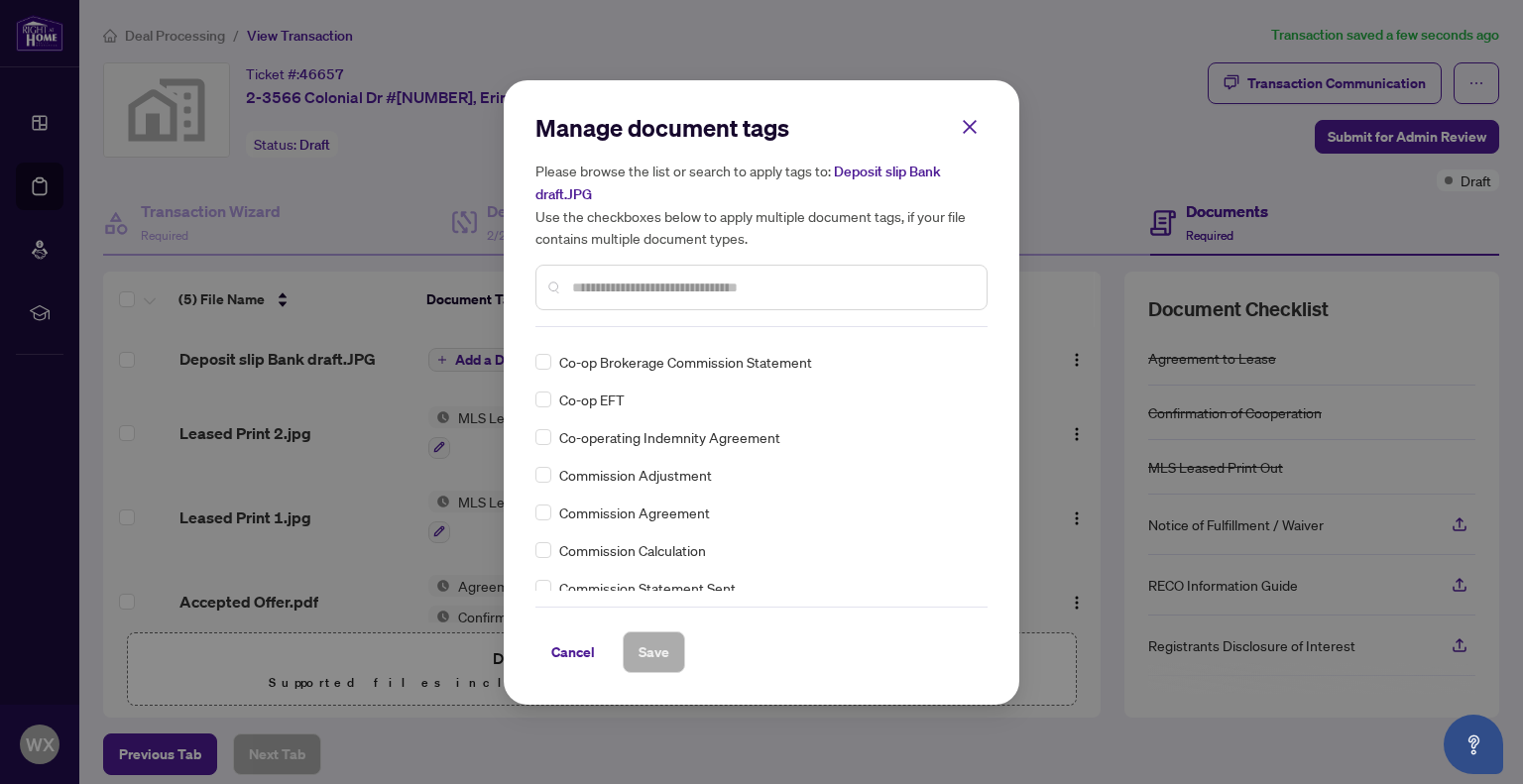 scroll, scrollTop: 892, scrollLeft: 0, axis: vertical 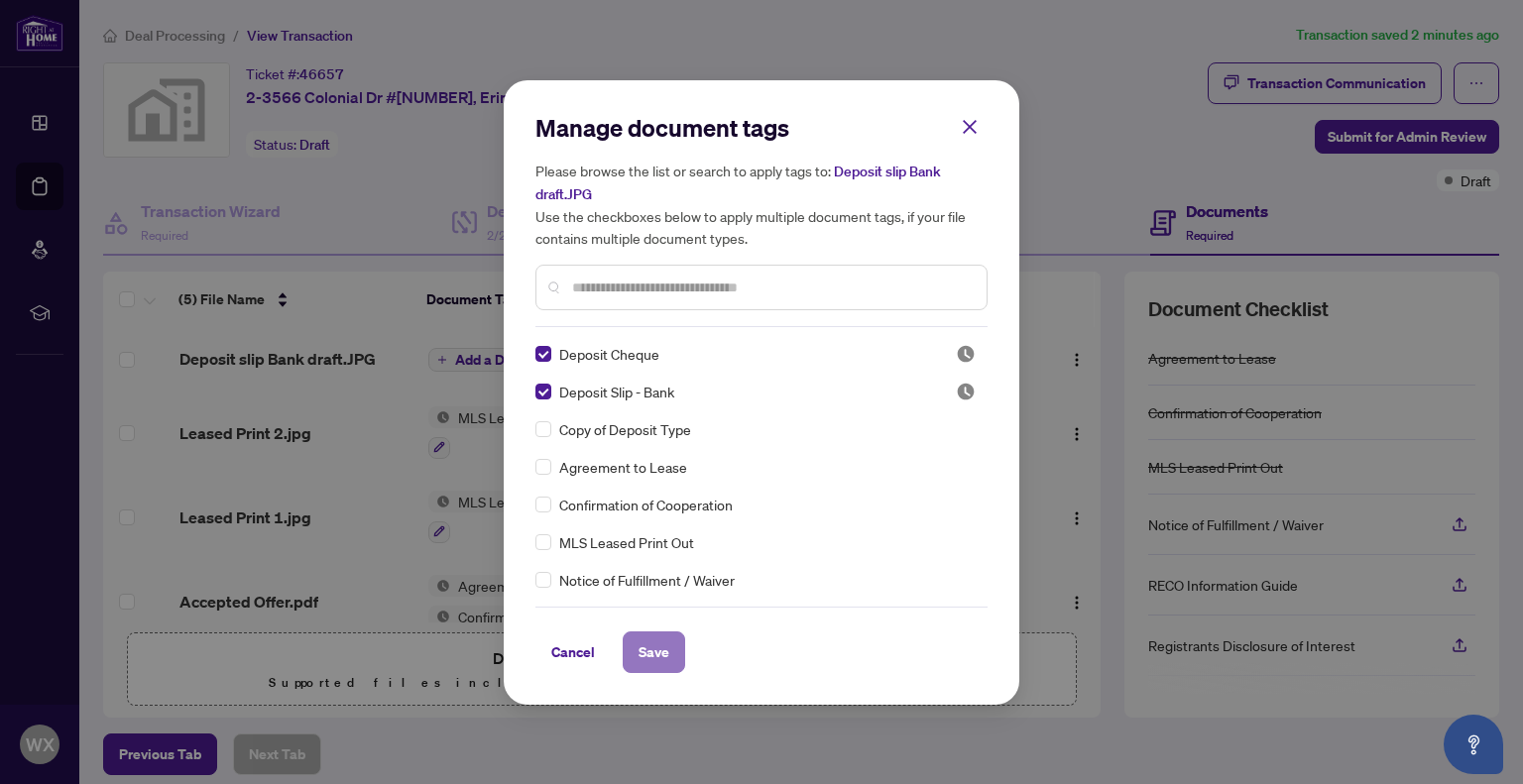 click on "Save" at bounding box center [653, 652] 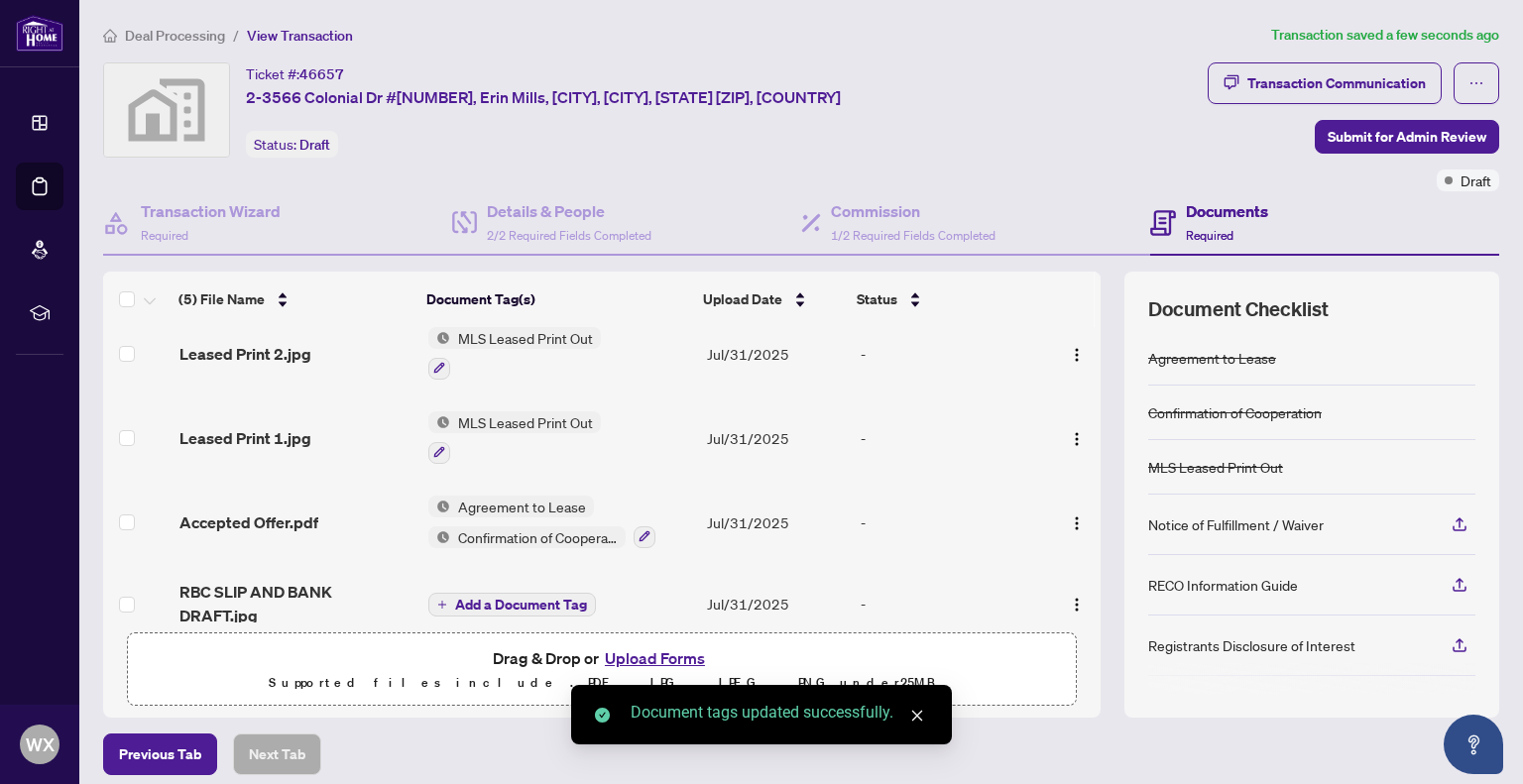 scroll, scrollTop: 124, scrollLeft: 0, axis: vertical 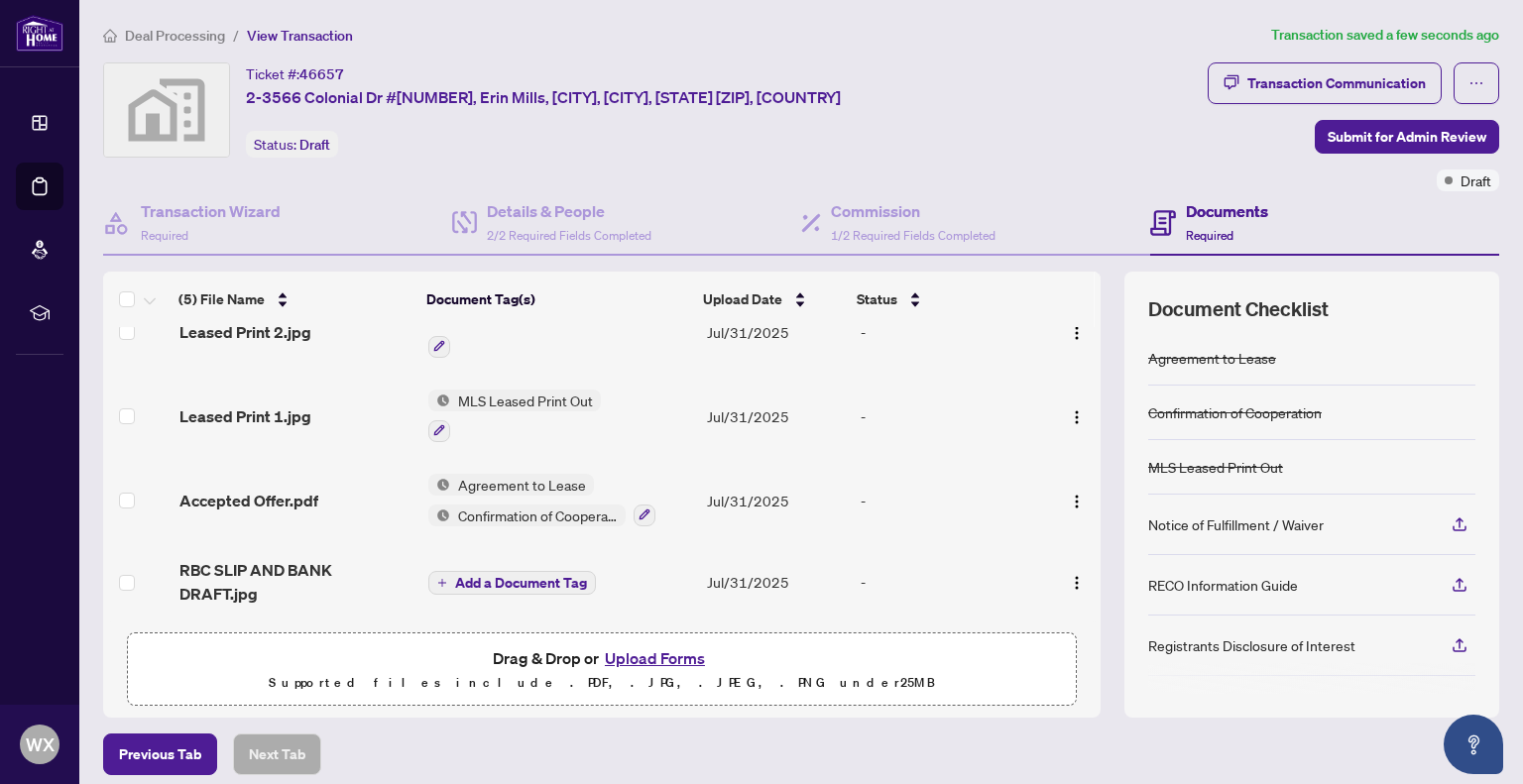 click on "-" at bounding box center (949, 582) 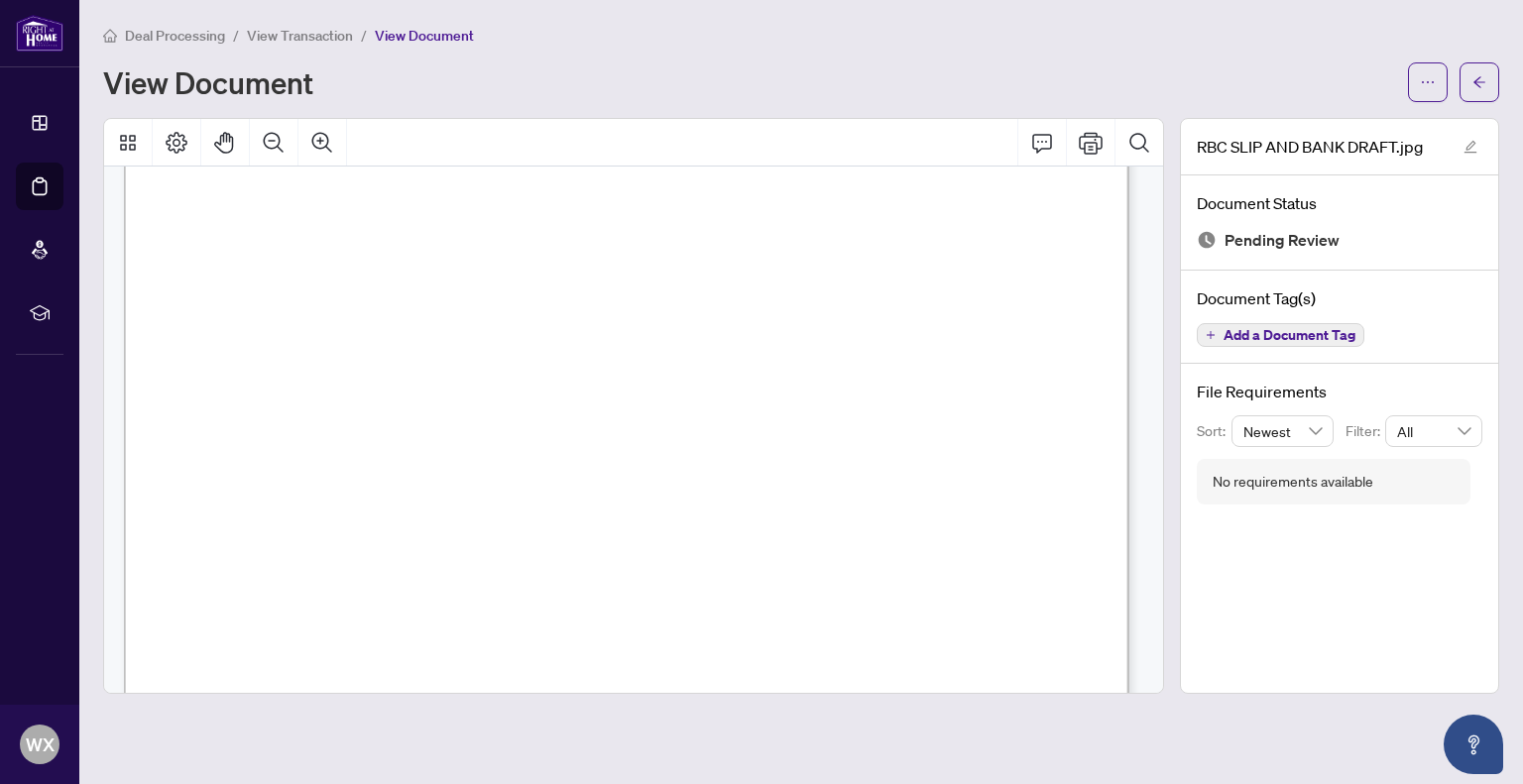 scroll, scrollTop: 0, scrollLeft: 0, axis: both 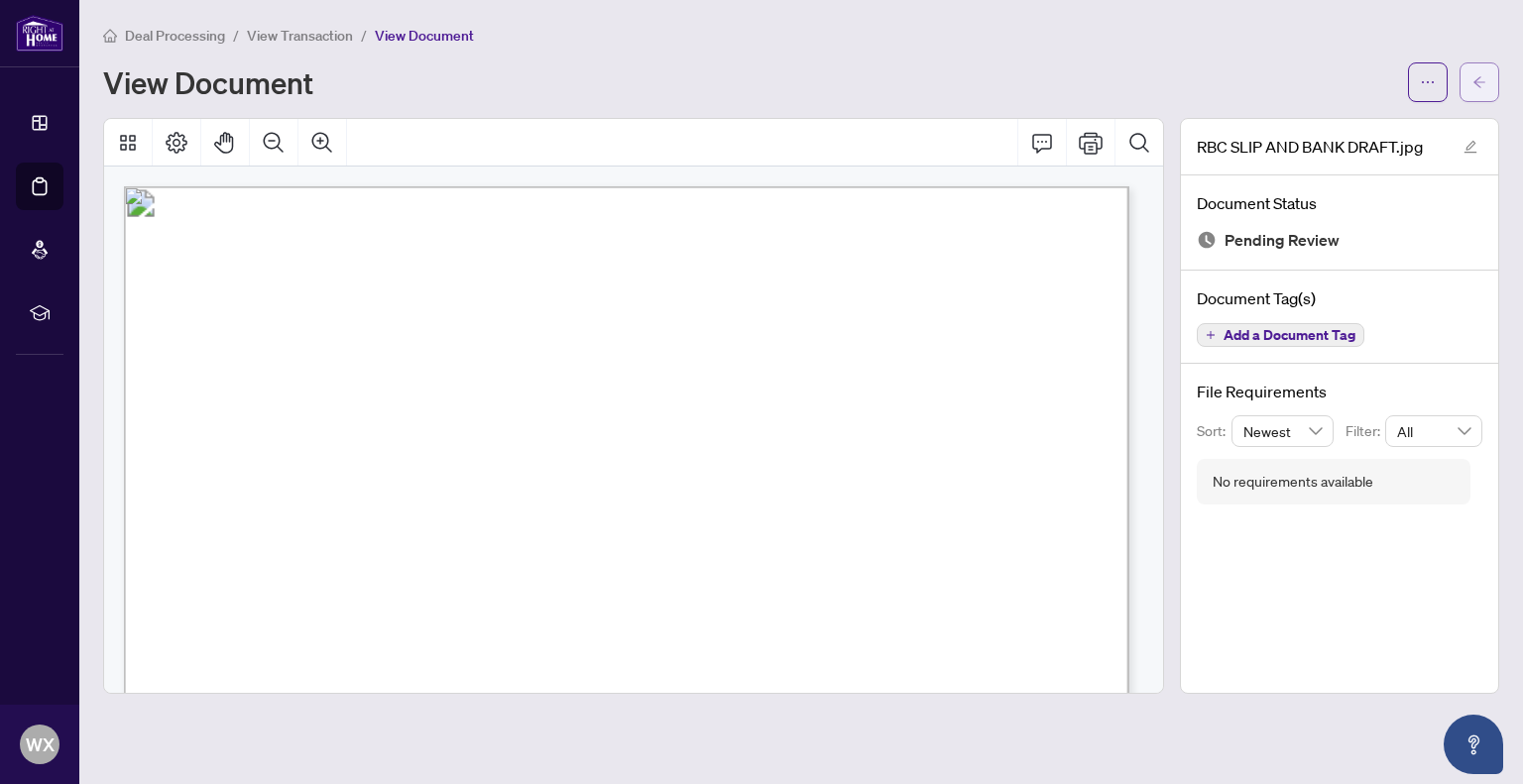 click at bounding box center [1479, 82] 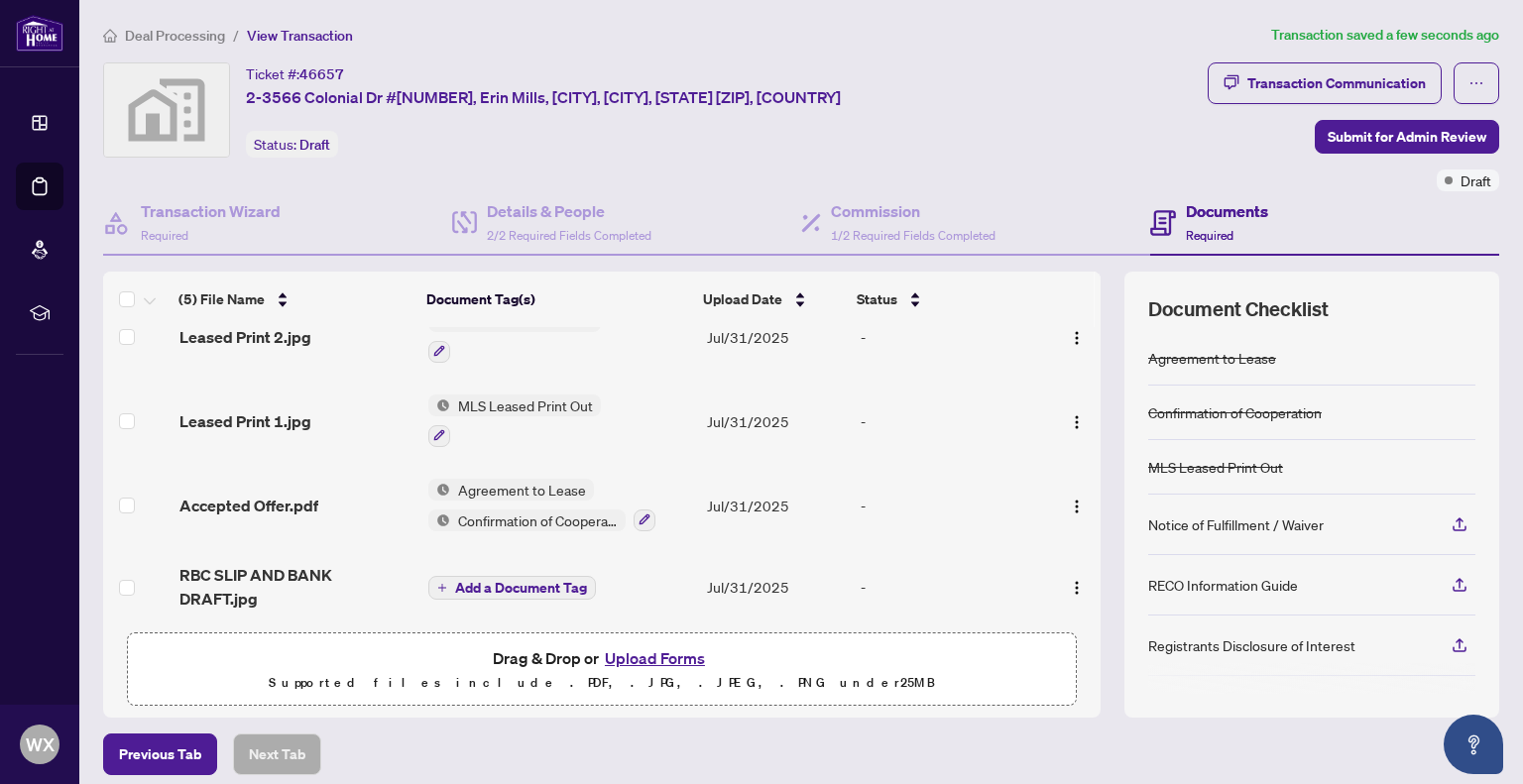 scroll, scrollTop: 124, scrollLeft: 0, axis: vertical 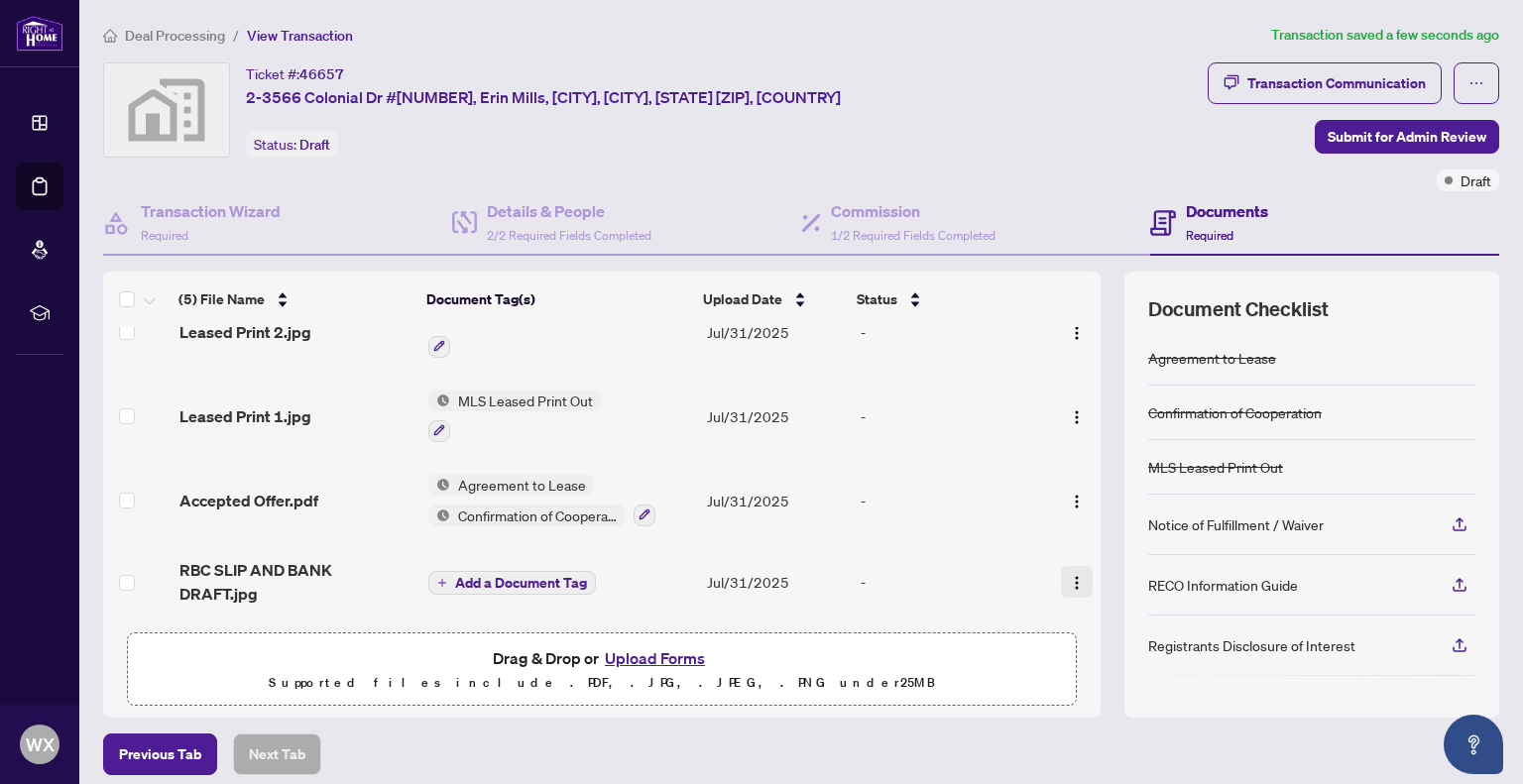 click at bounding box center [1077, 583] 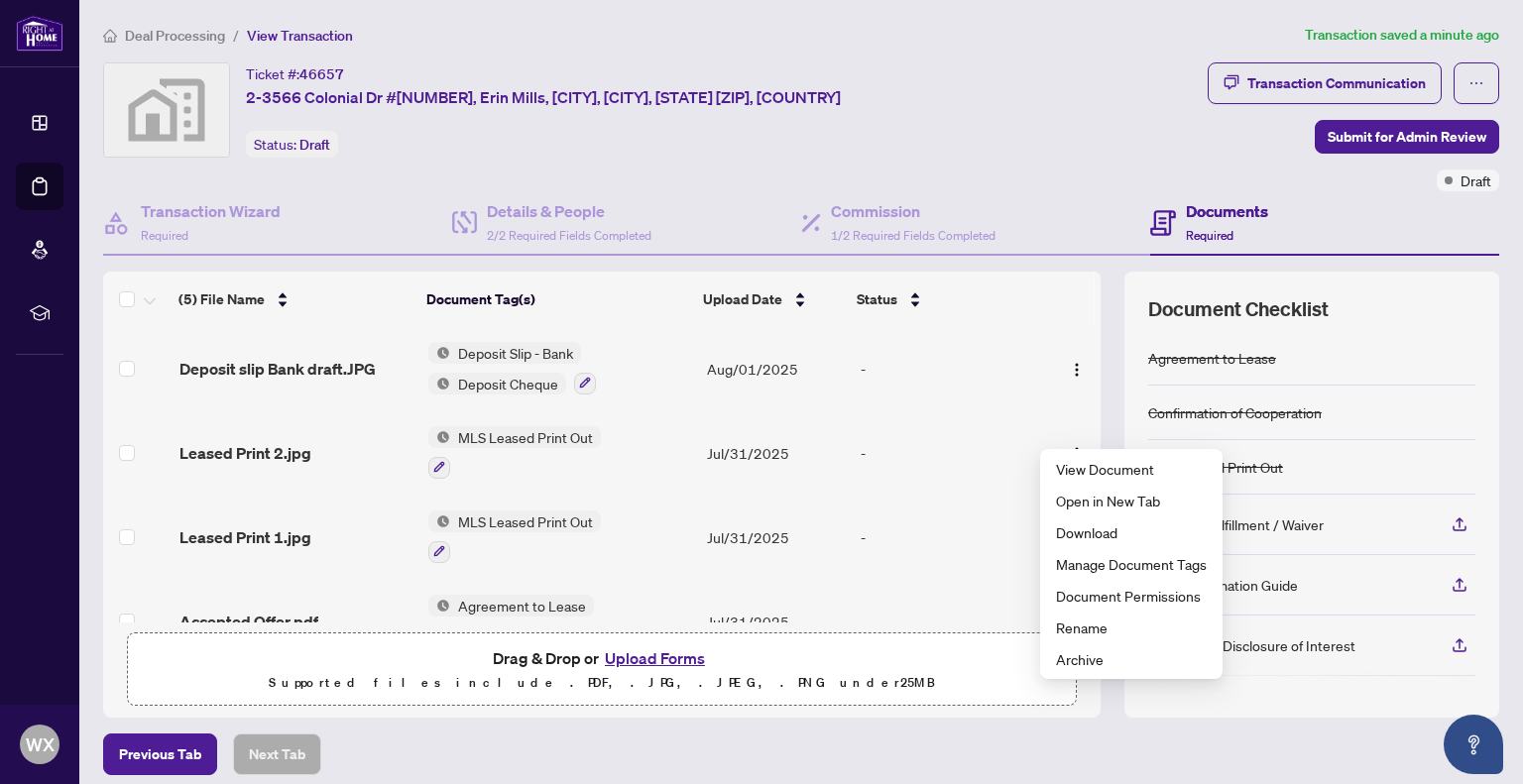 scroll, scrollTop: 0, scrollLeft: 0, axis: both 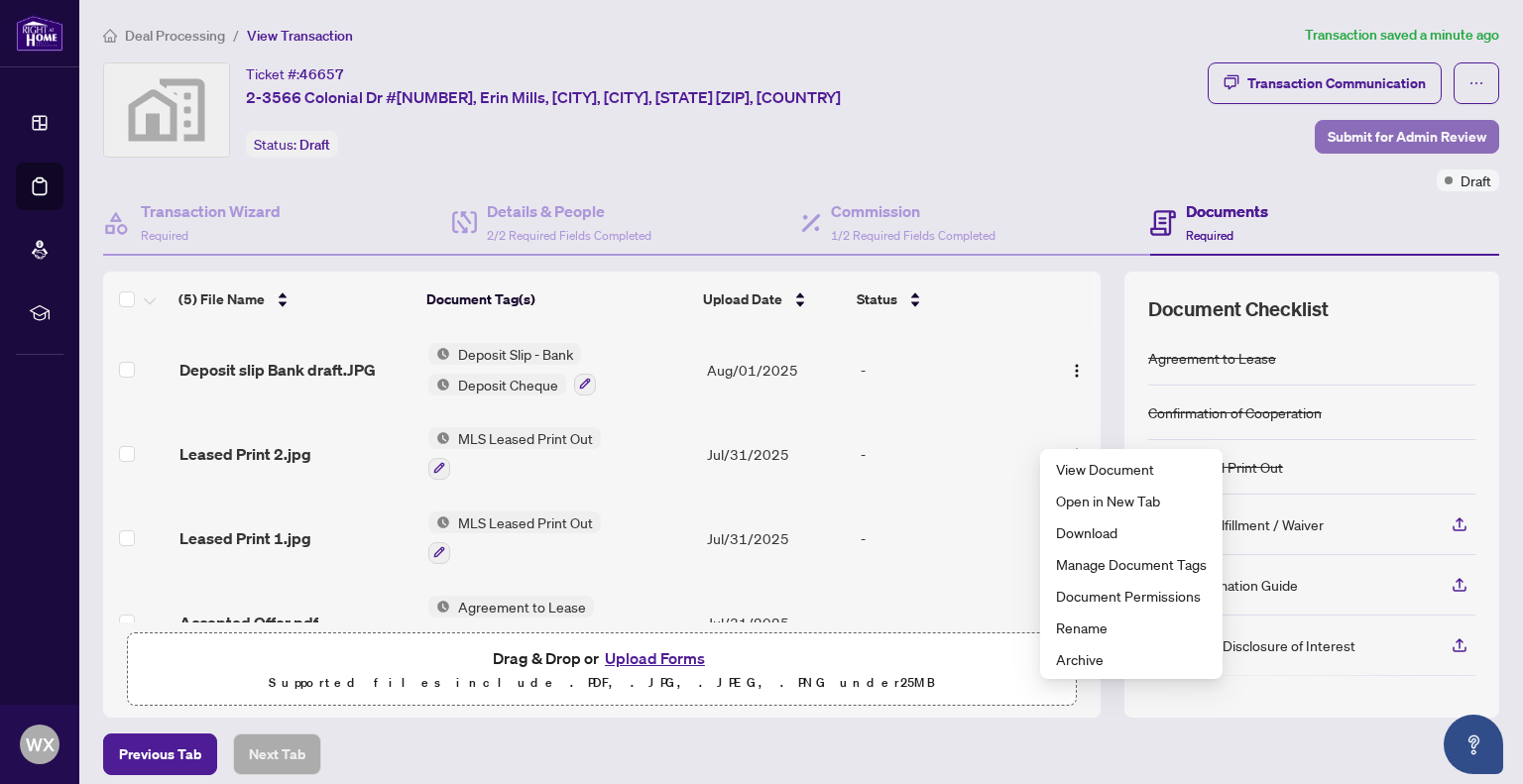 click on "Submit for Admin Review" at bounding box center [1407, 137] 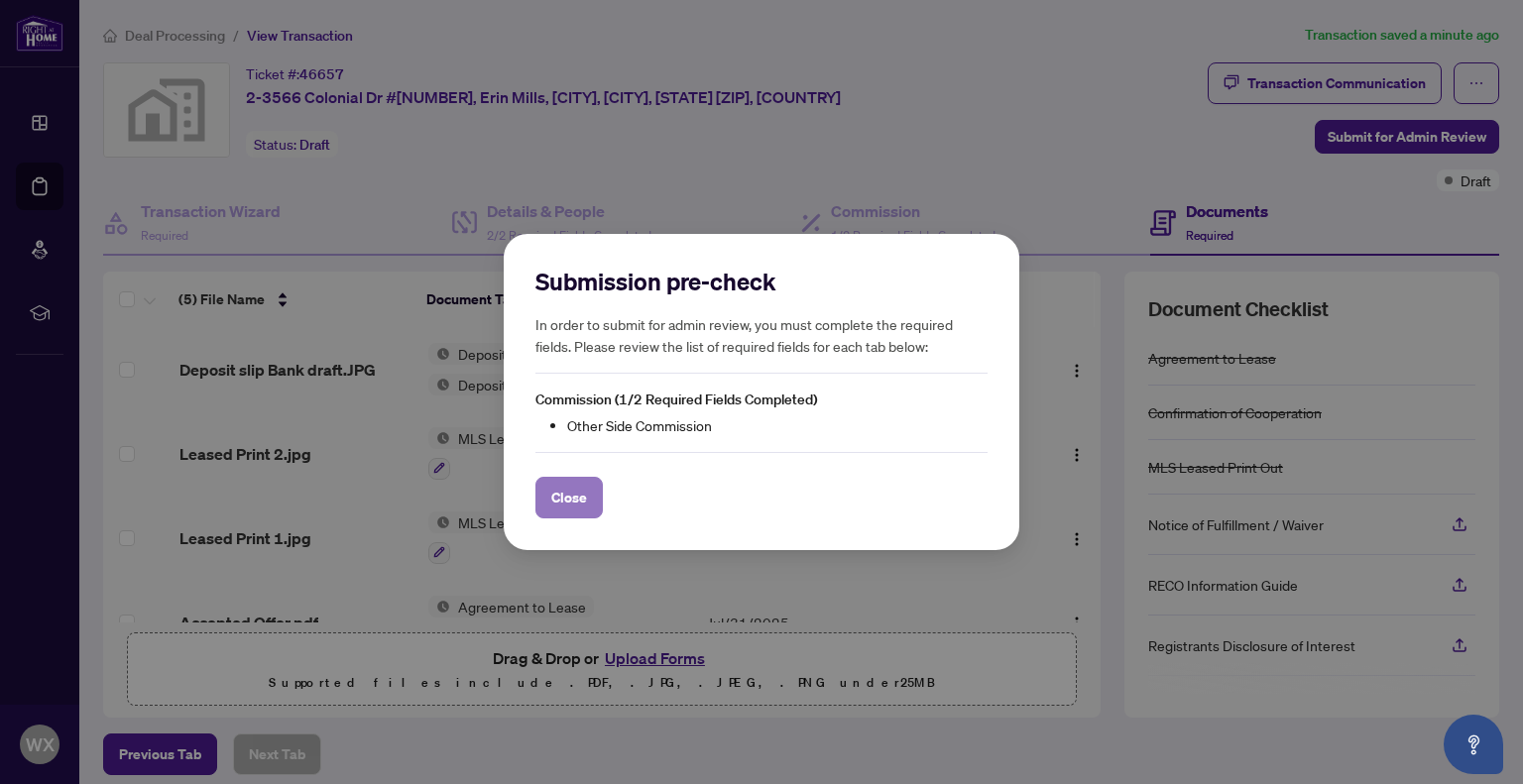 click on "Close" at bounding box center (569, 498) 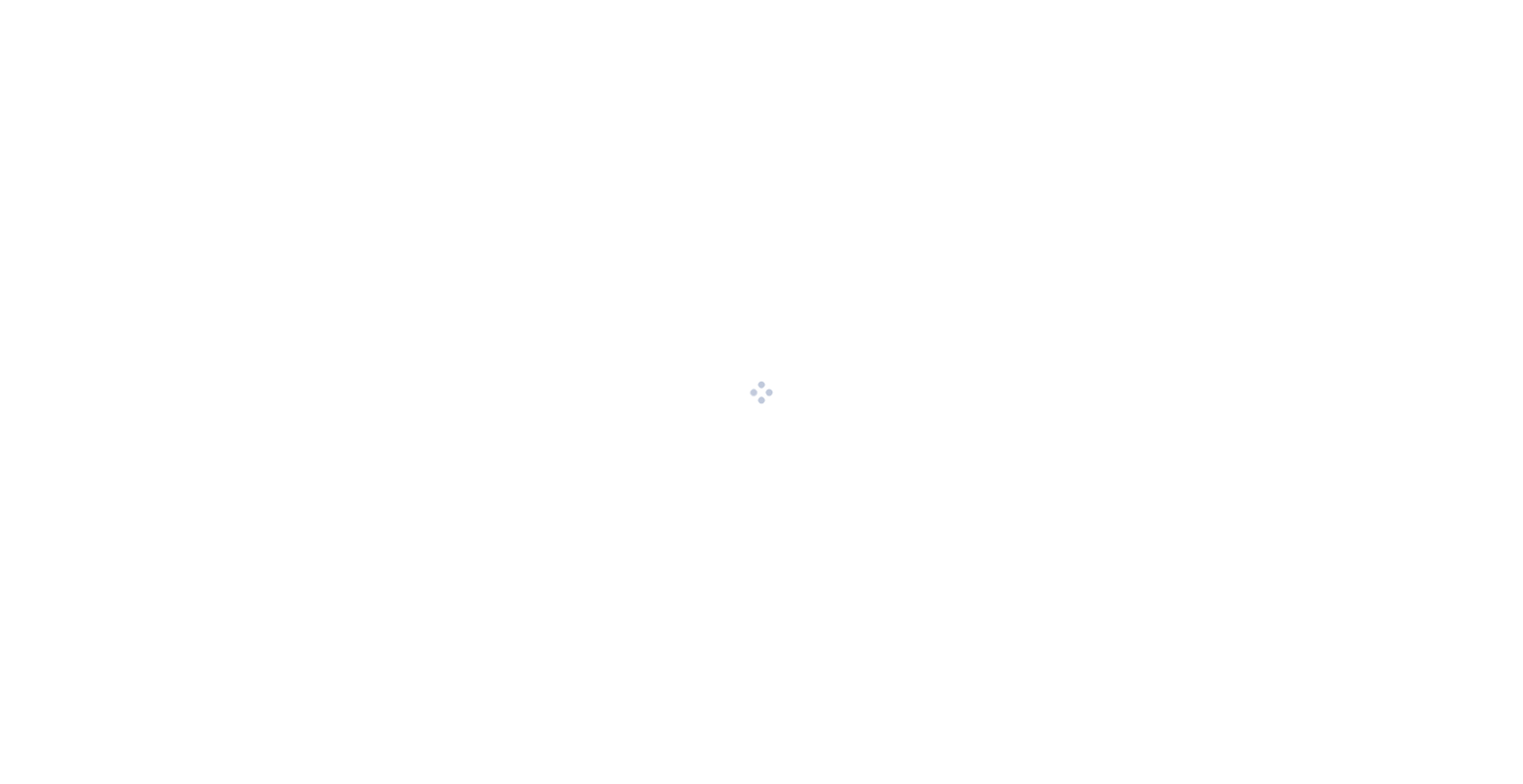 scroll, scrollTop: 0, scrollLeft: 0, axis: both 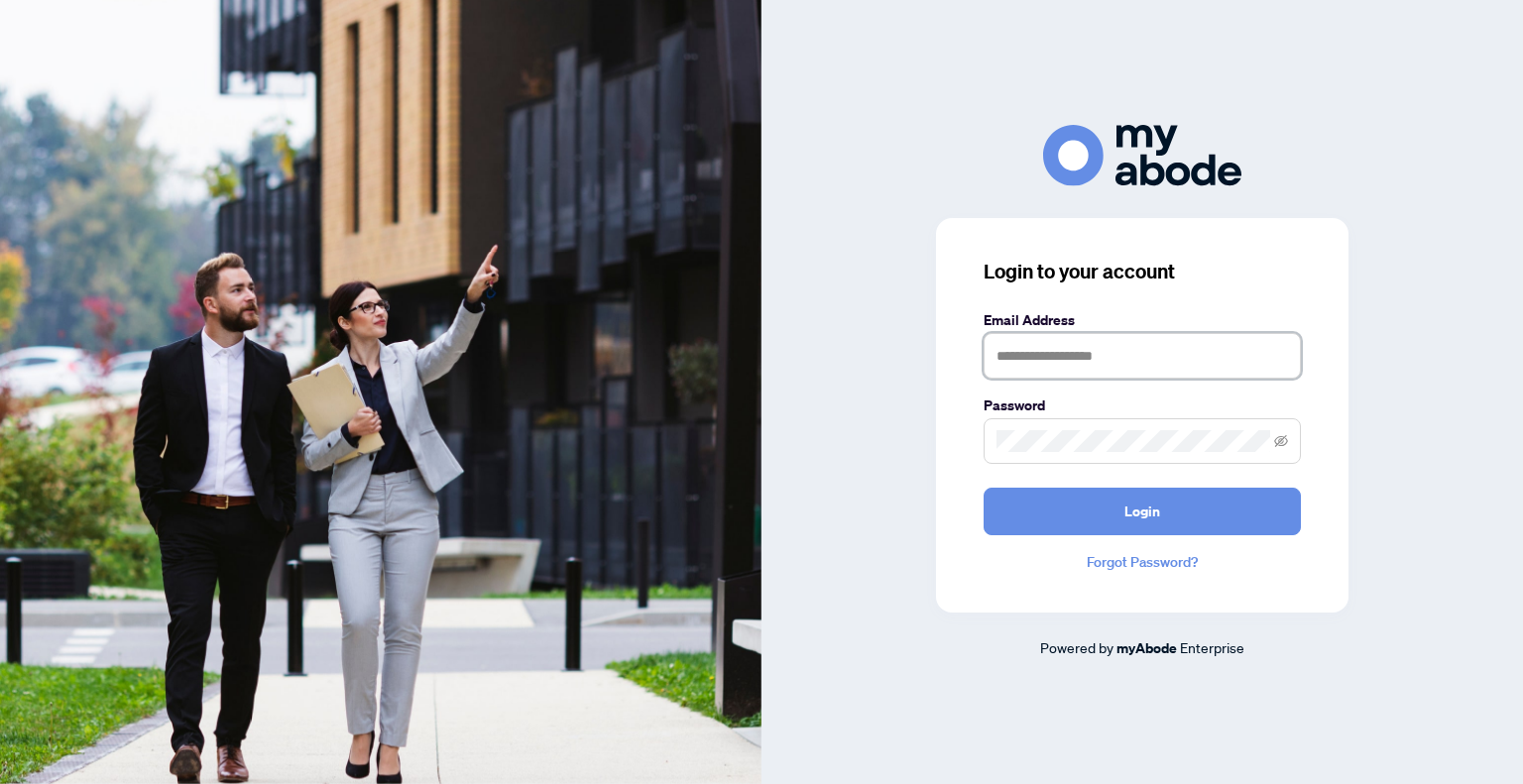 click at bounding box center (1142, 356) 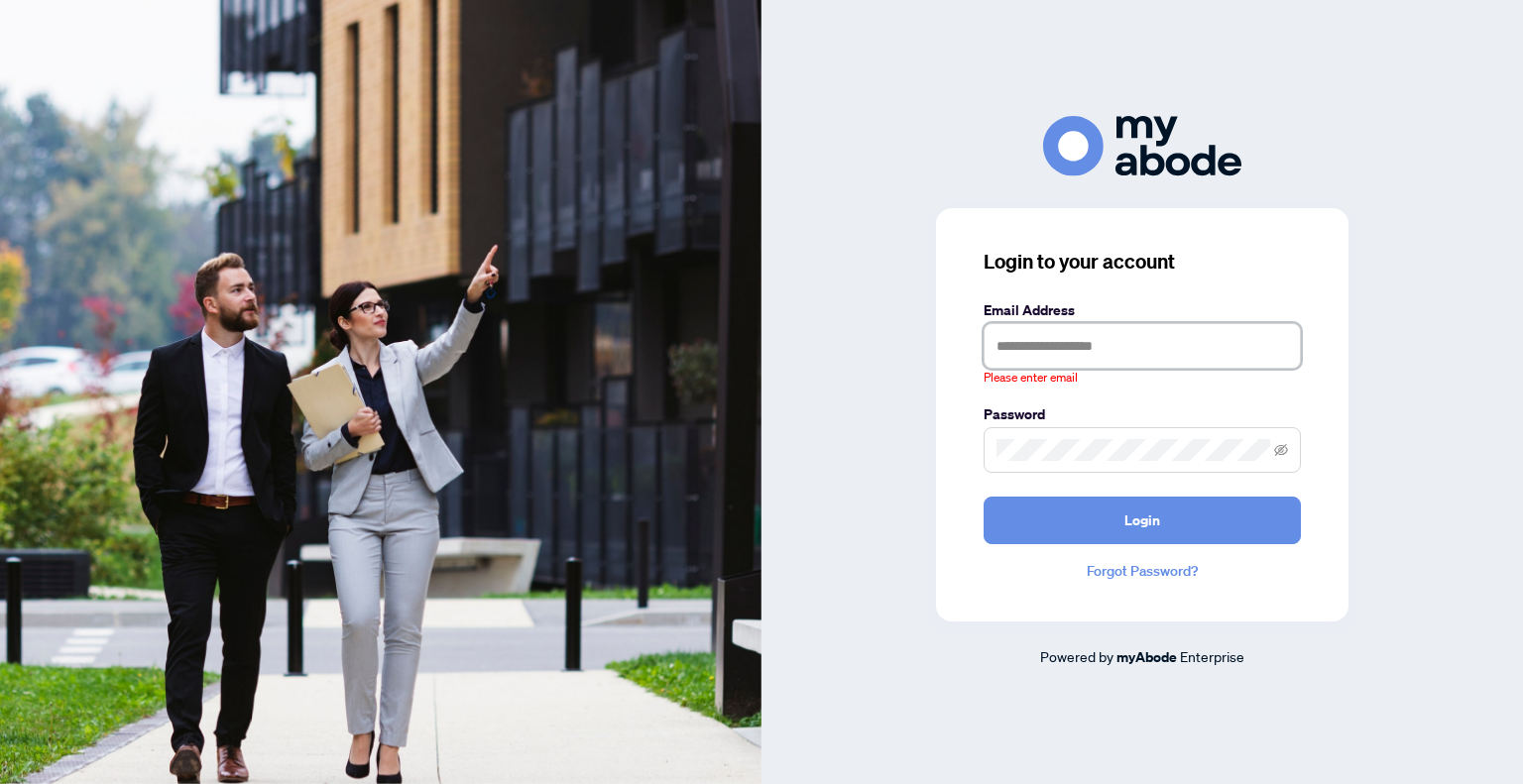 type on "**********" 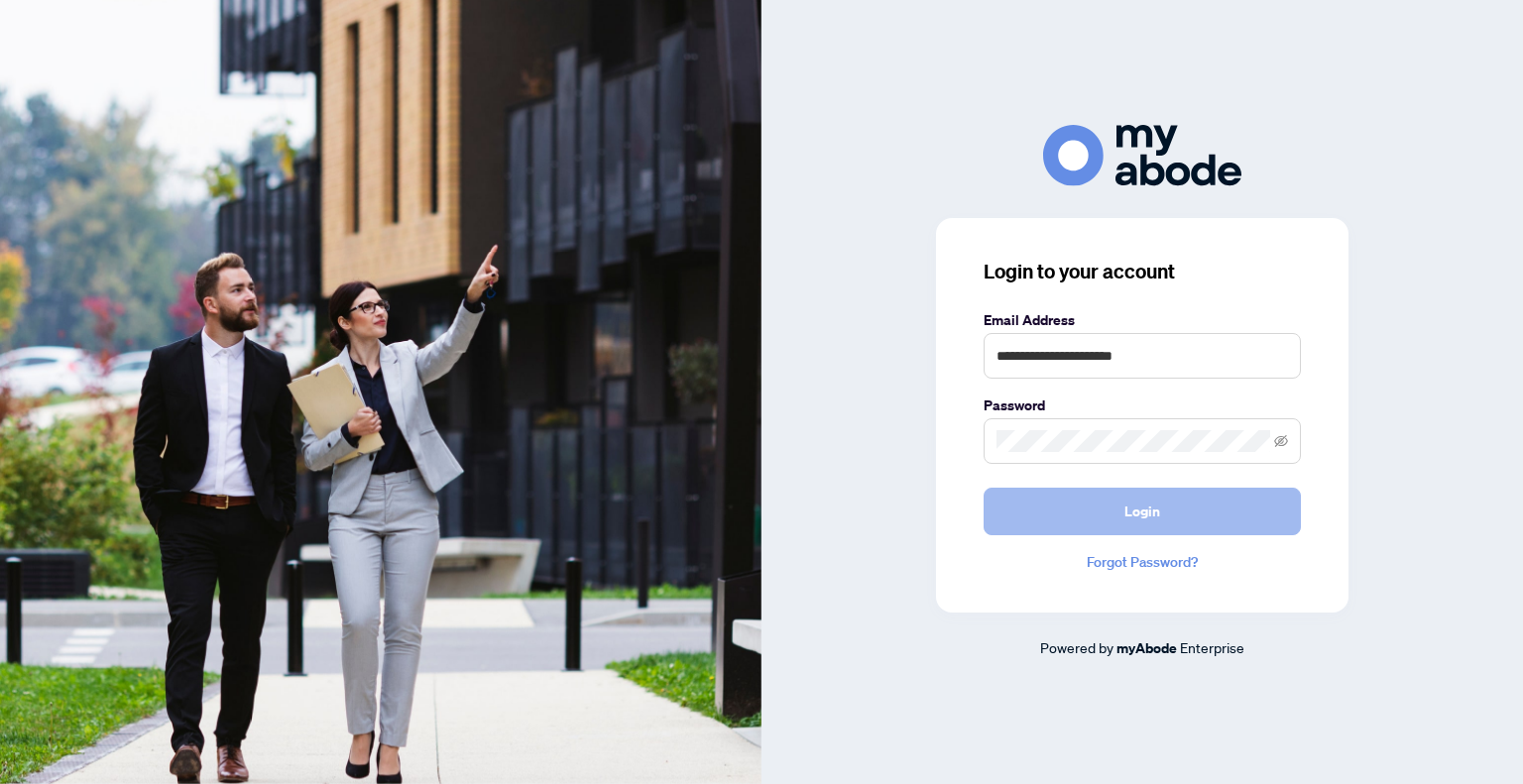click on "Login" at bounding box center (1142, 511) 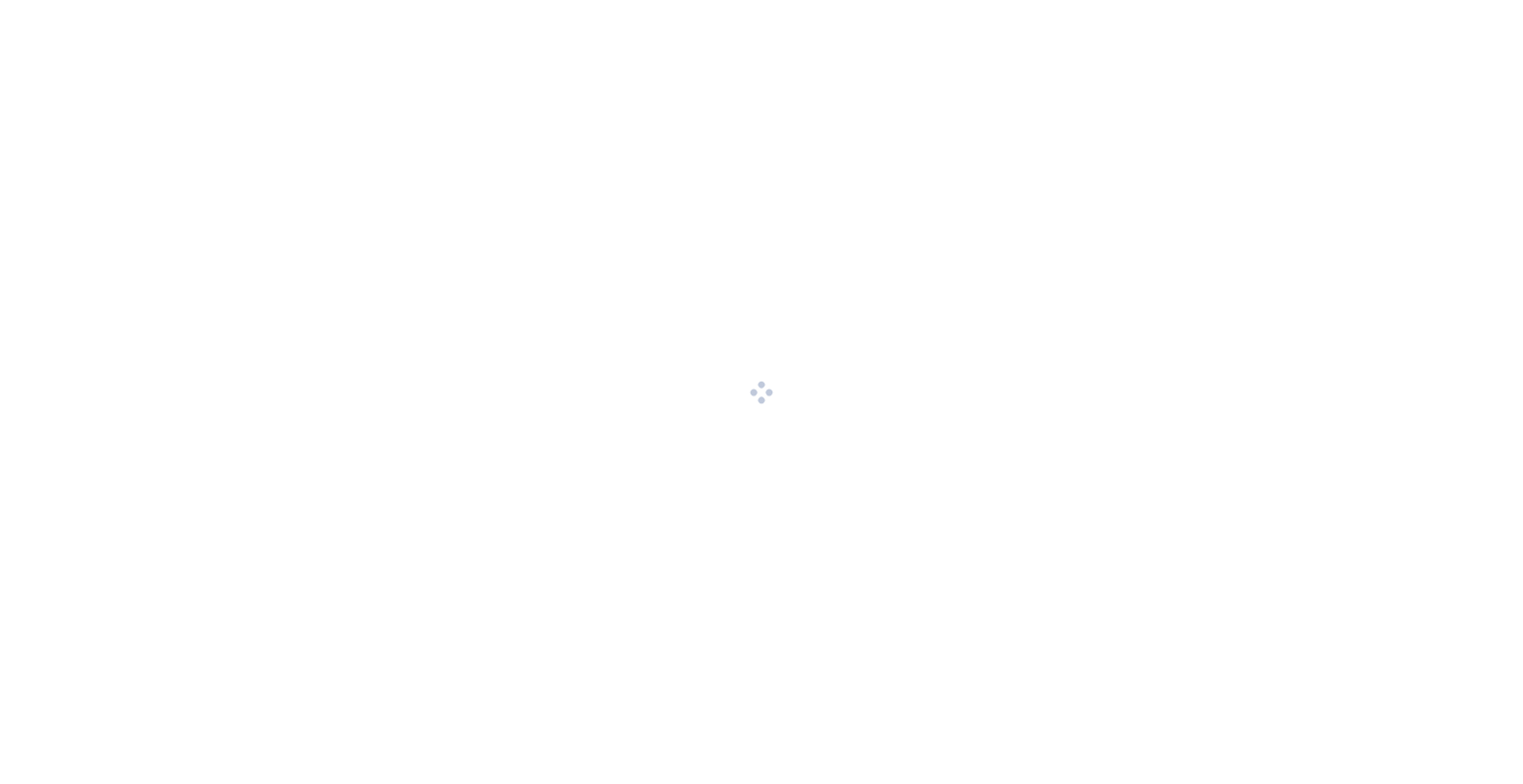 scroll, scrollTop: 0, scrollLeft: 0, axis: both 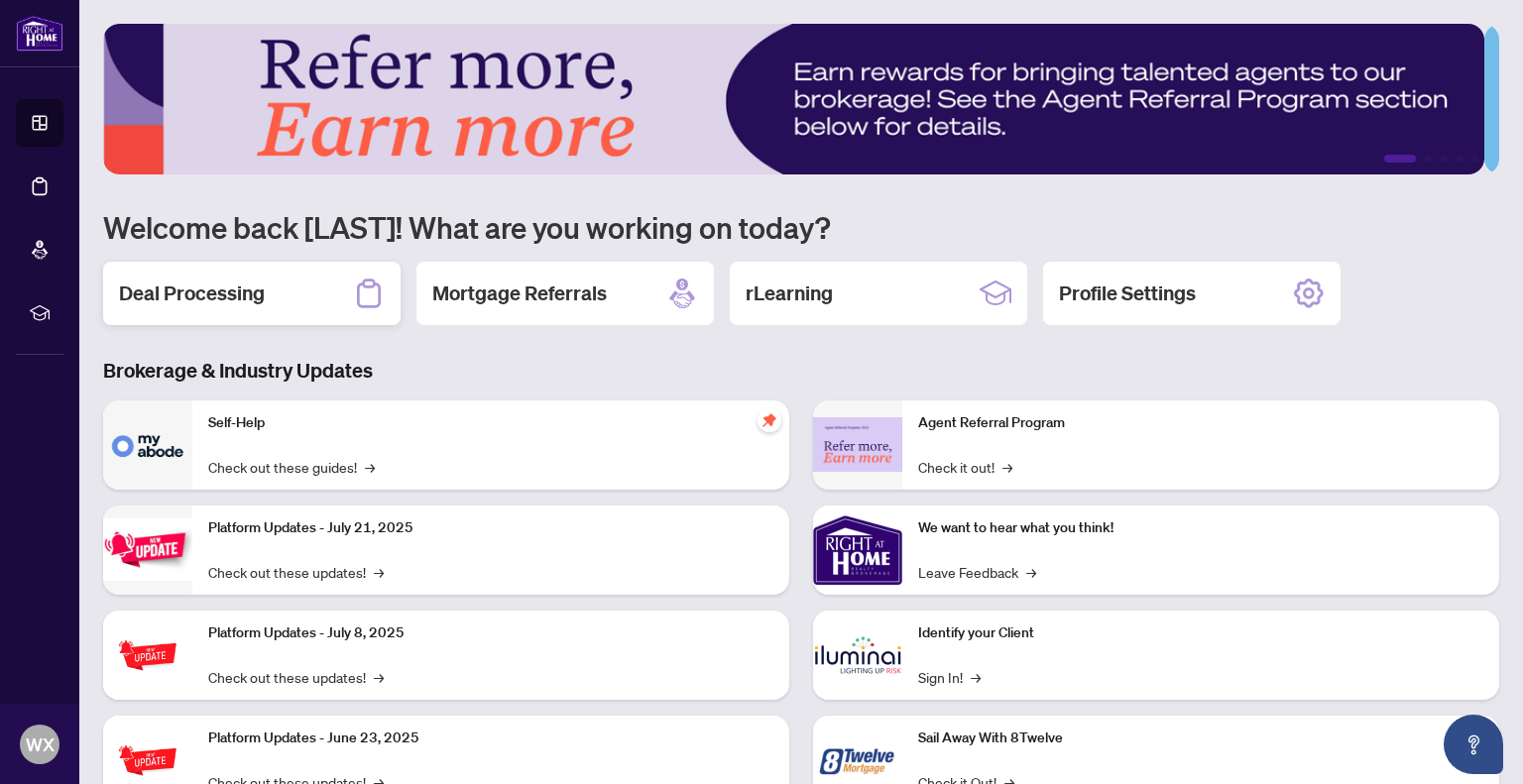 click on "Deal Processing" at bounding box center [252, 293] 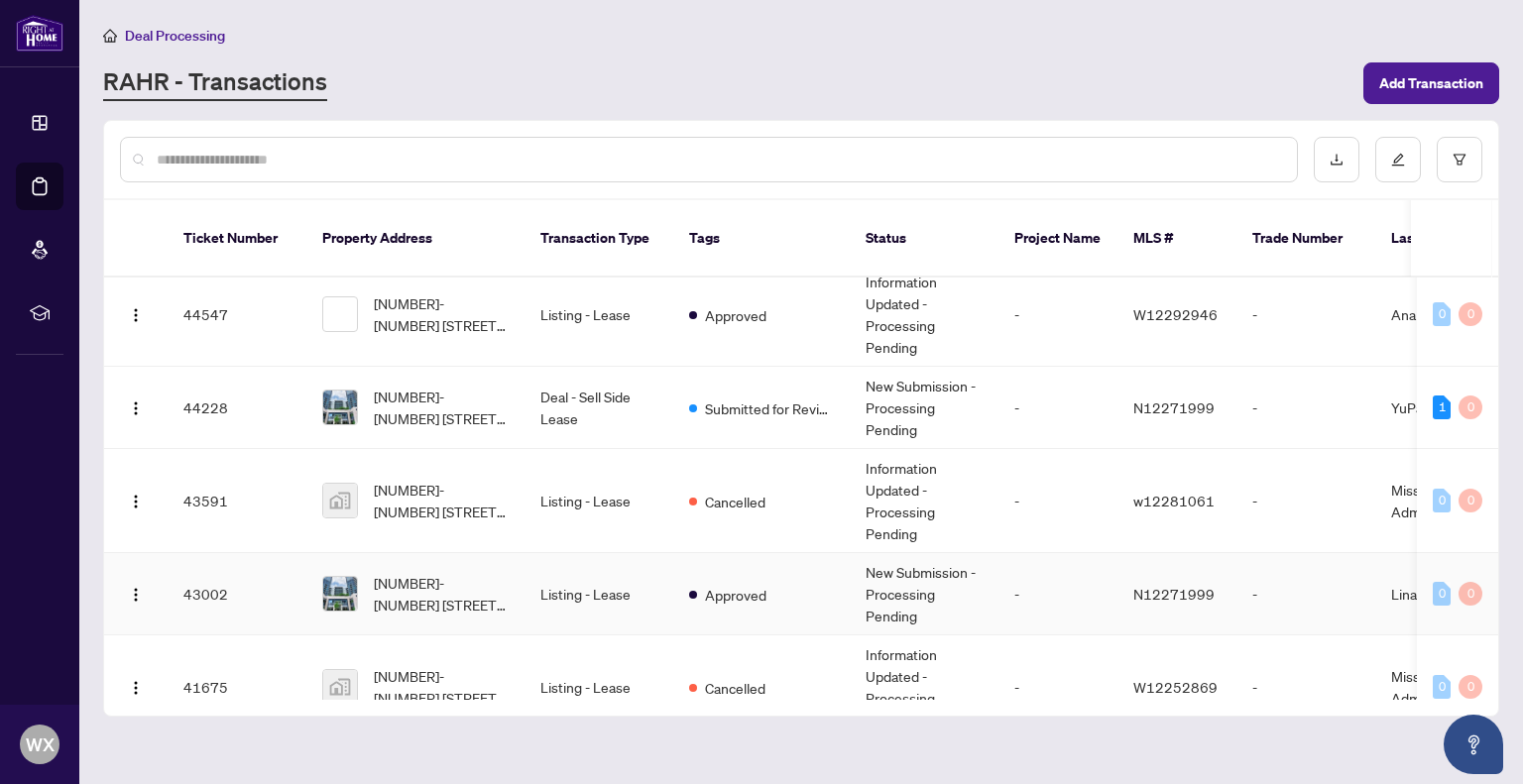 scroll, scrollTop: 198, scrollLeft: 0, axis: vertical 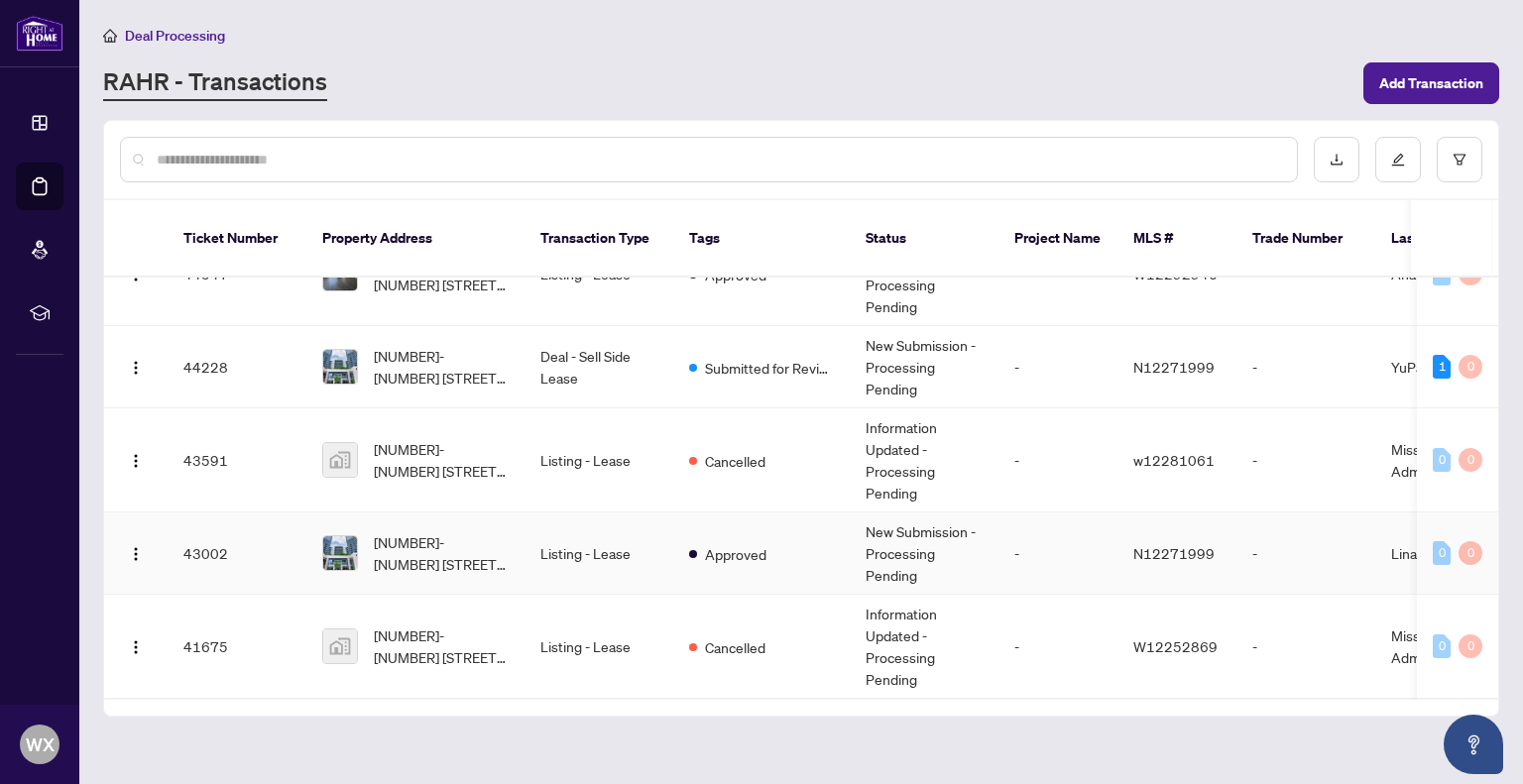 click on "Listing - Lease" at bounding box center (599, 553) 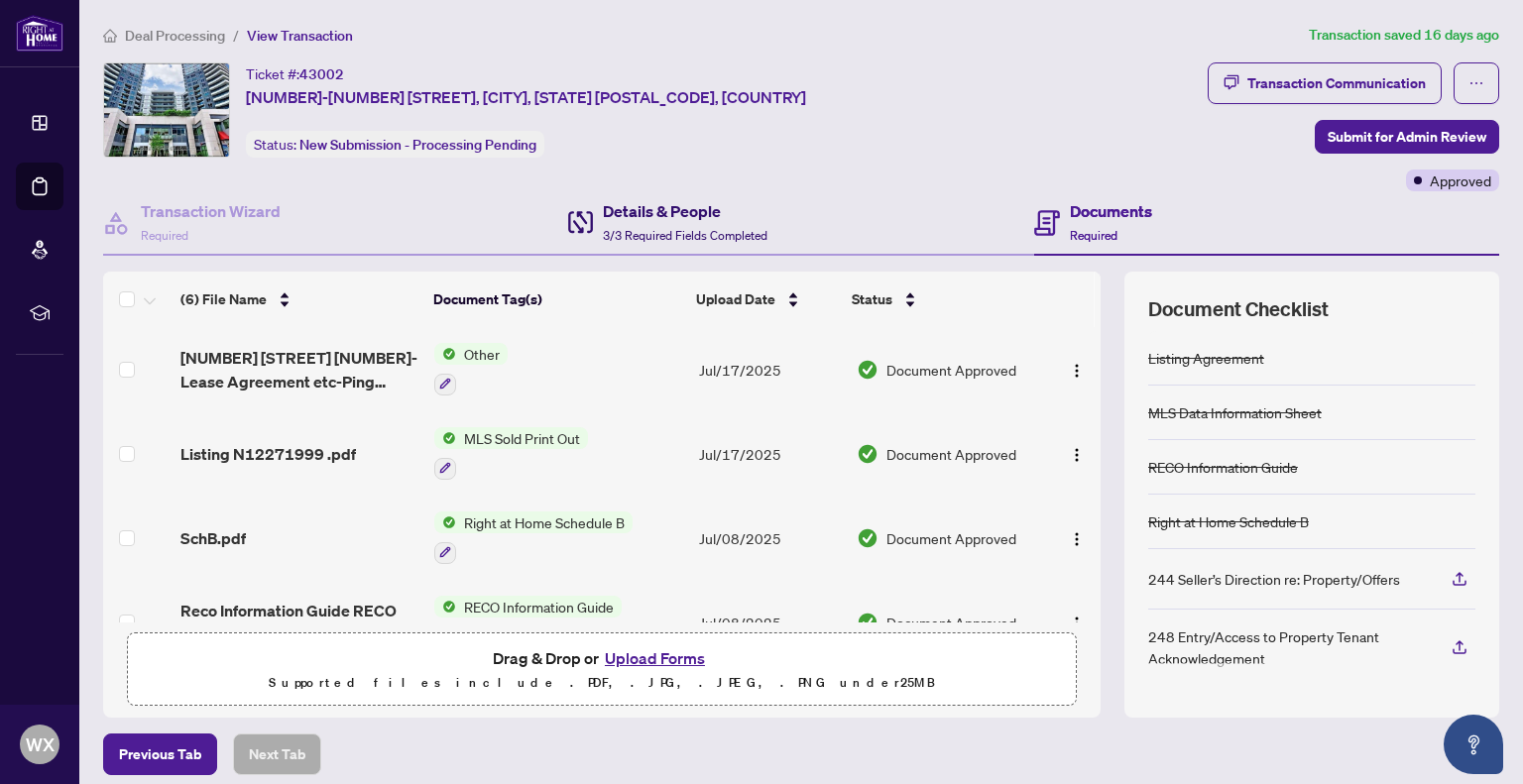 click on "3/3 Required Fields Completed" at bounding box center (685, 235) 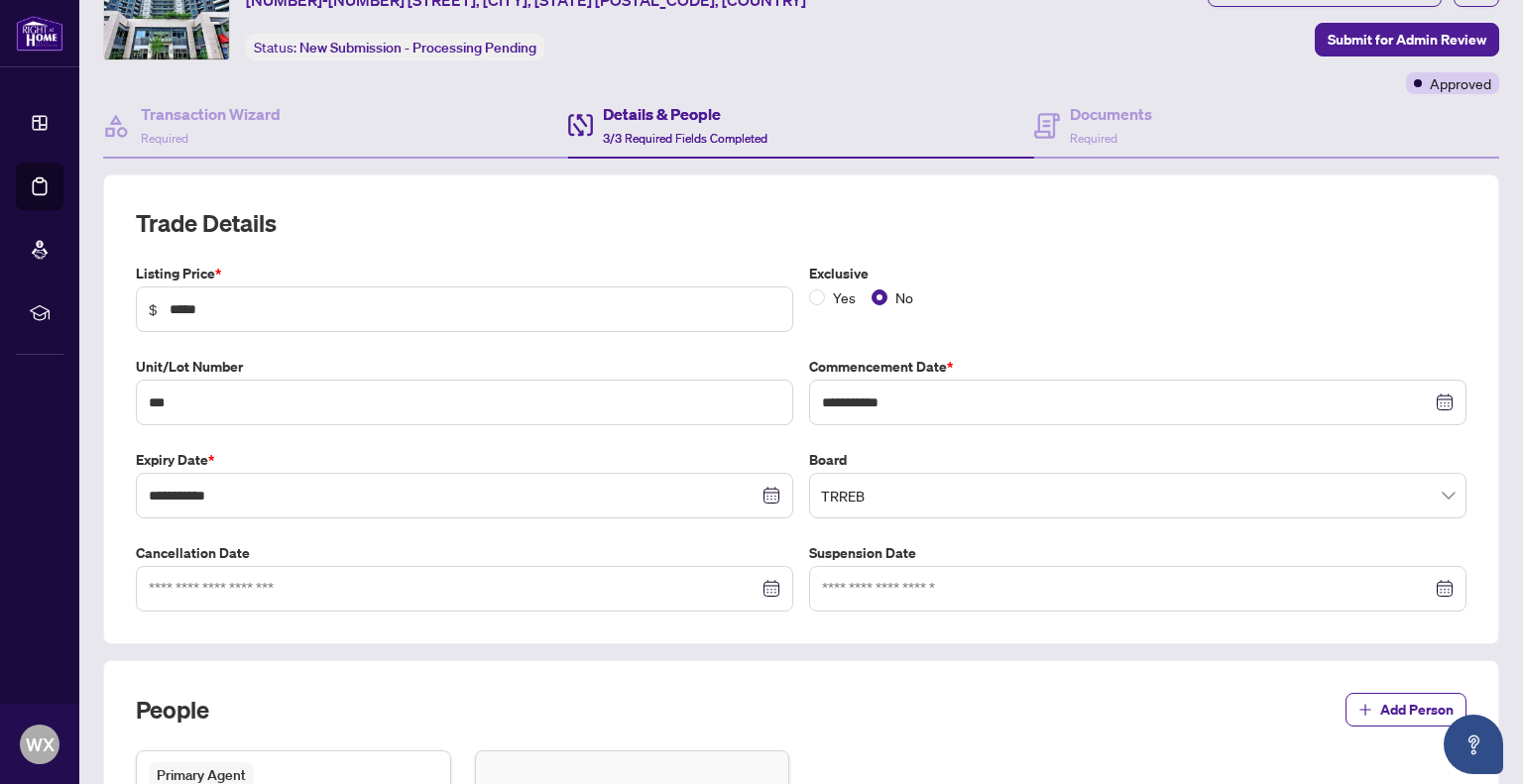 scroll, scrollTop: 83, scrollLeft: 0, axis: vertical 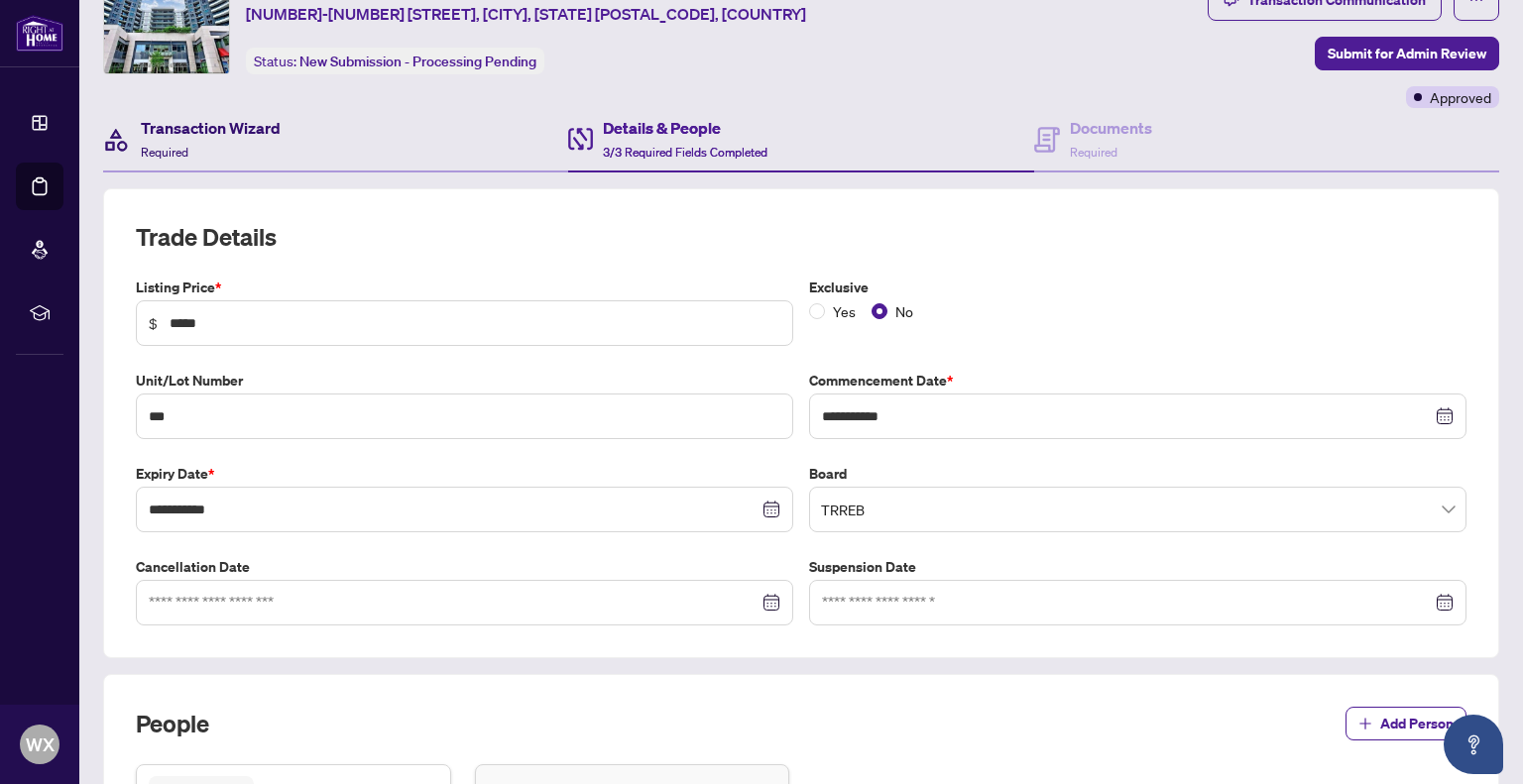 click on "Transaction Wizard" at bounding box center [210, 128] 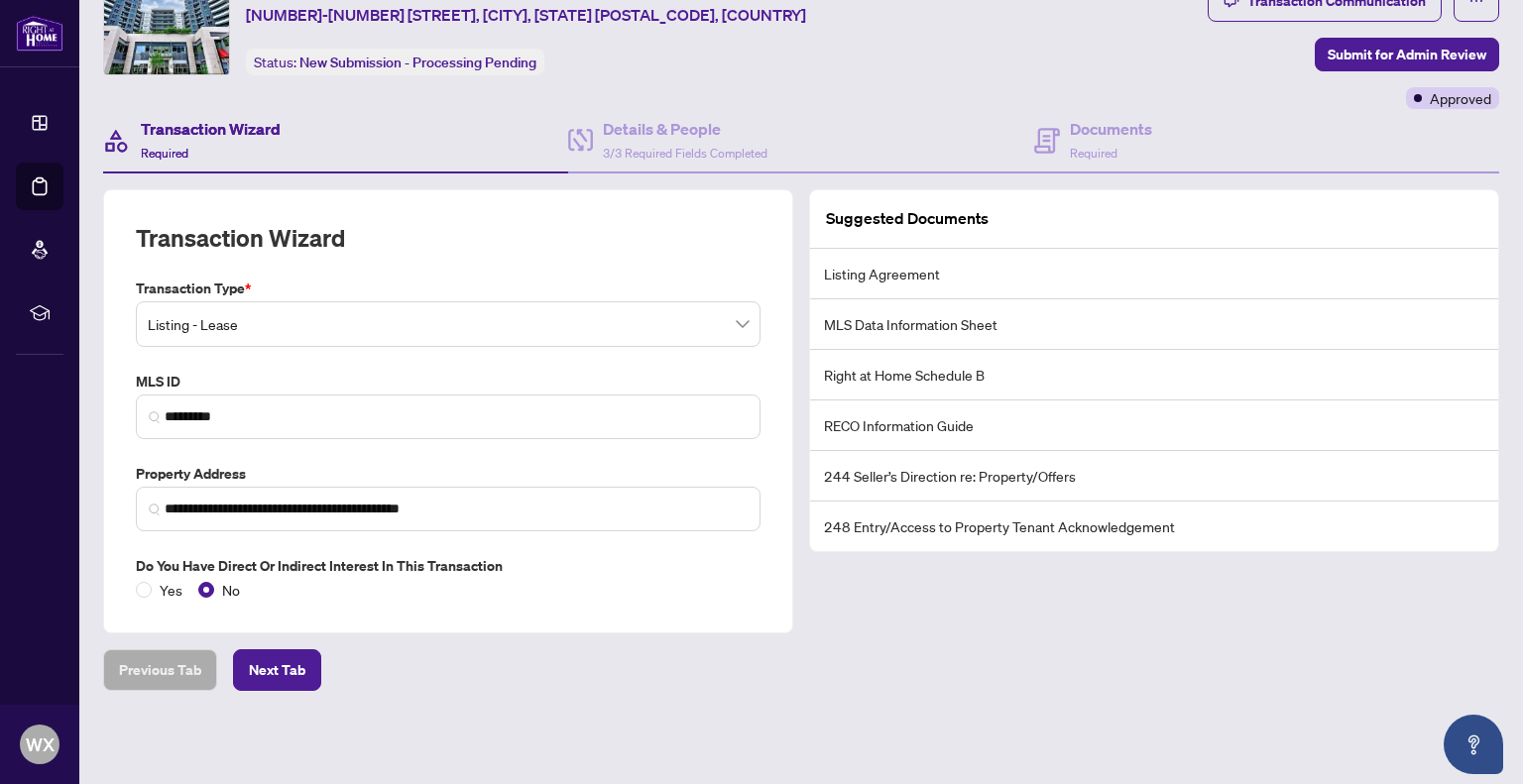 scroll, scrollTop: 77, scrollLeft: 0, axis: vertical 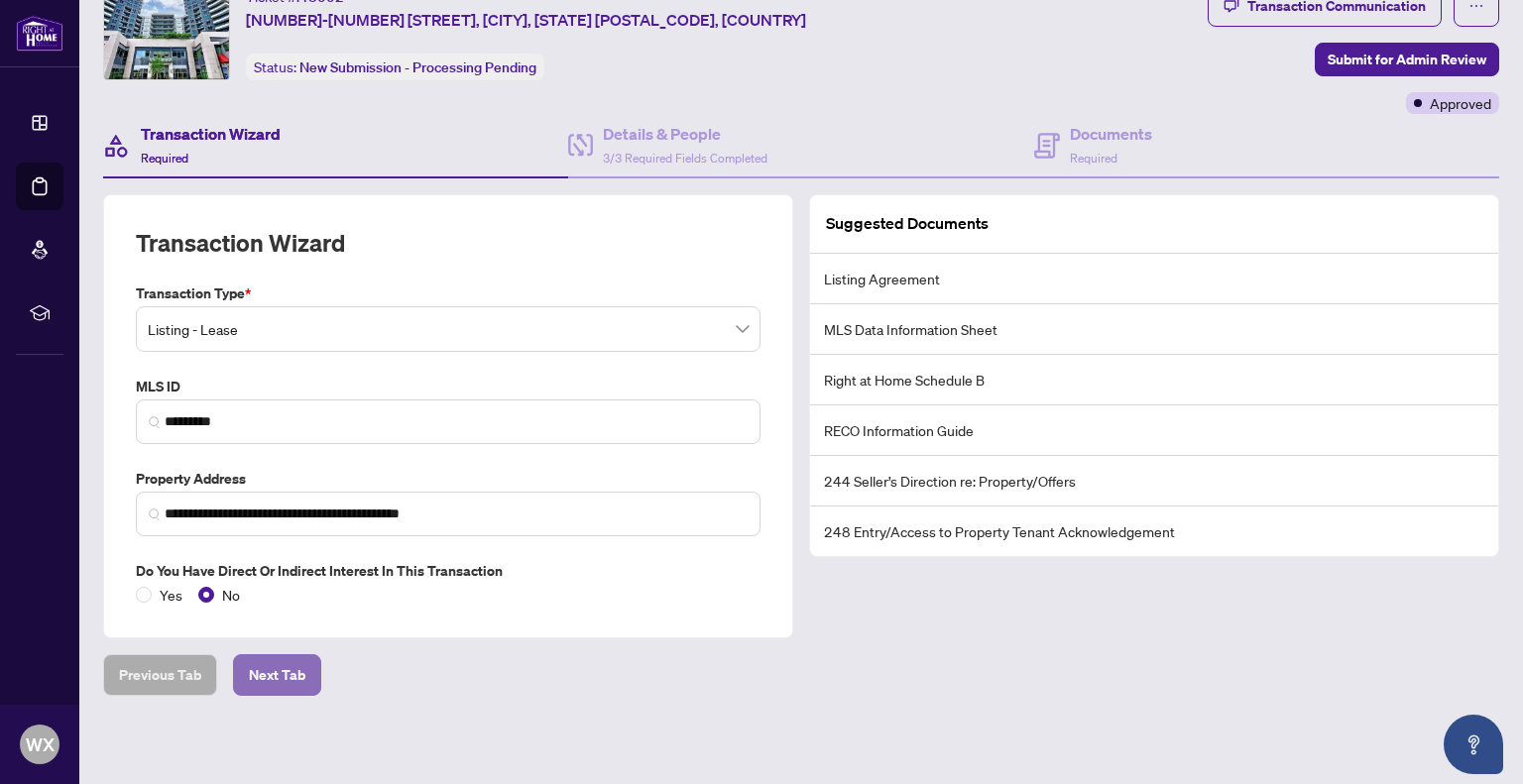 click on "Next Tab" at bounding box center [277, 675] 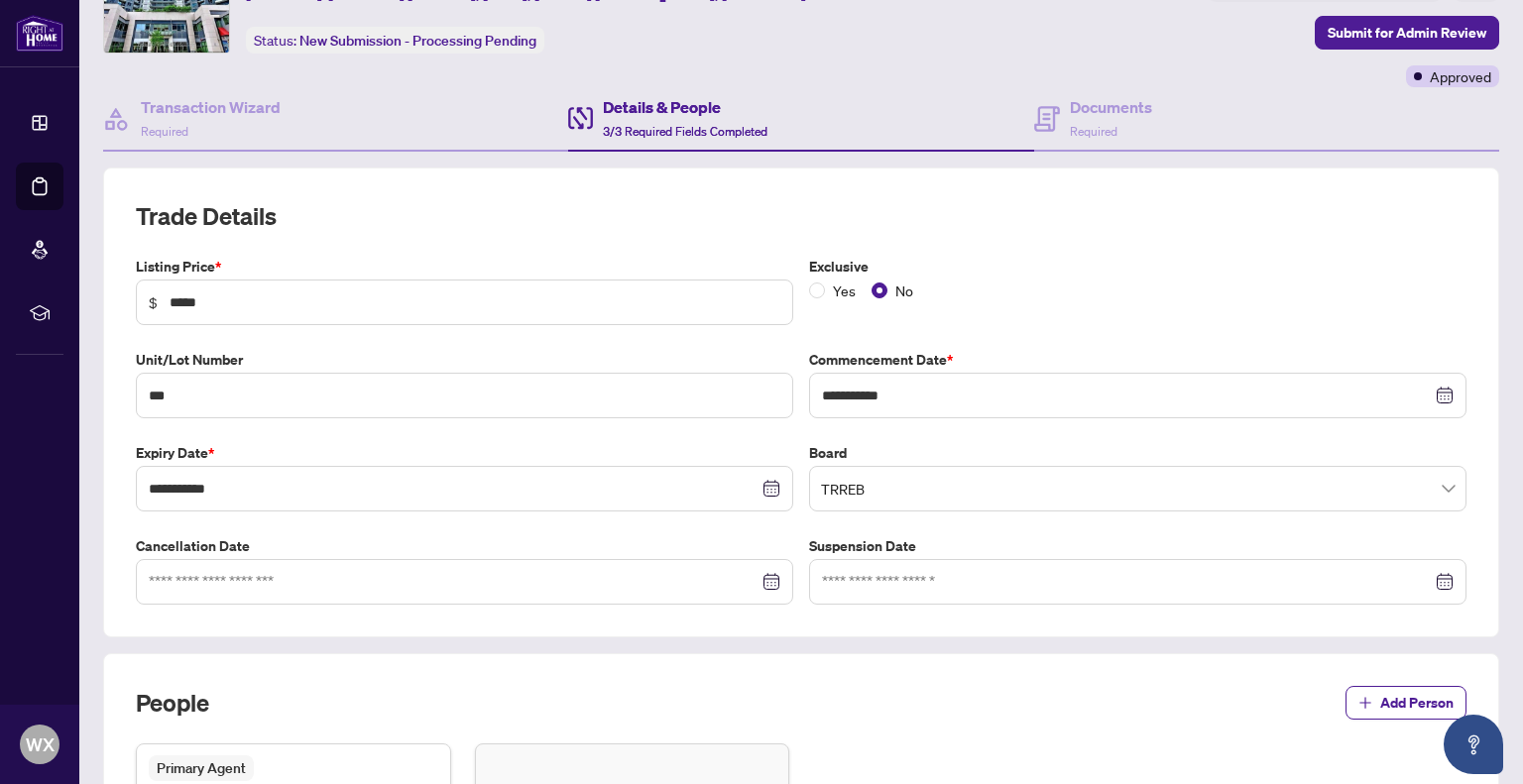 scroll, scrollTop: 0, scrollLeft: 0, axis: both 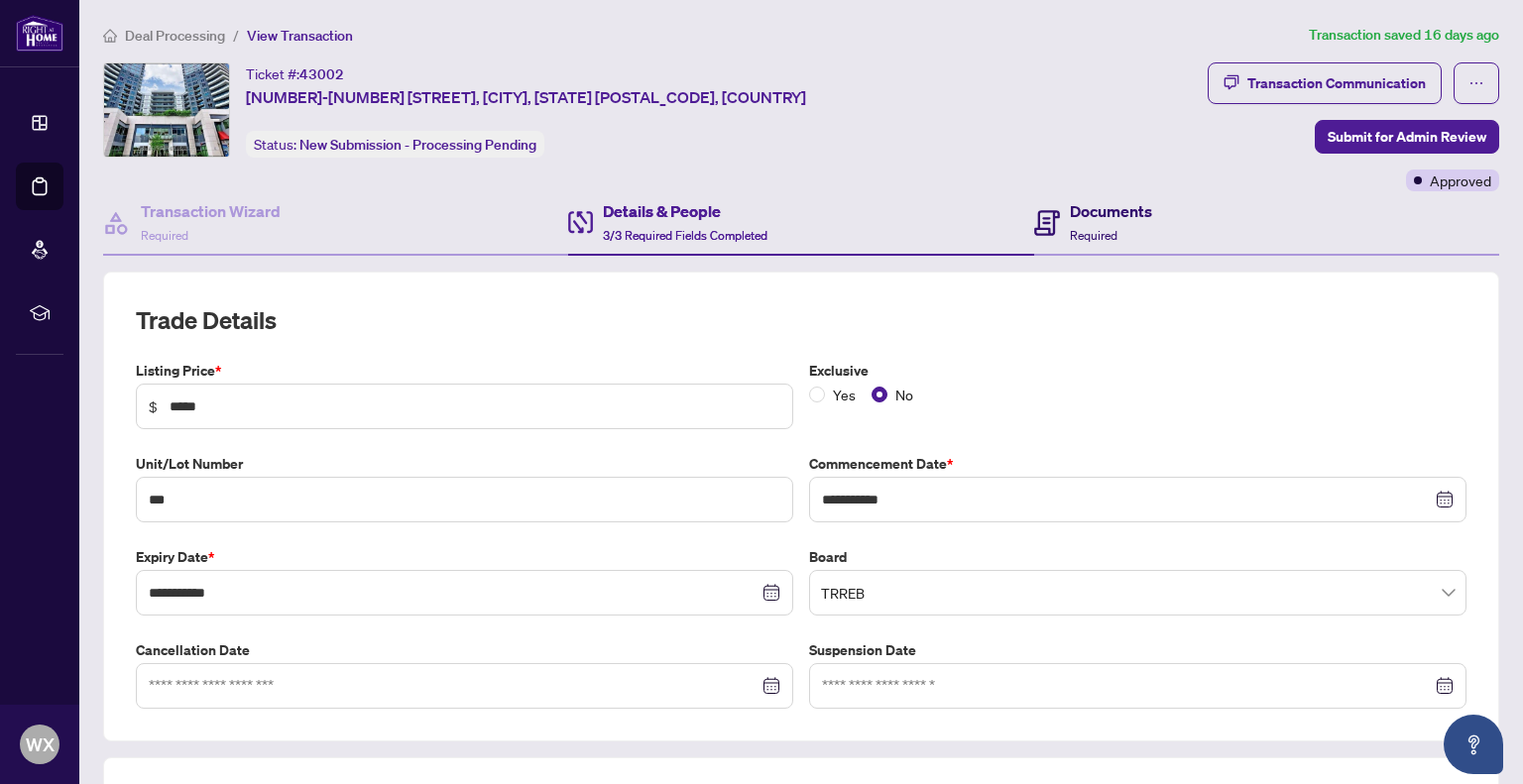 click on "Documents" at bounding box center (1111, 211) 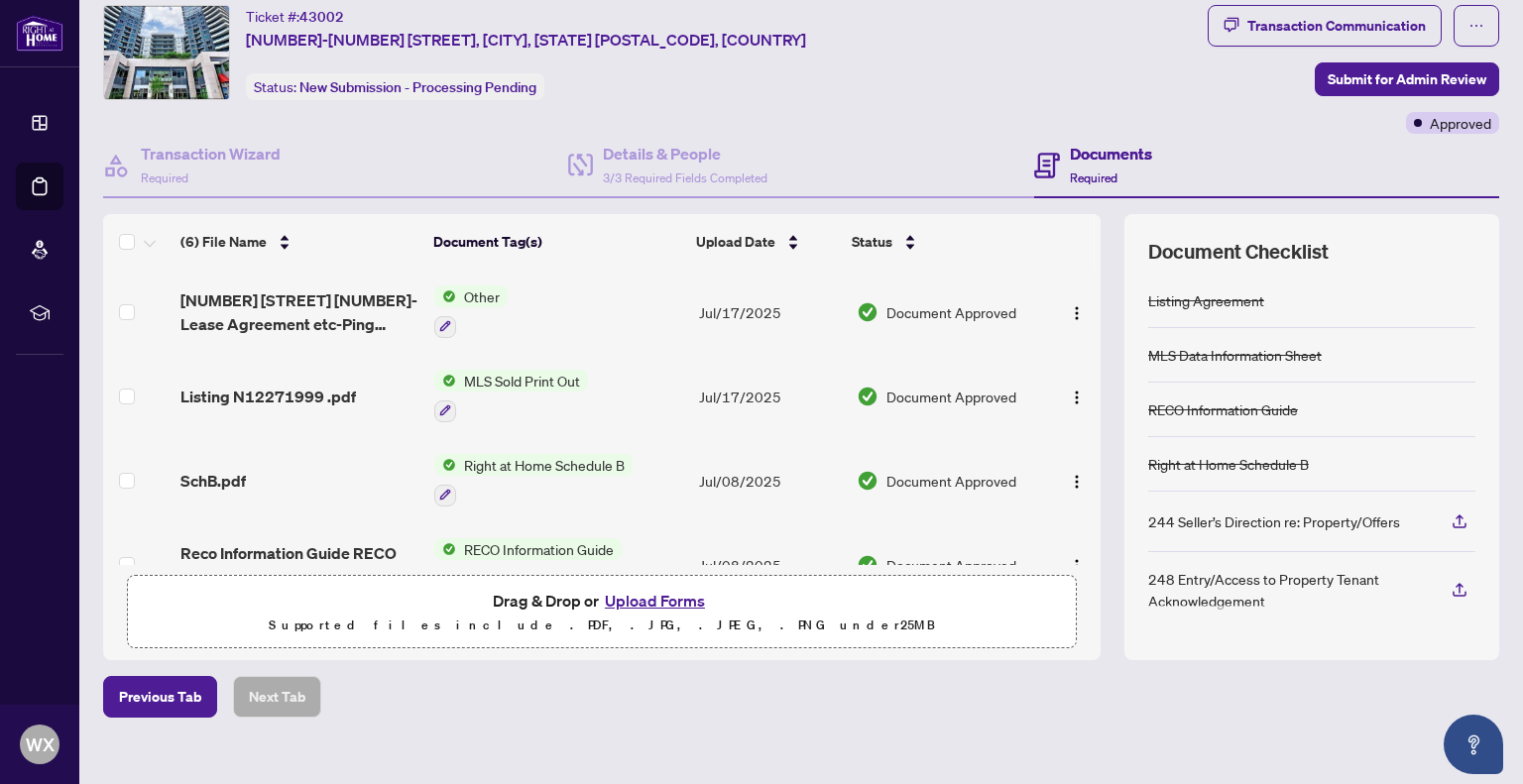 scroll, scrollTop: 80, scrollLeft: 0, axis: vertical 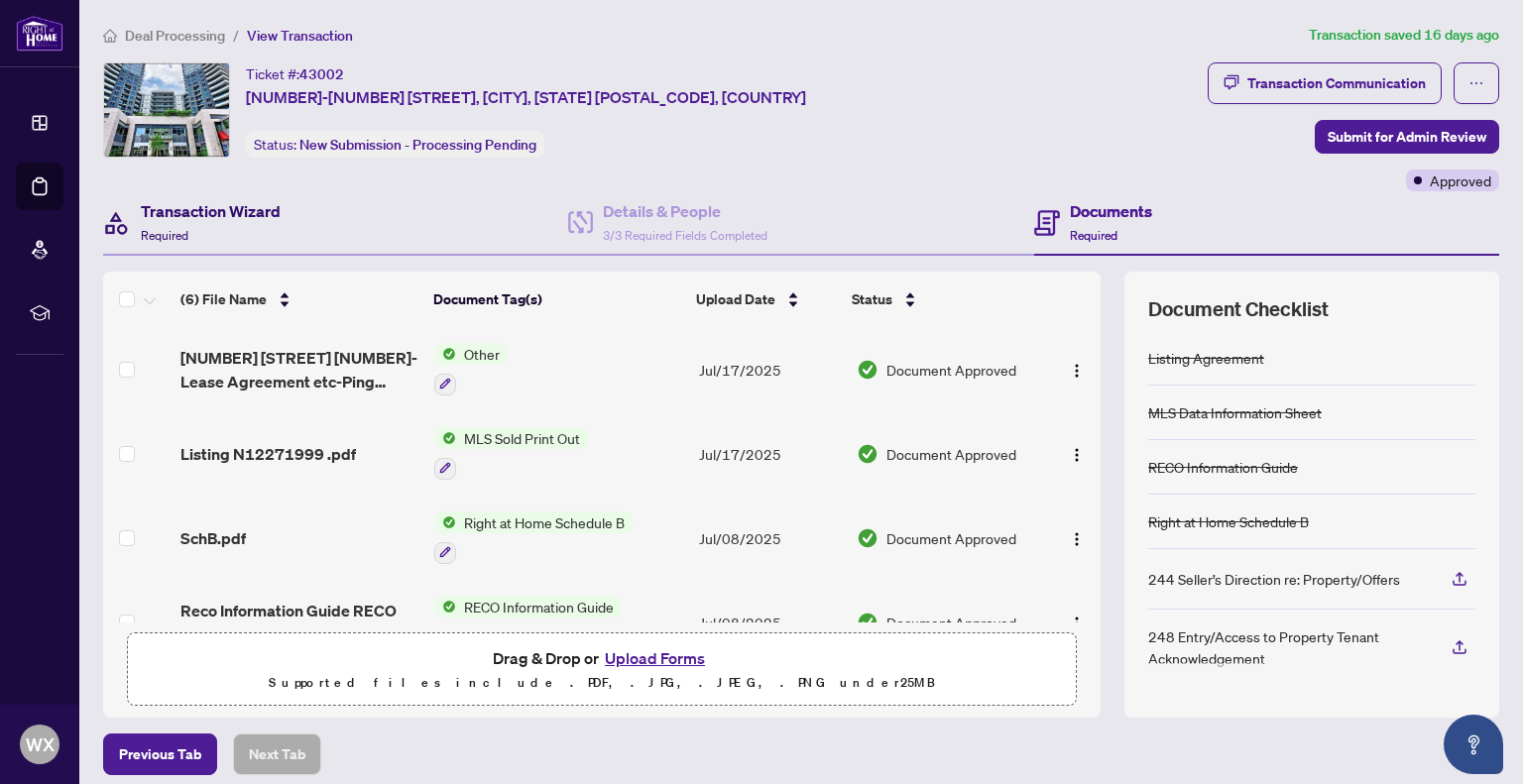 click on "Transaction Wizard" at bounding box center (210, 211) 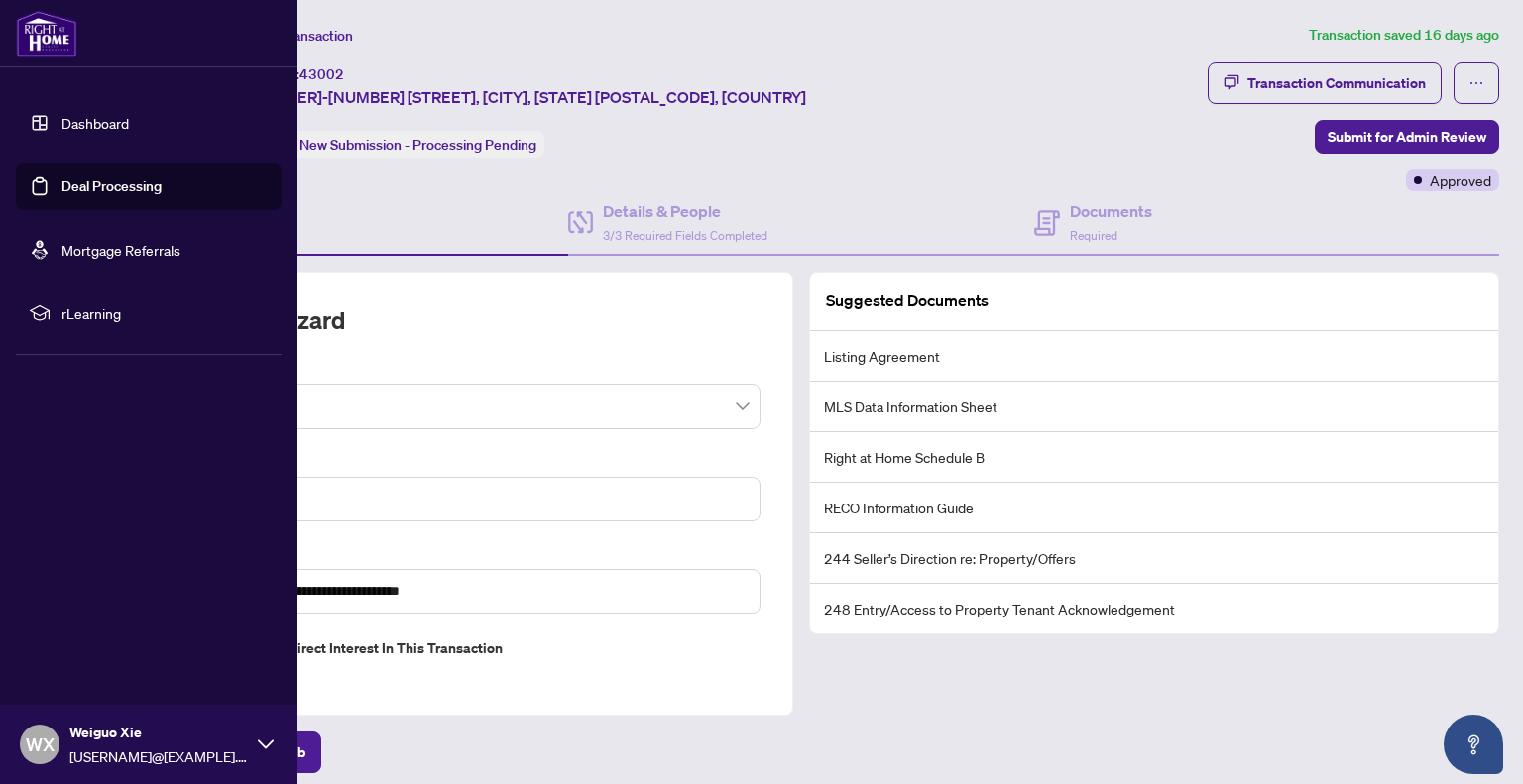 click on "Deal Processing" at bounding box center [111, 186] 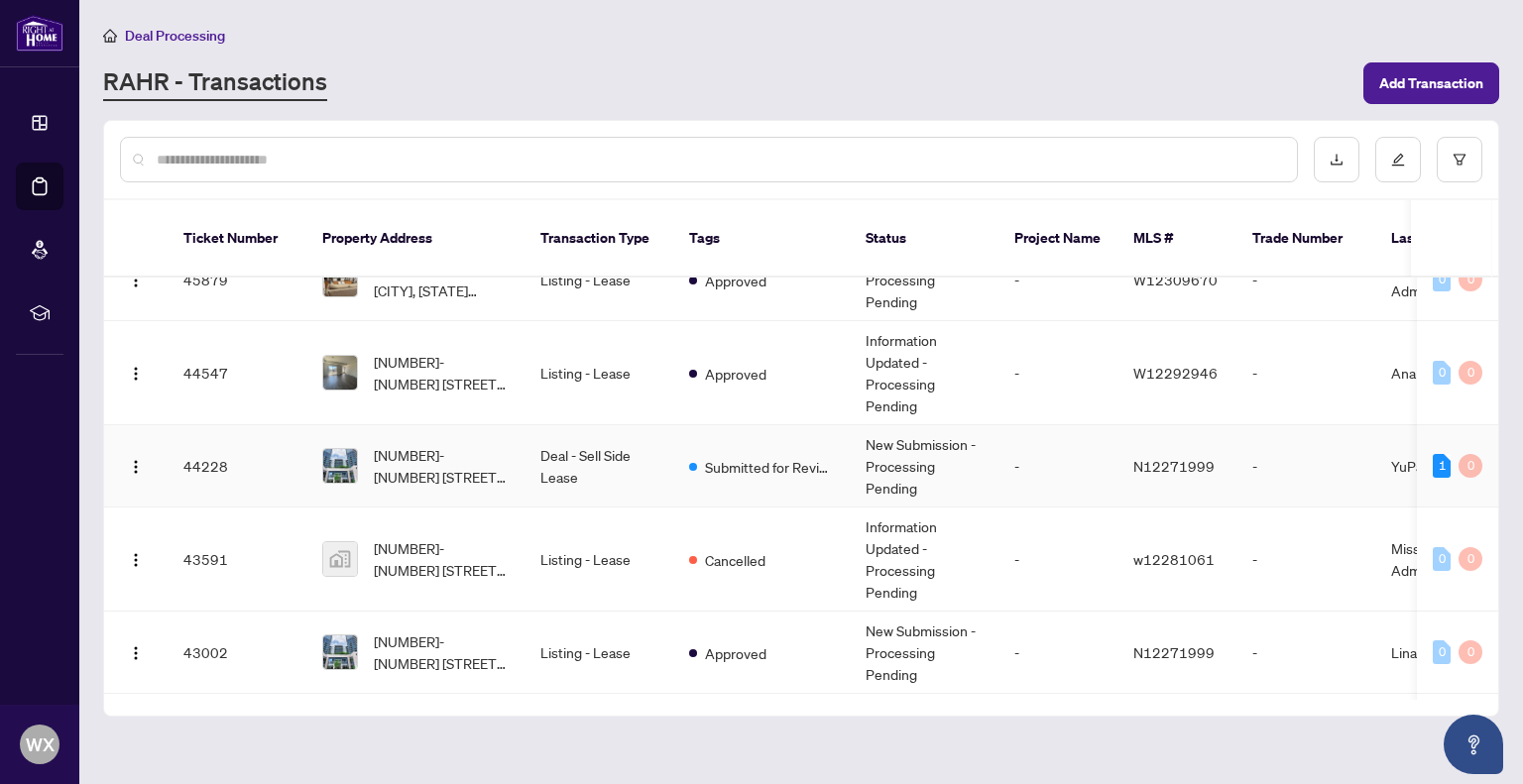 scroll, scrollTop: 198, scrollLeft: 0, axis: vertical 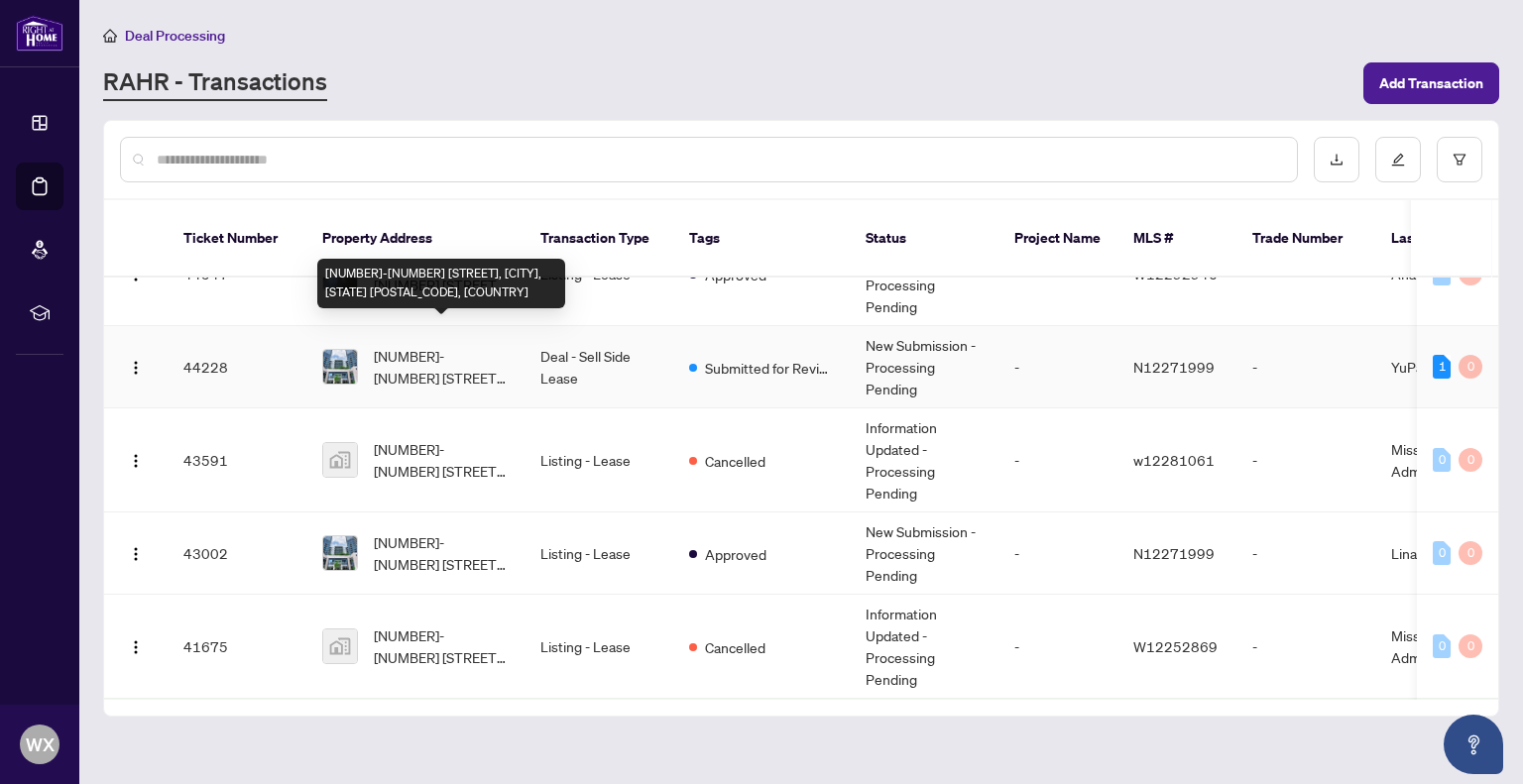 click on "[NUMBER]-[NUMBER] [STREET], [CITY], [STATE] [POSTAL_CODE], [COUNTRY]" at bounding box center (441, 367) 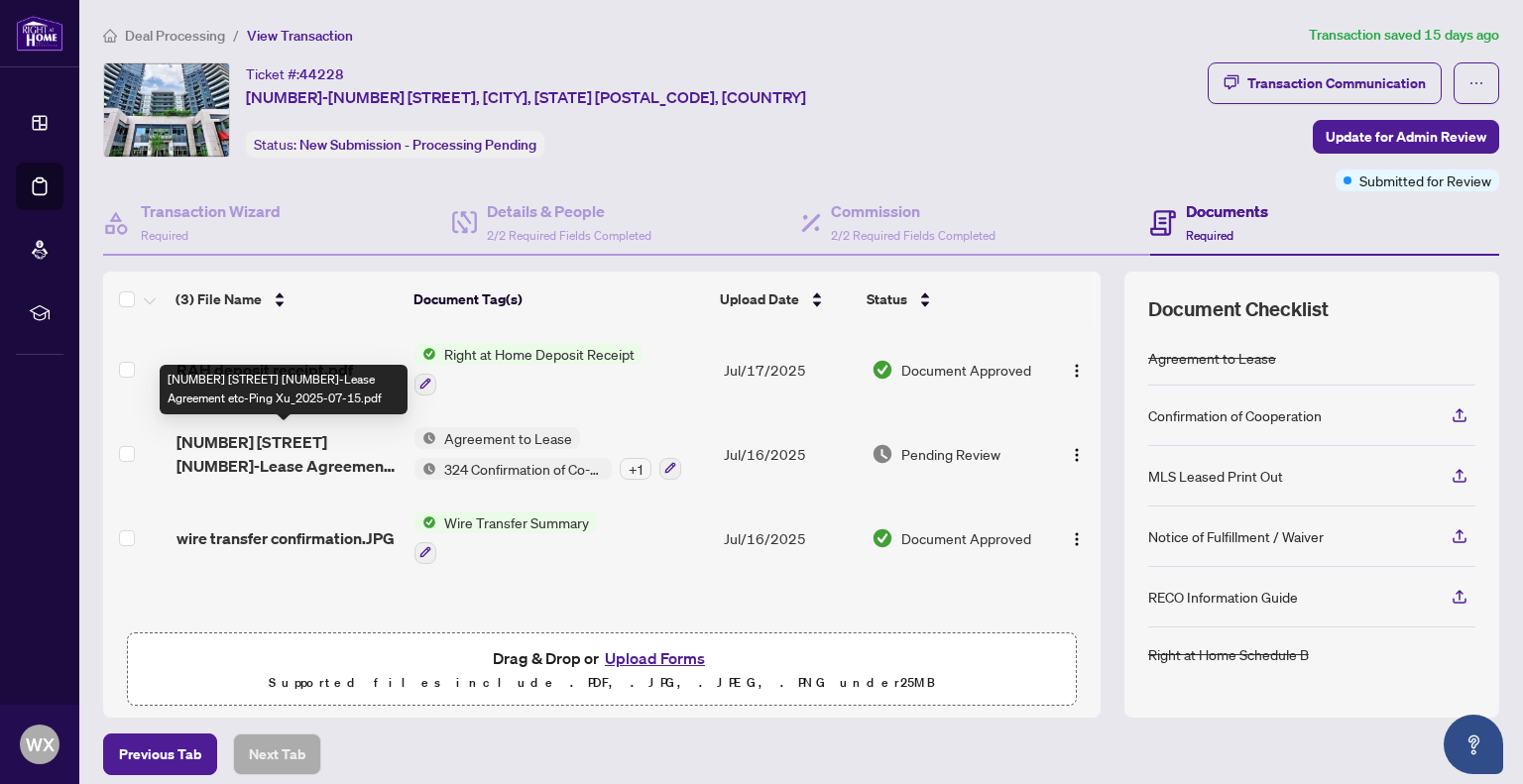 scroll, scrollTop: 0, scrollLeft: 0, axis: both 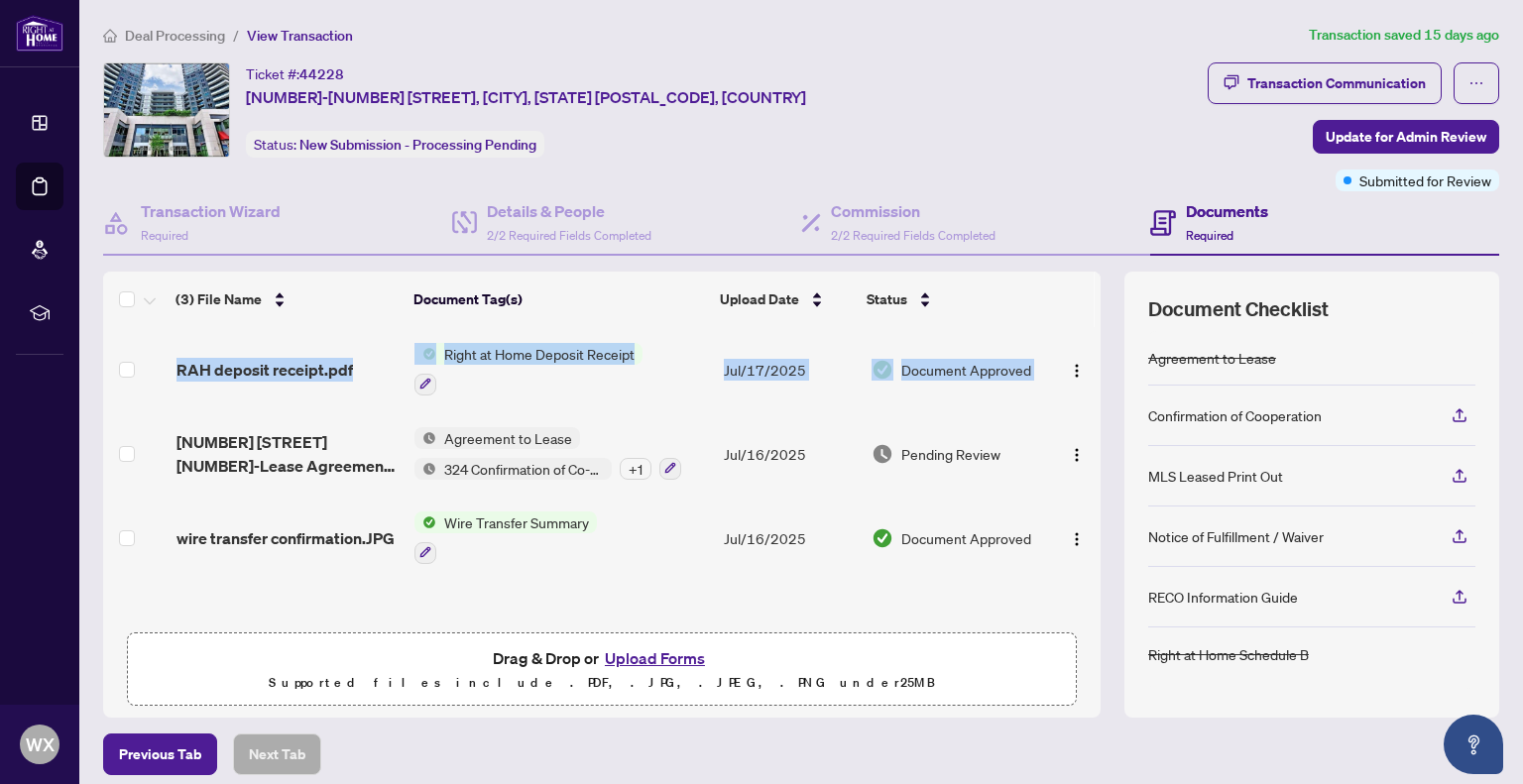 drag, startPoint x: 1079, startPoint y: 391, endPoint x: 1079, endPoint y: 339, distance: 52 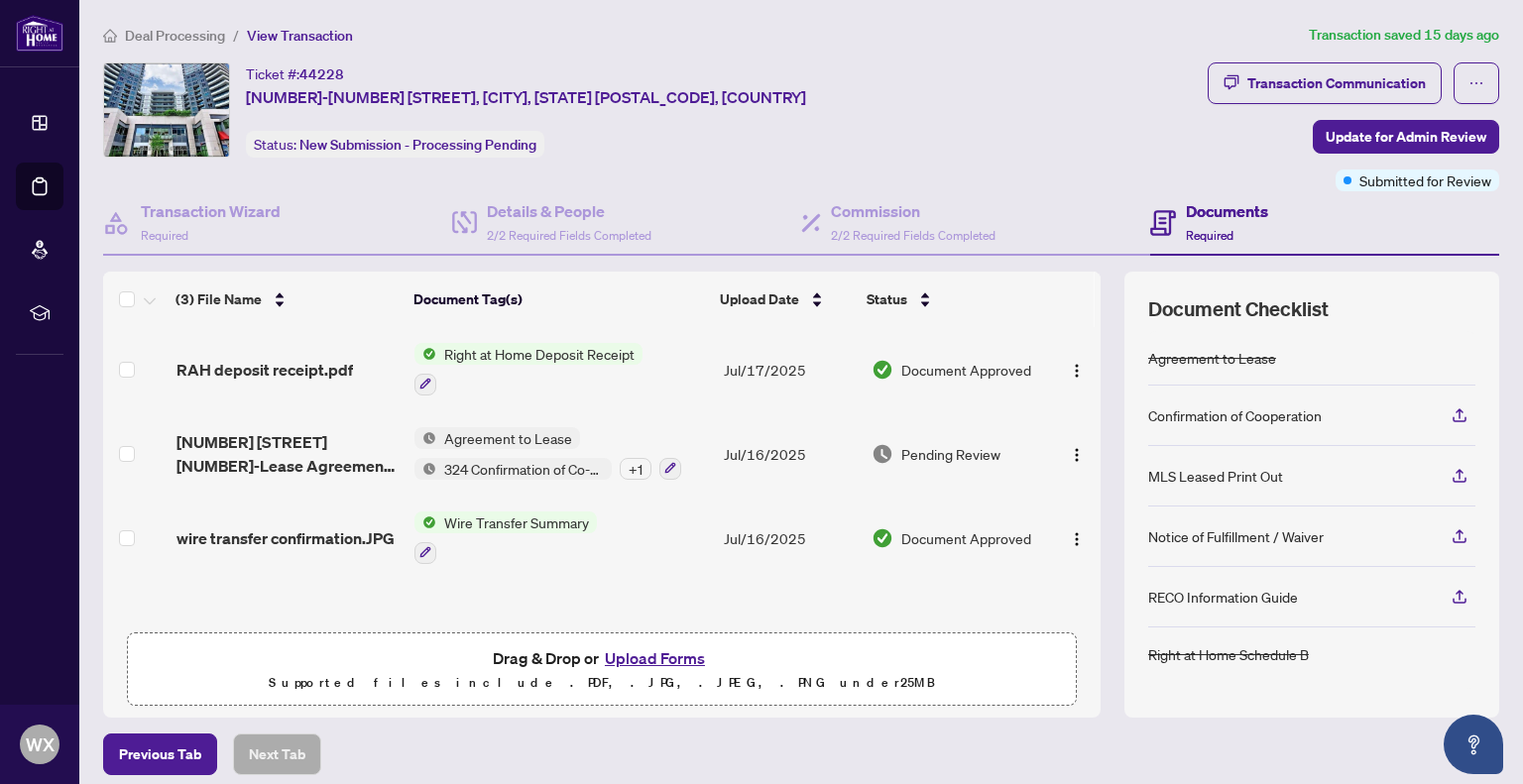 drag, startPoint x: 1087, startPoint y: 352, endPoint x: 1078, endPoint y: 274, distance: 78.51751 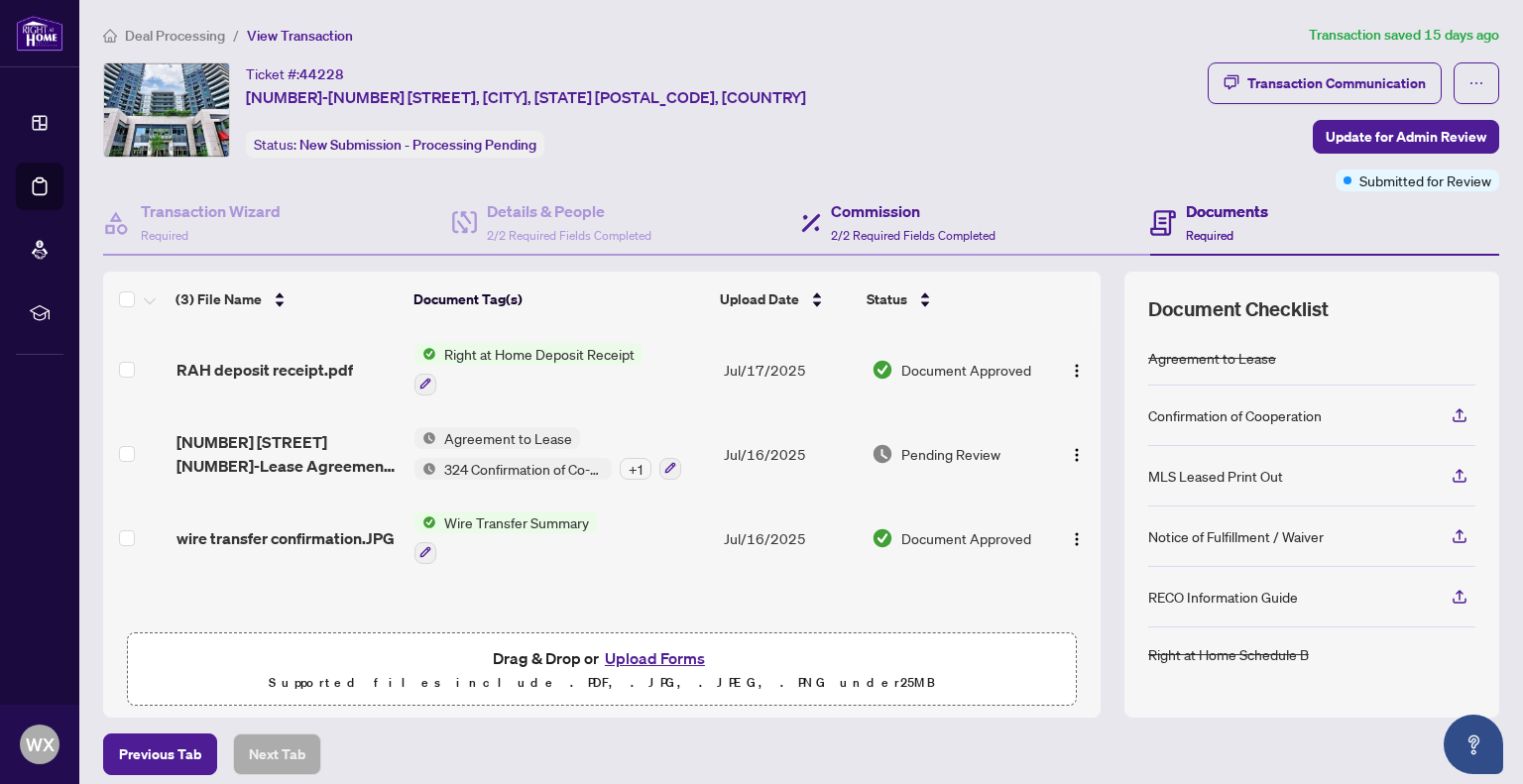 drag, startPoint x: 1082, startPoint y: 208, endPoint x: 1070, endPoint y: 261, distance: 54.34151 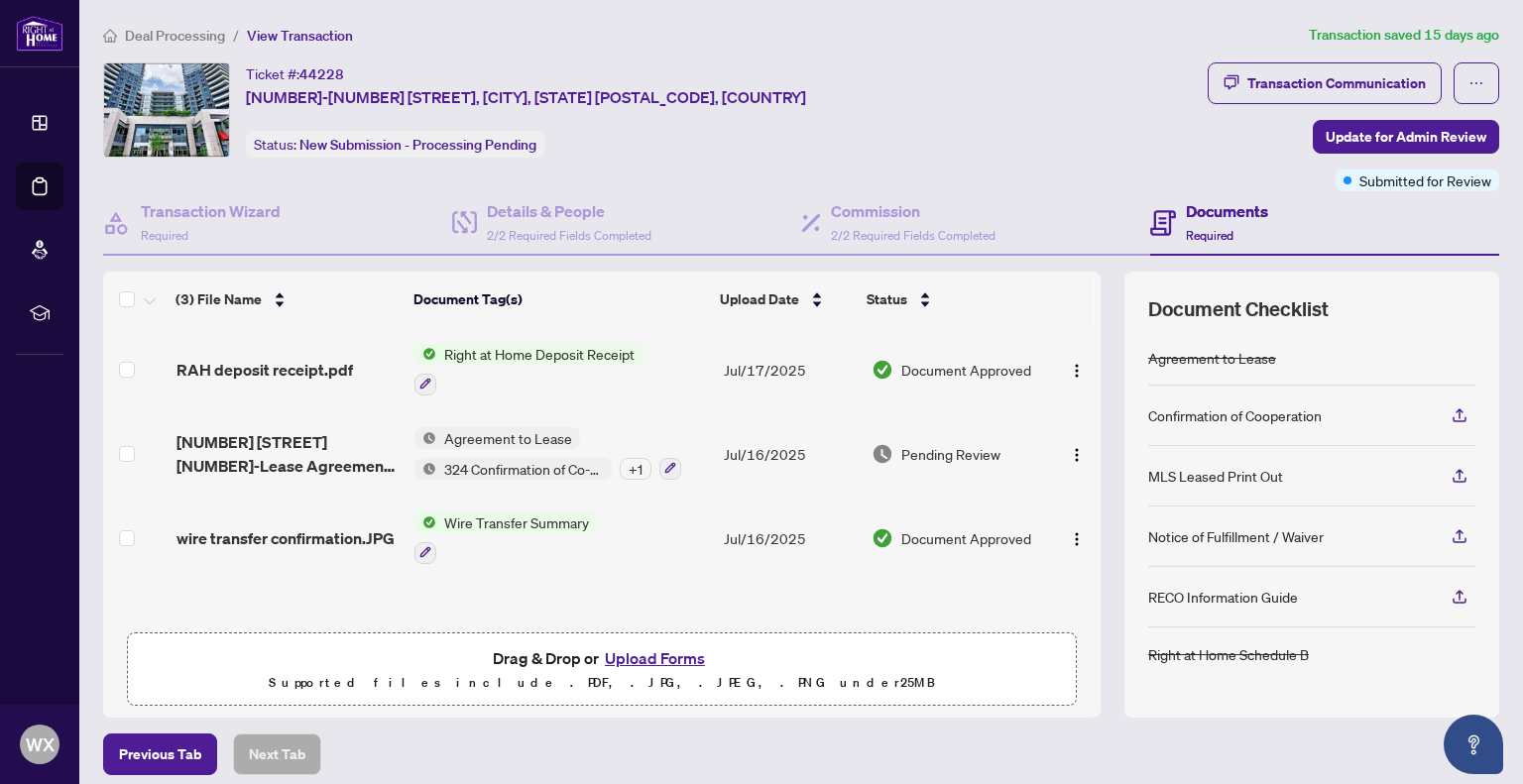 click on "Commission 2/2 Required Fields Completed" at bounding box center (976, 223) 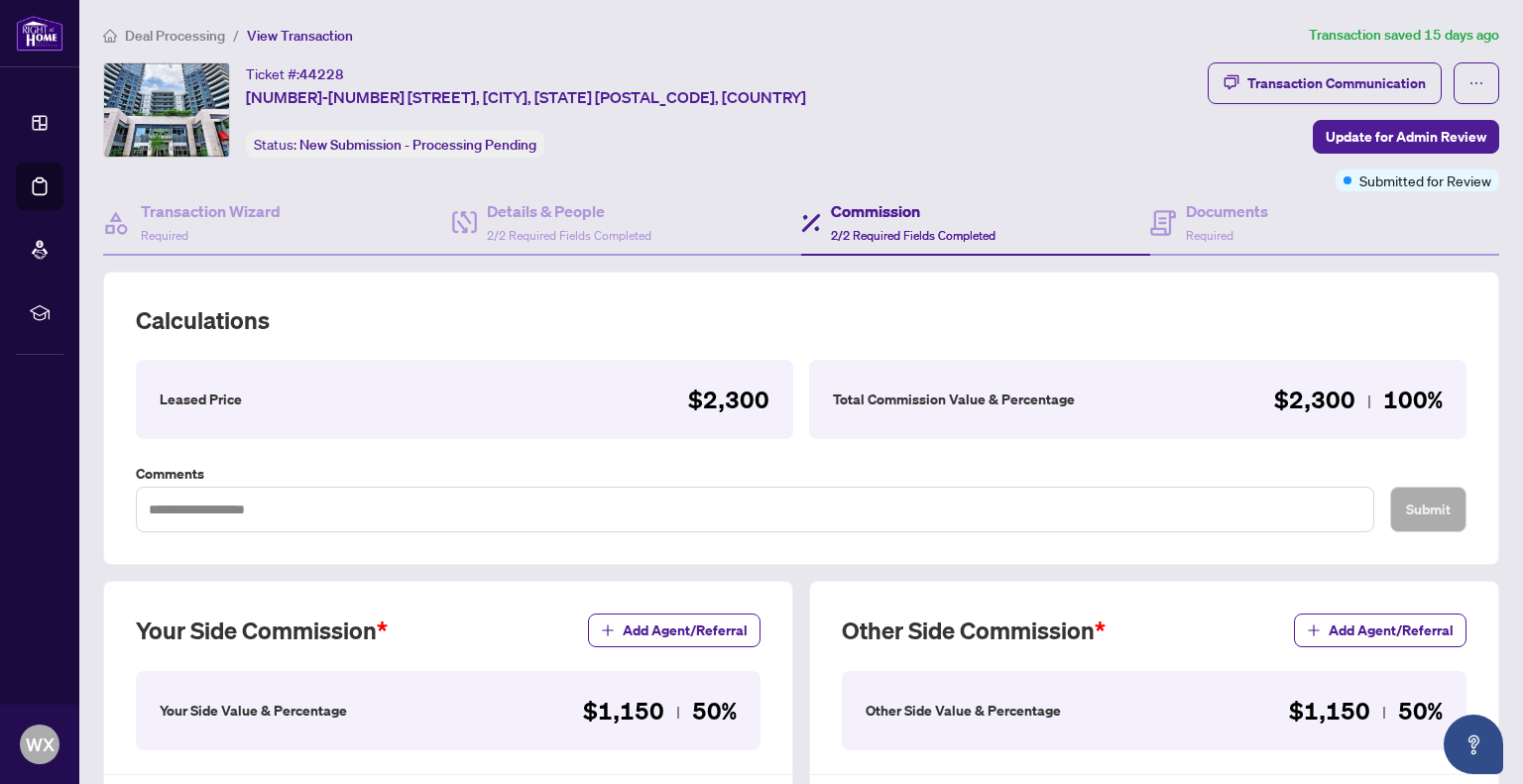 click on "2/2 Required Fields Completed" at bounding box center [913, 235] 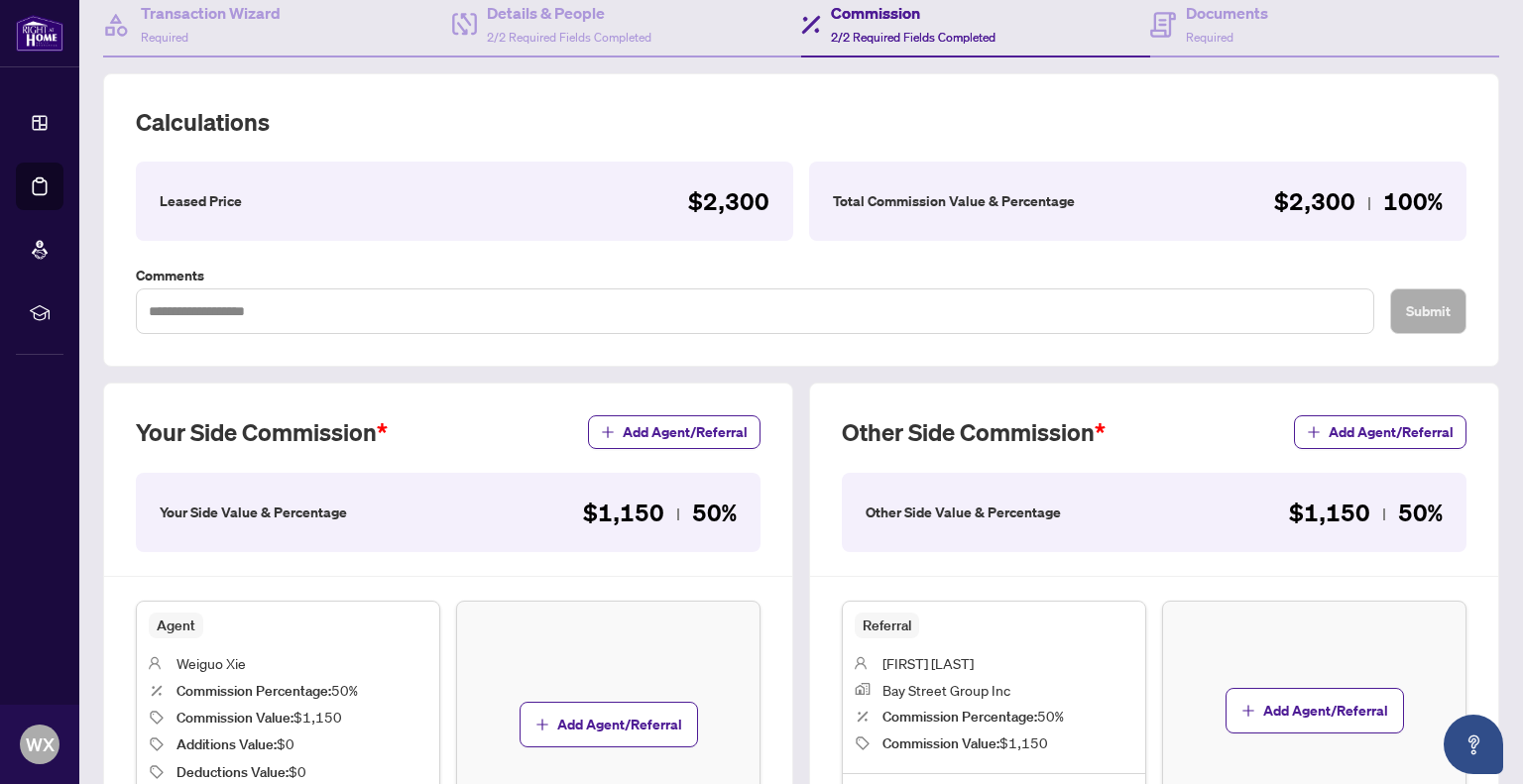 scroll, scrollTop: 297, scrollLeft: 0, axis: vertical 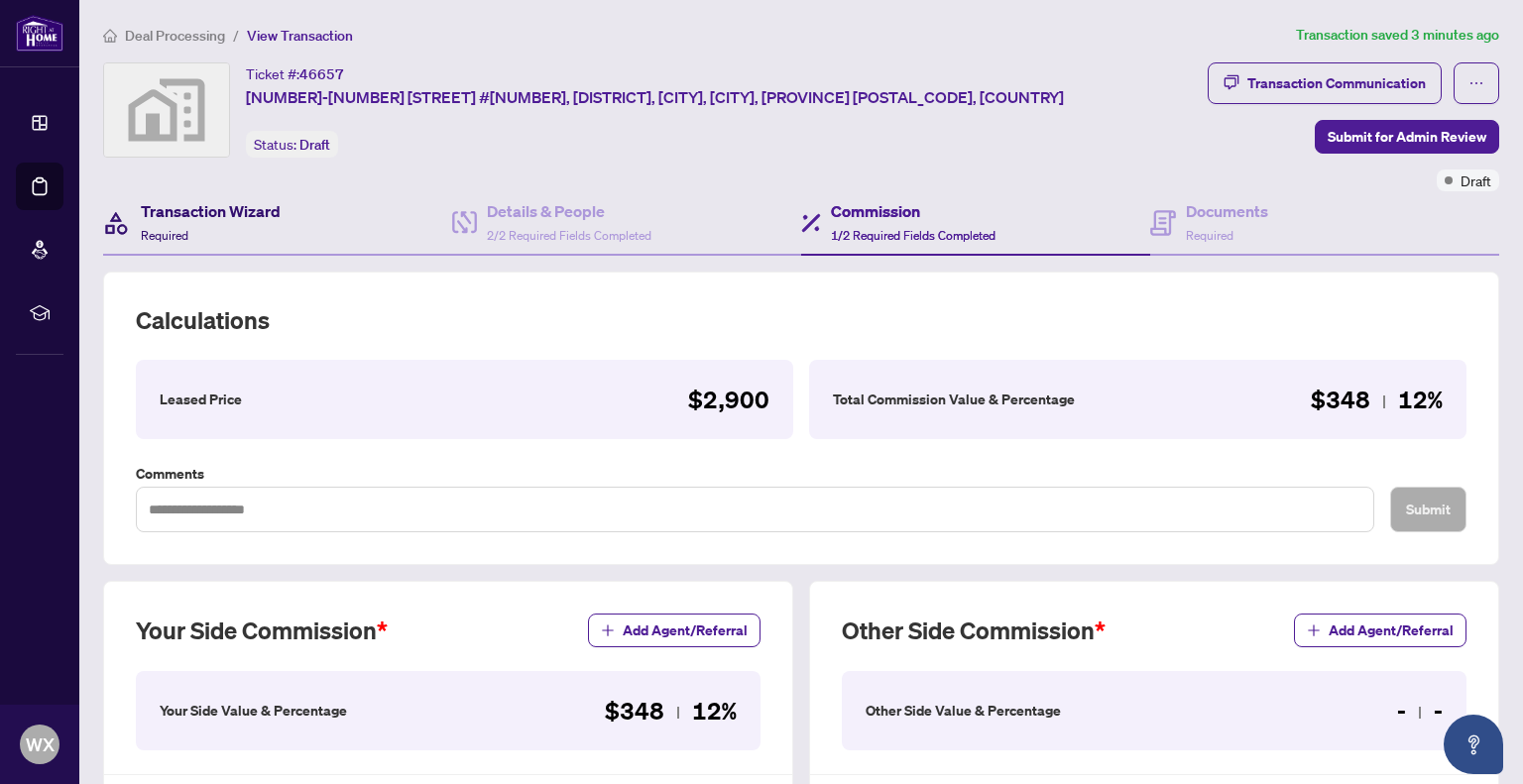 click on "Transaction Wizard" at bounding box center (210, 211) 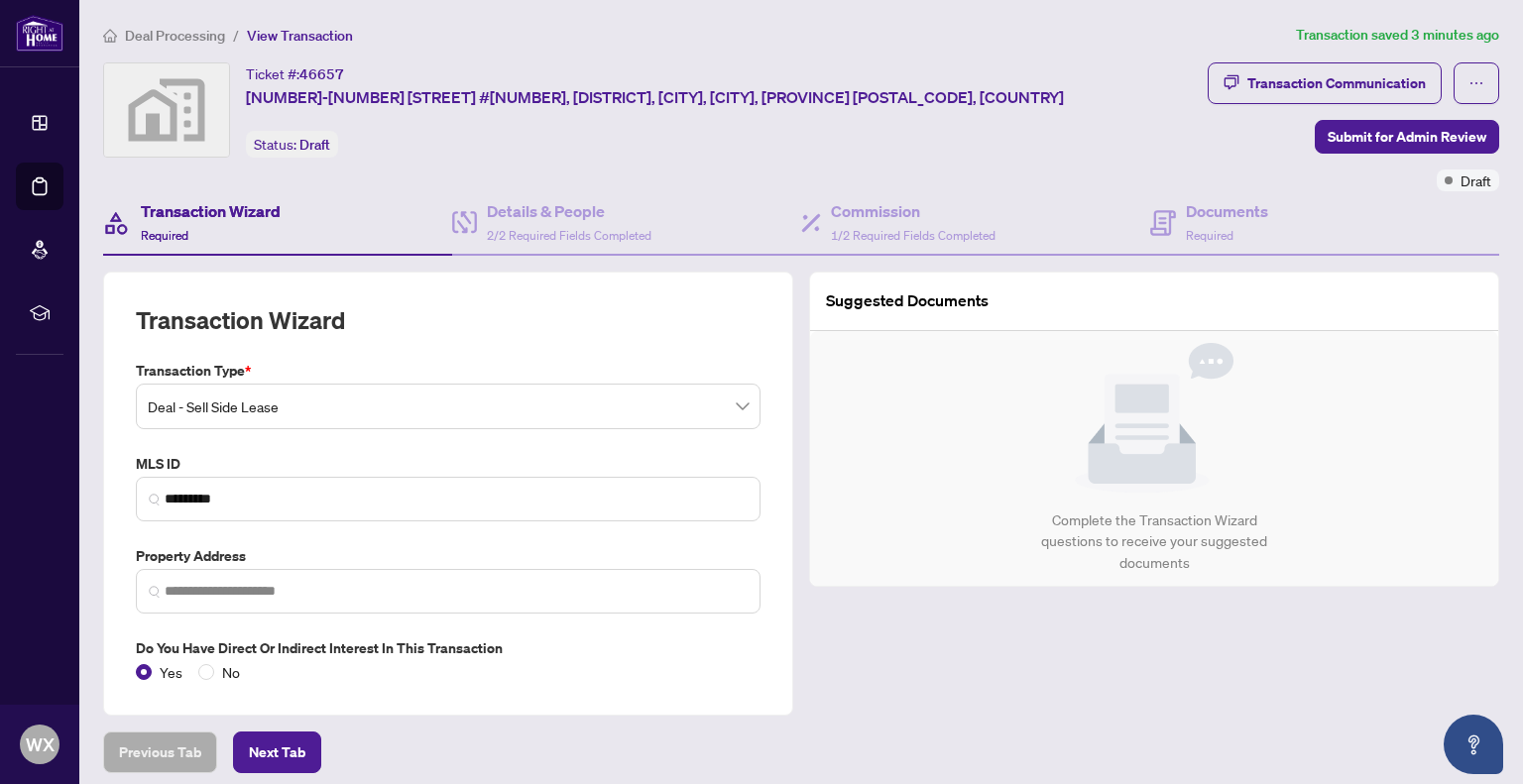 type on "**********" 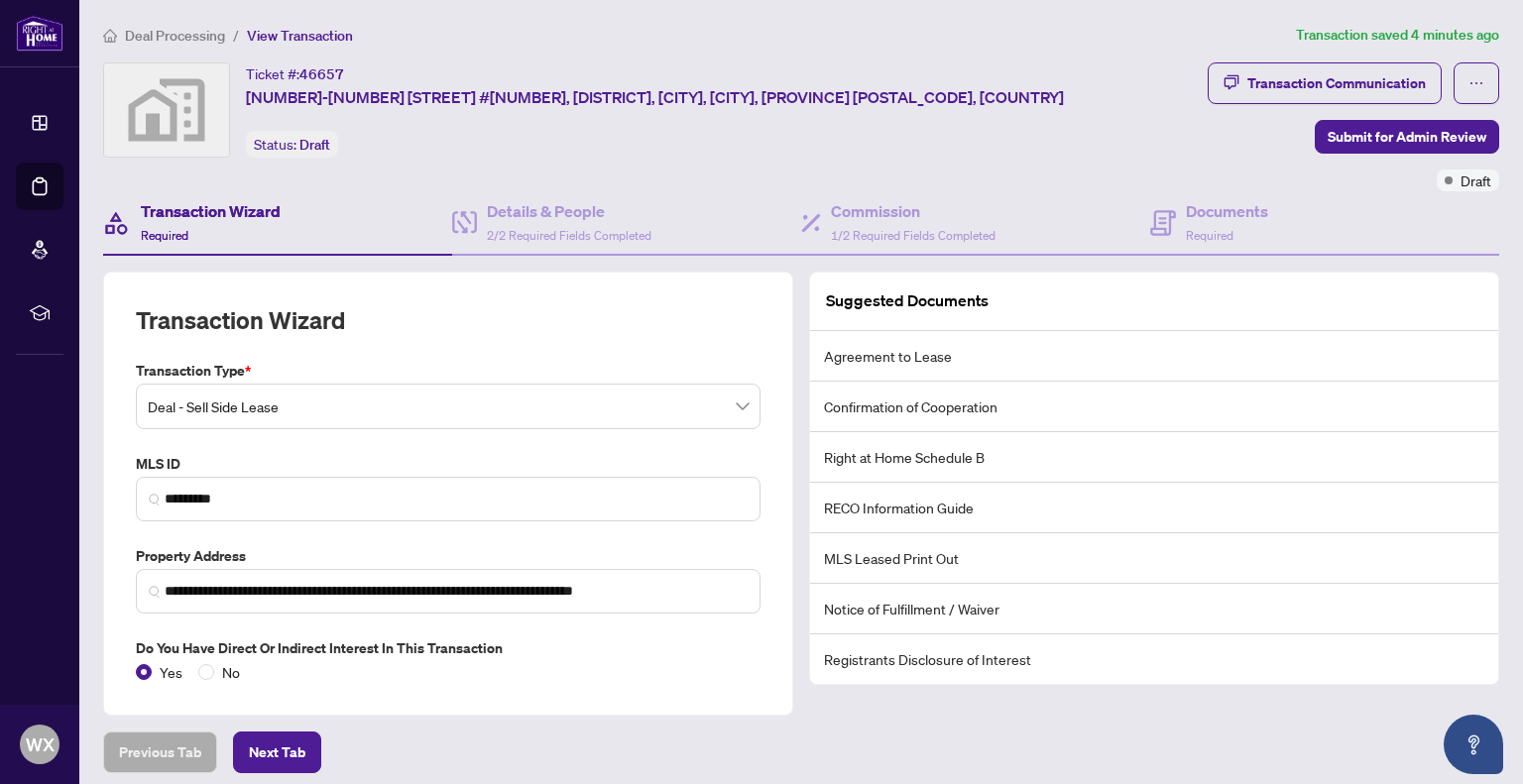 scroll, scrollTop: 77, scrollLeft: 0, axis: vertical 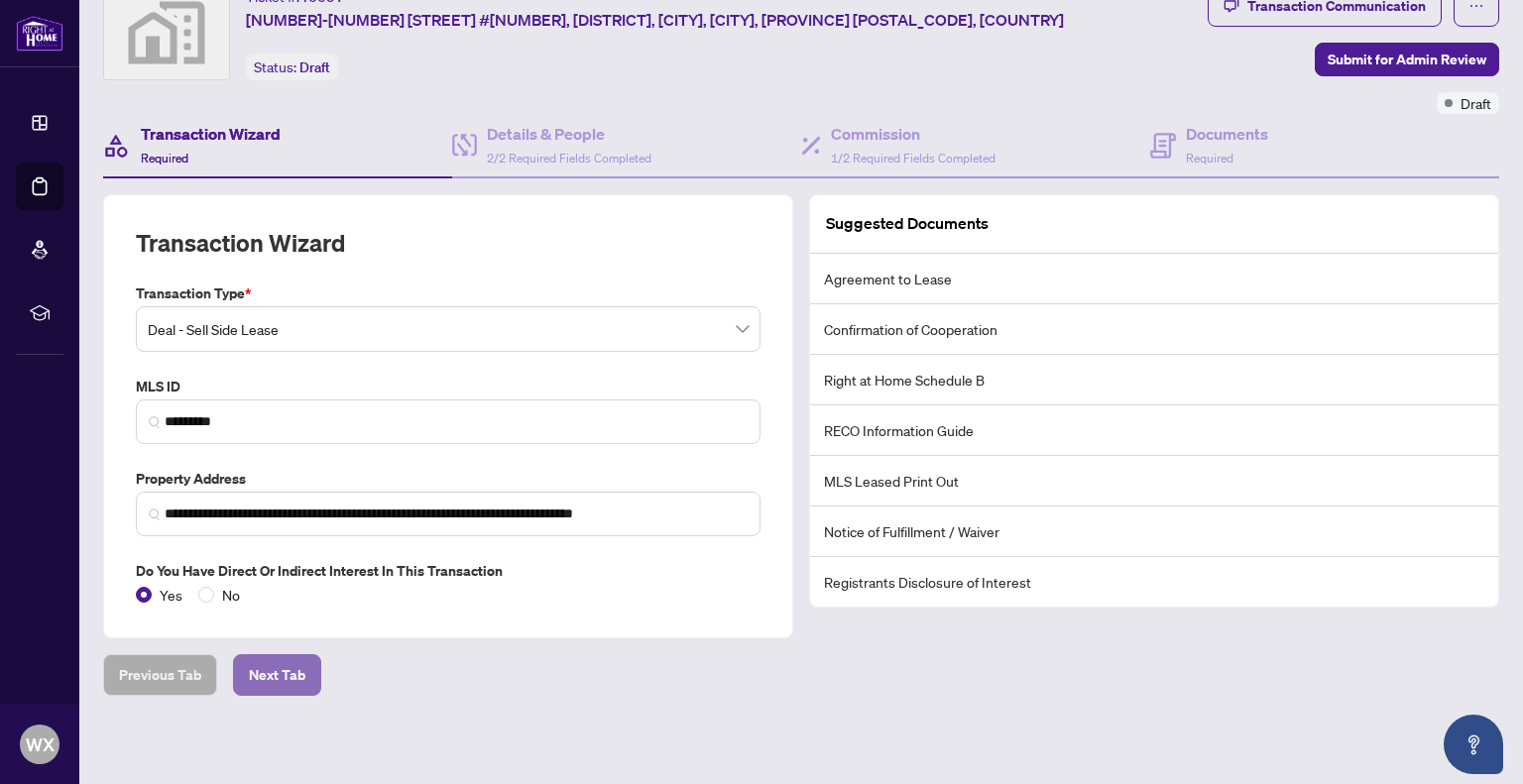 click on "Next Tab" at bounding box center [277, 675] 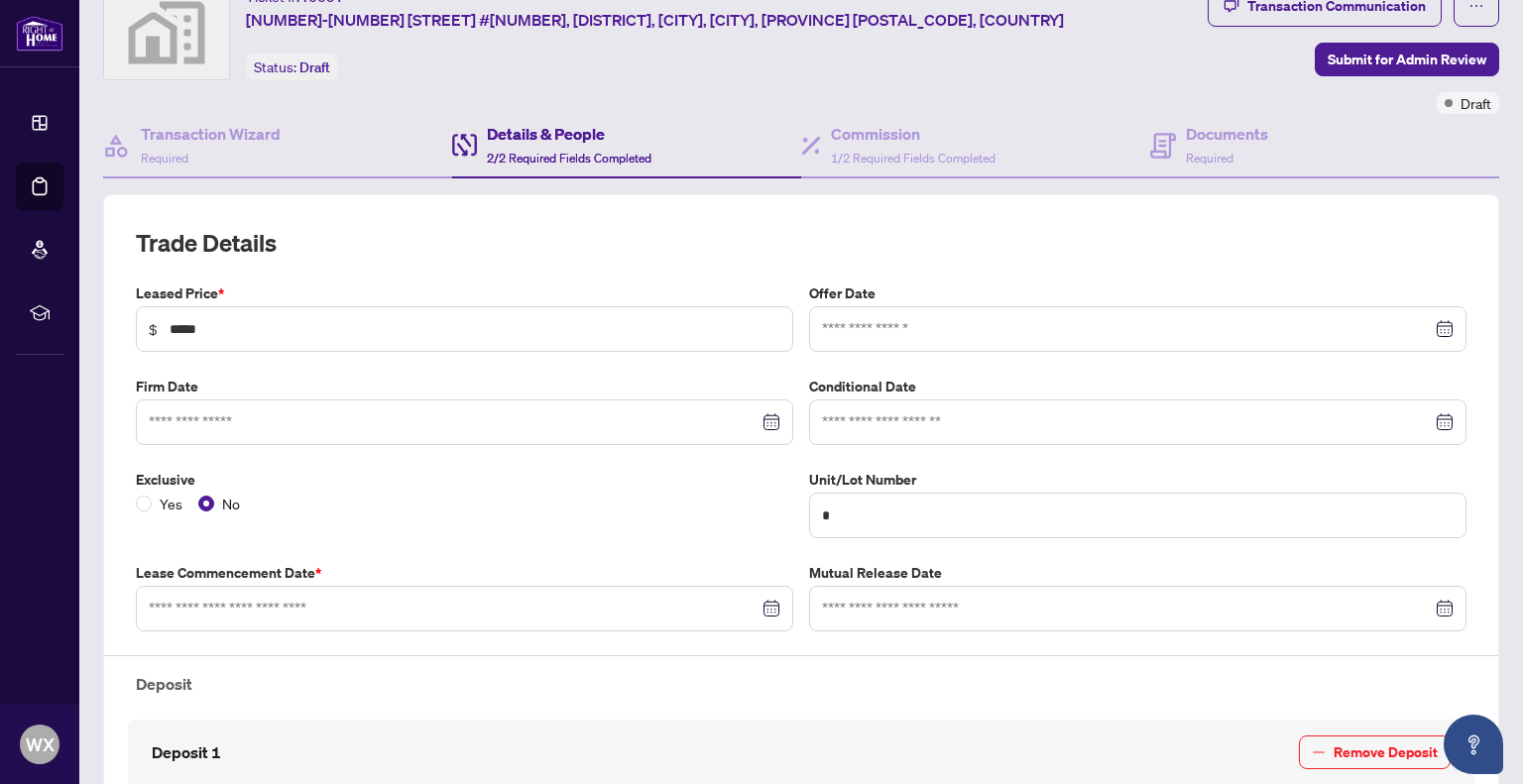 type on "**********" 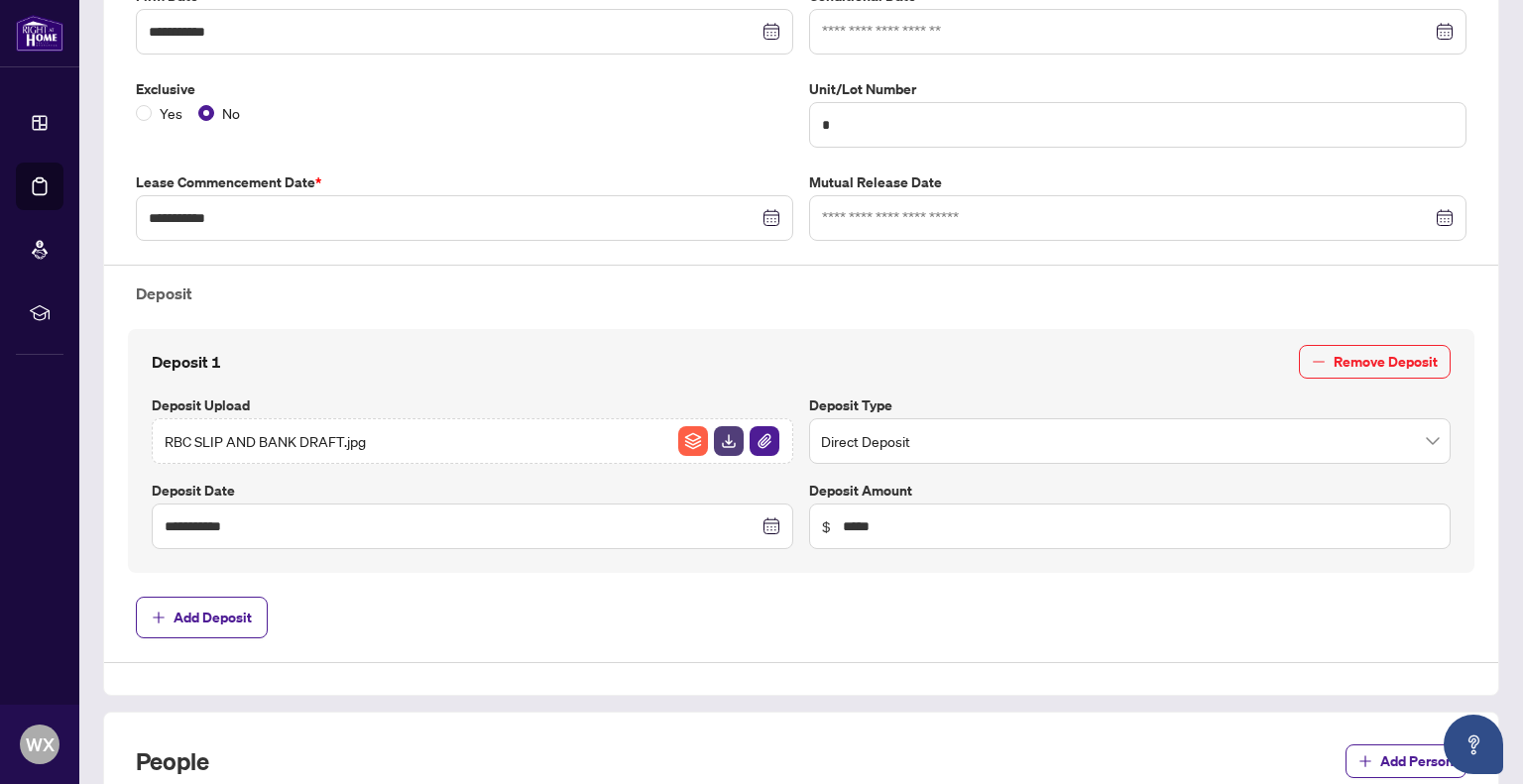 scroll, scrollTop: 474, scrollLeft: 0, axis: vertical 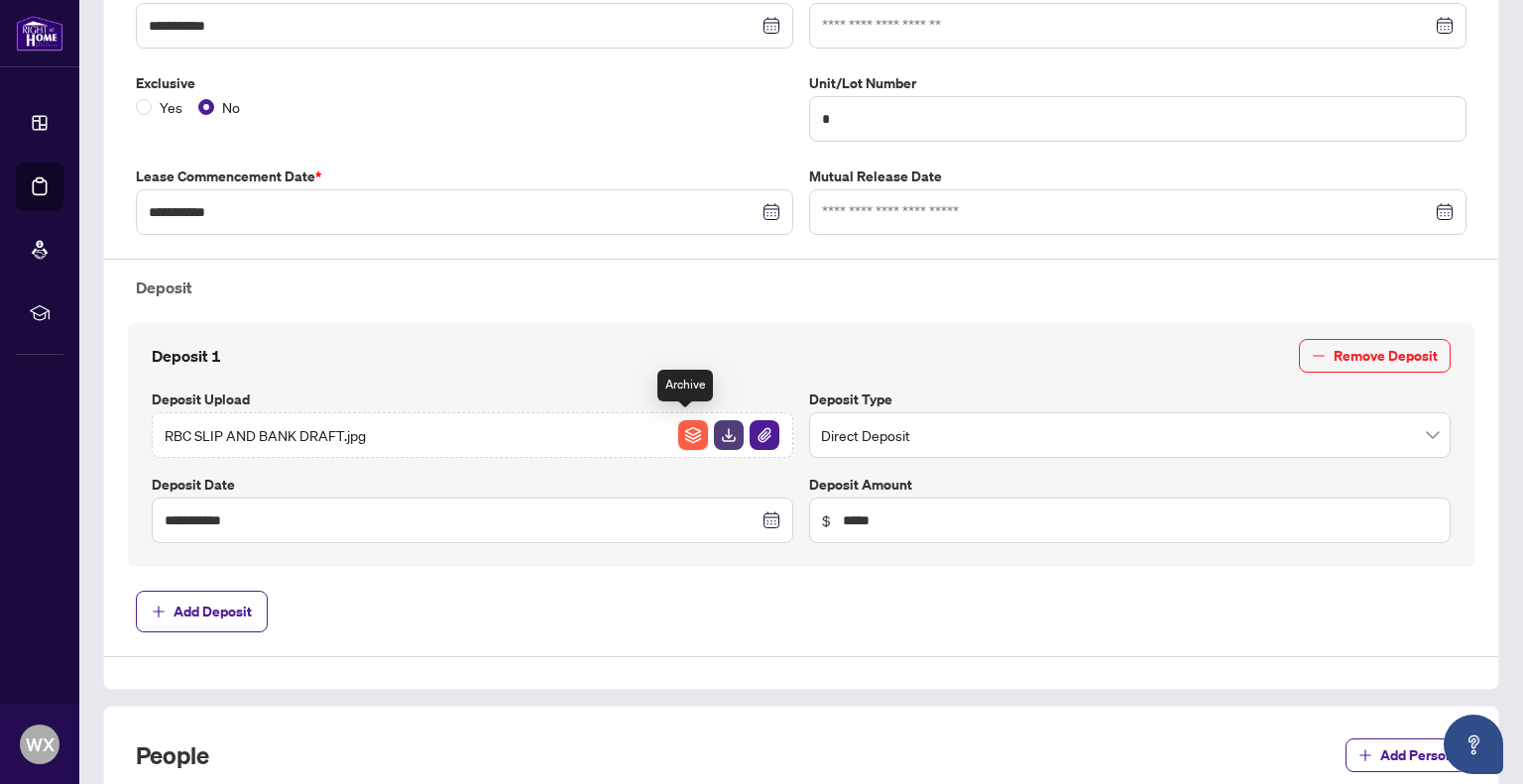 click at bounding box center (693, 435) 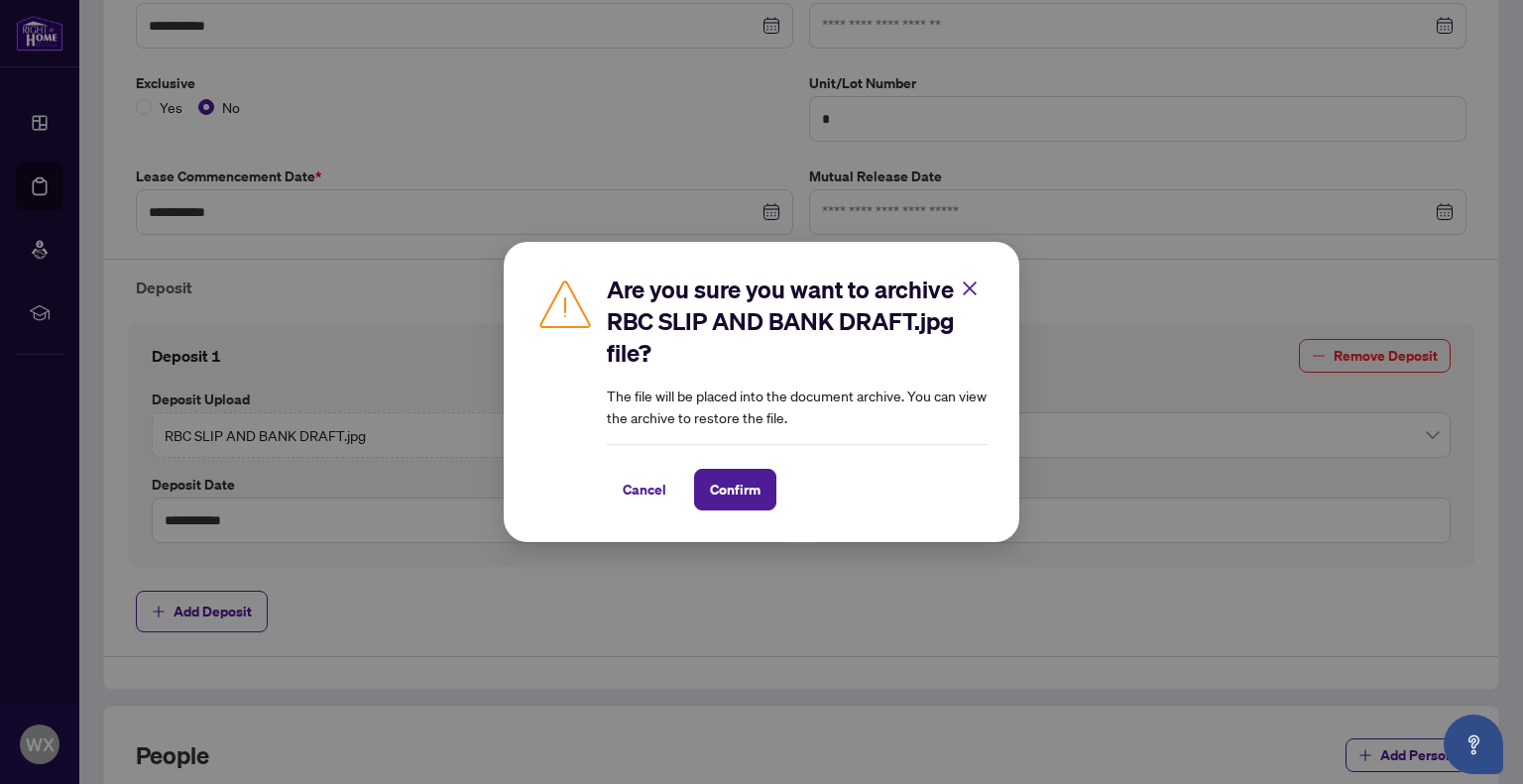 click on "Cancel" at bounding box center [644, 490] 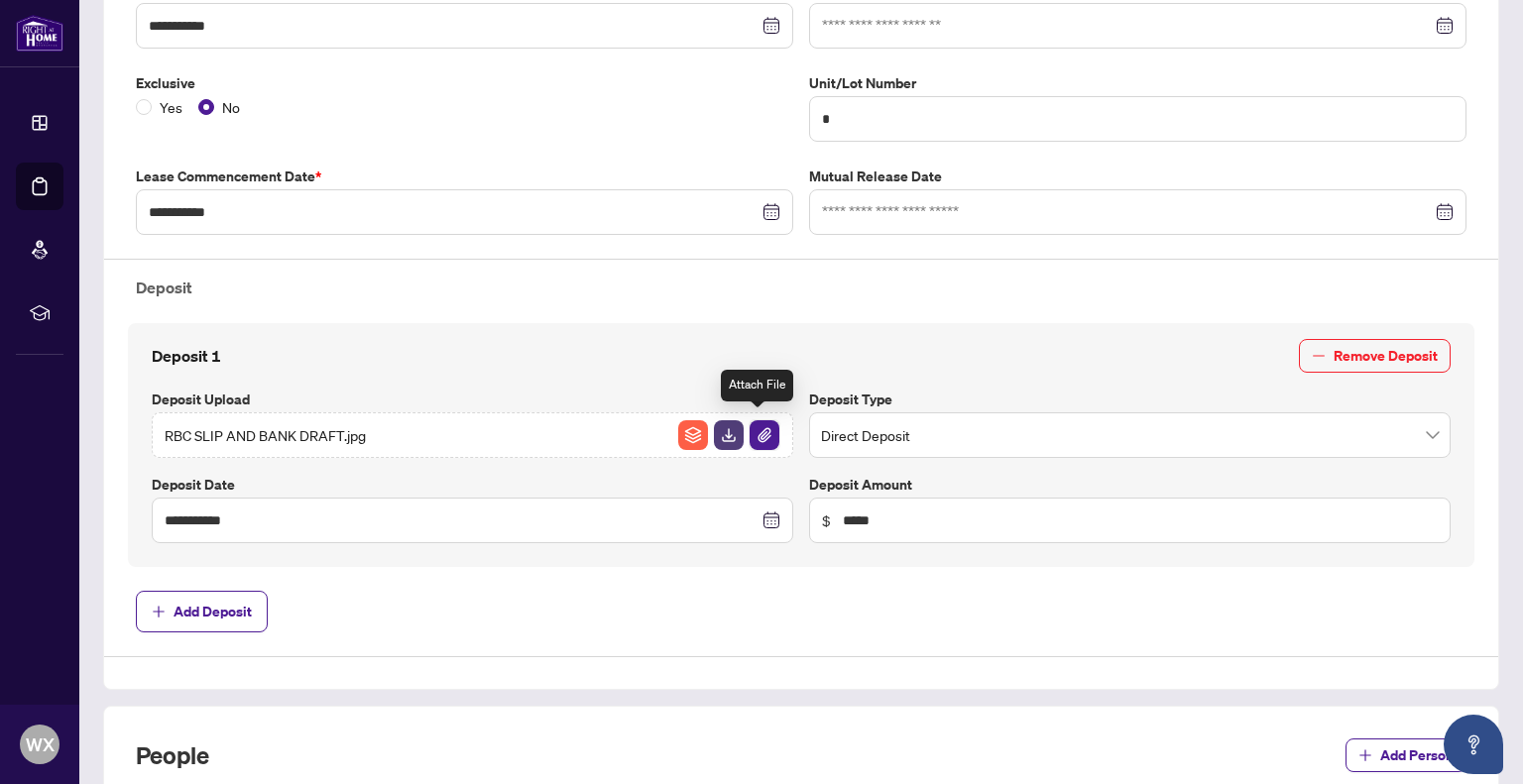 click at bounding box center (764, 435) 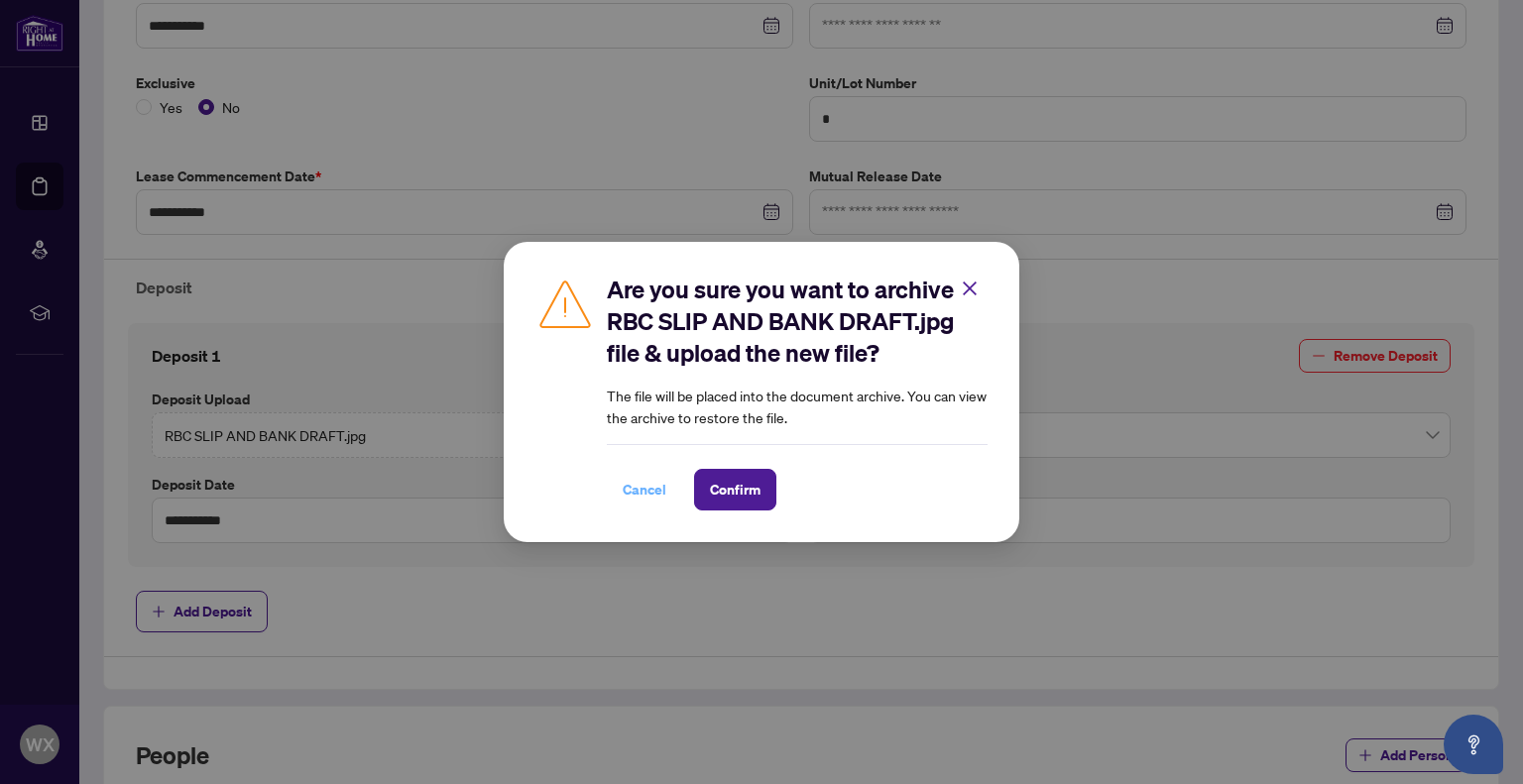 click on "Cancel" at bounding box center [644, 490] 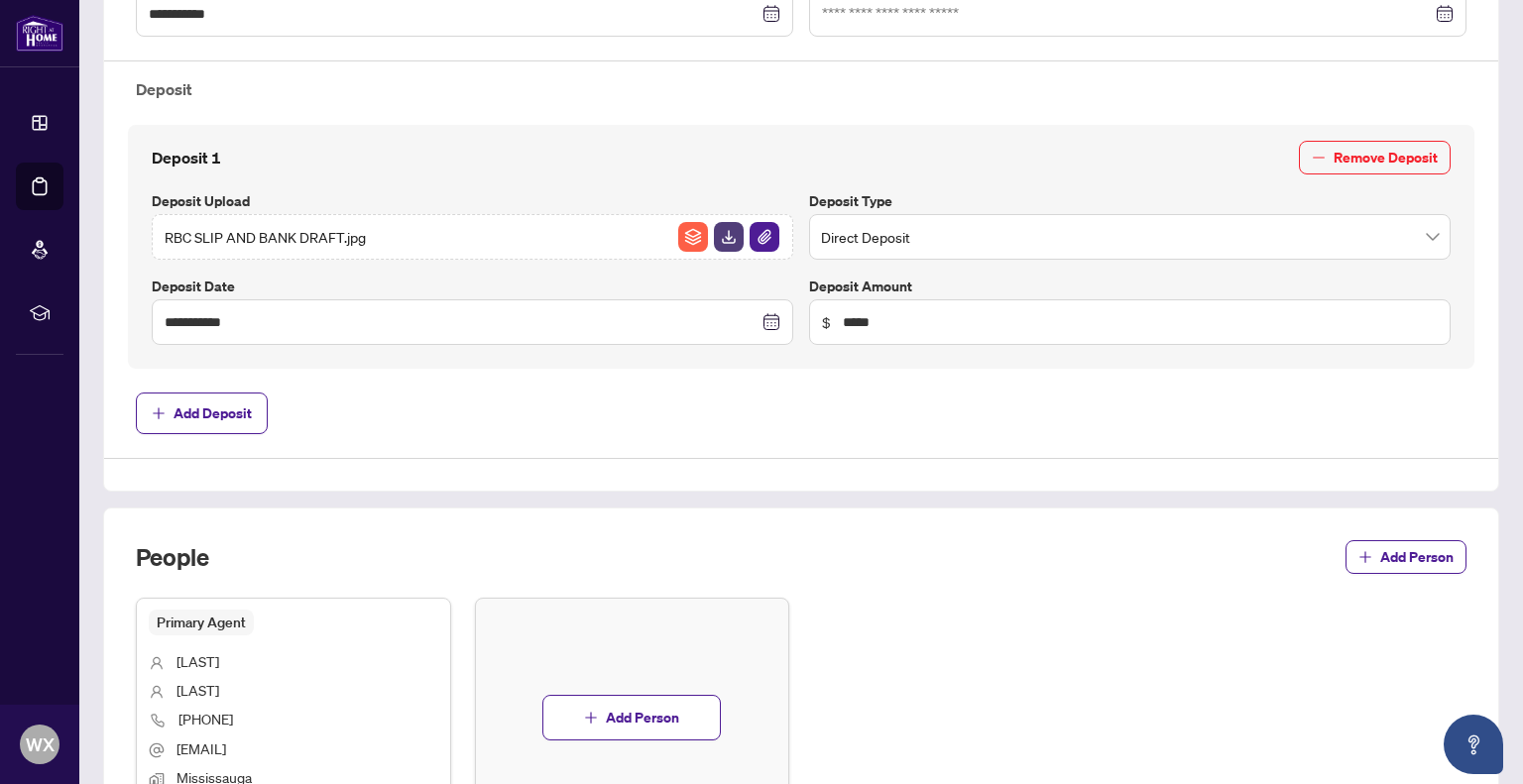 scroll, scrollTop: 870, scrollLeft: 0, axis: vertical 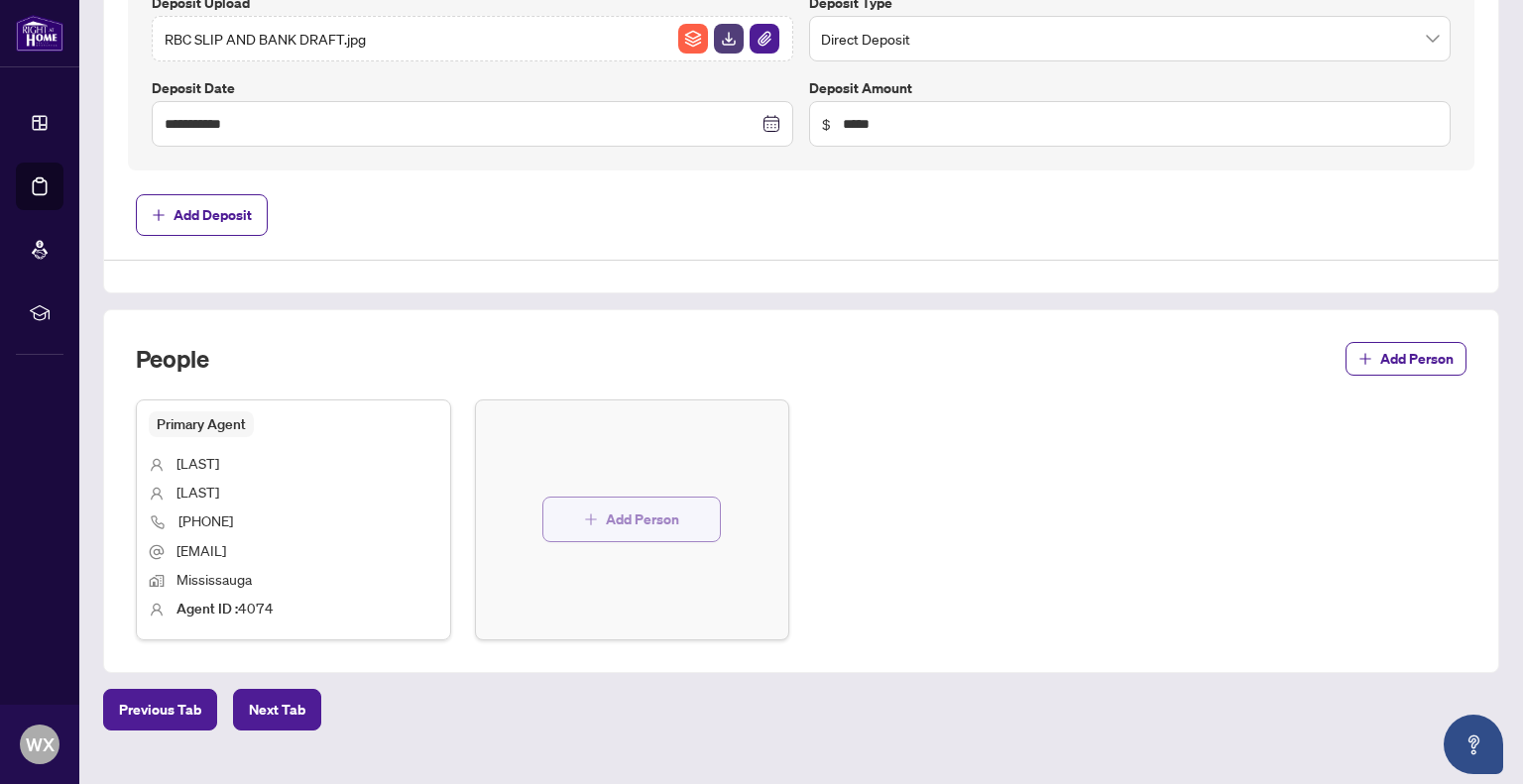 click on "Add Person" at bounding box center [643, 519] 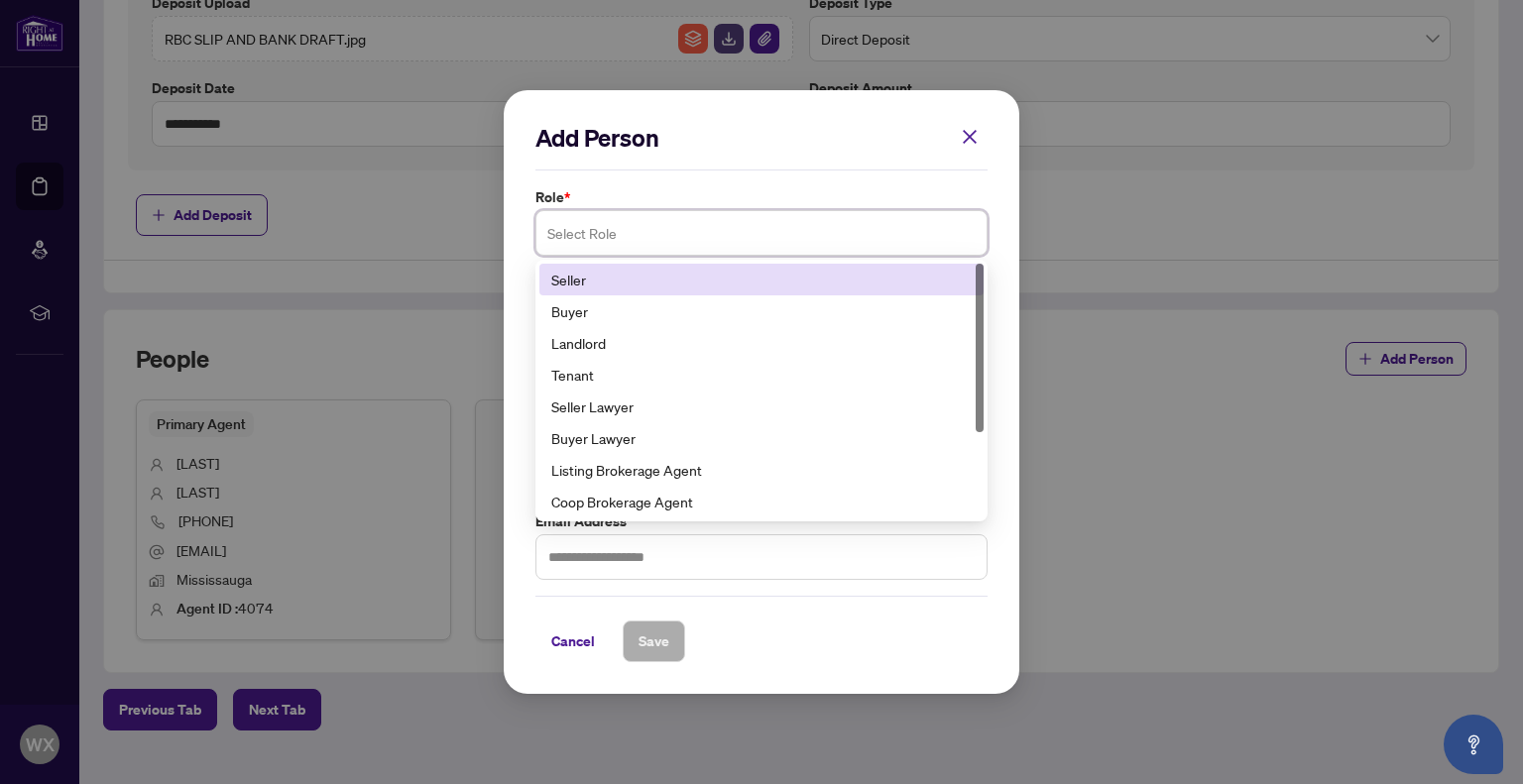 click at bounding box center (762, 233) 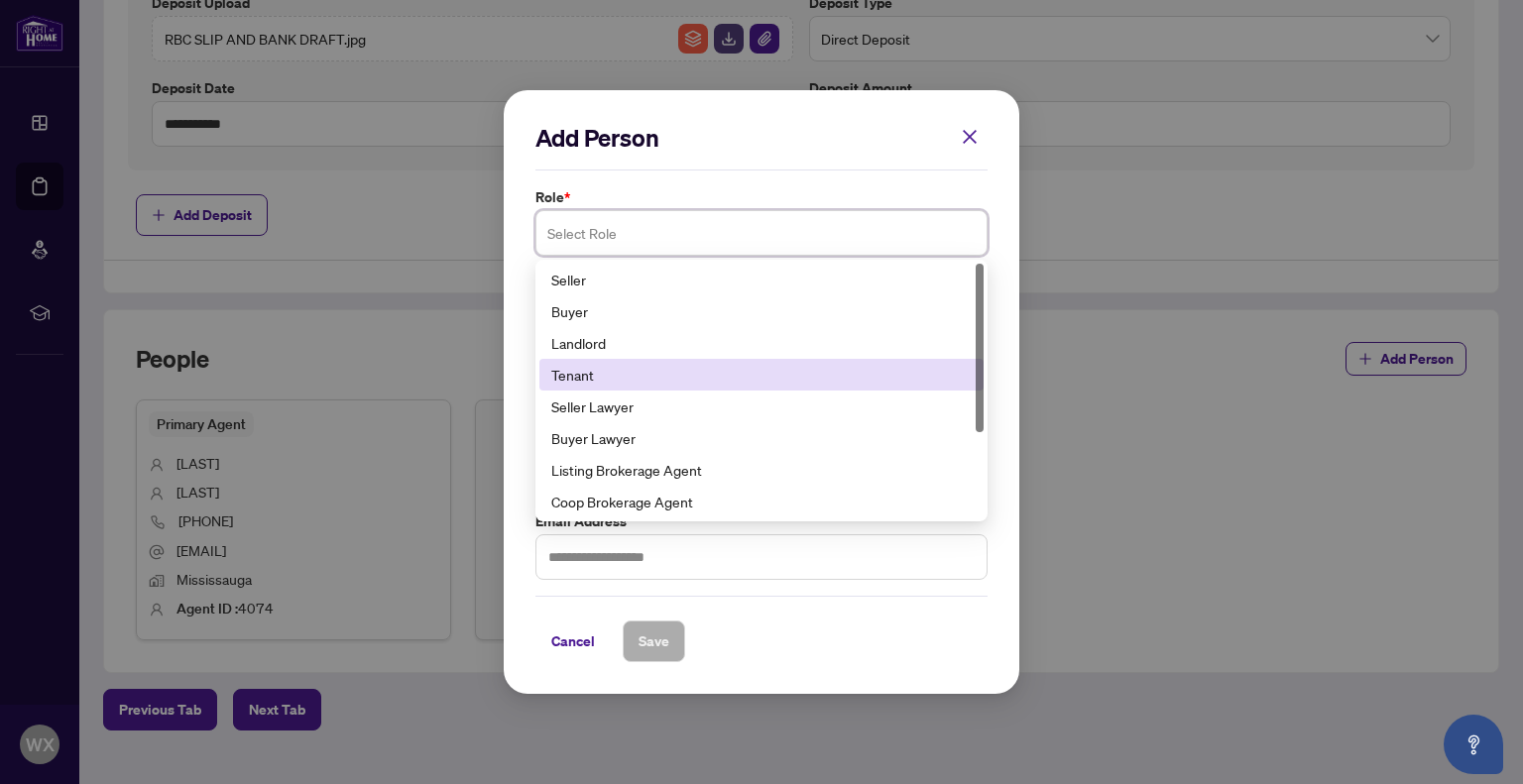click on "Tenant" at bounding box center (762, 375) 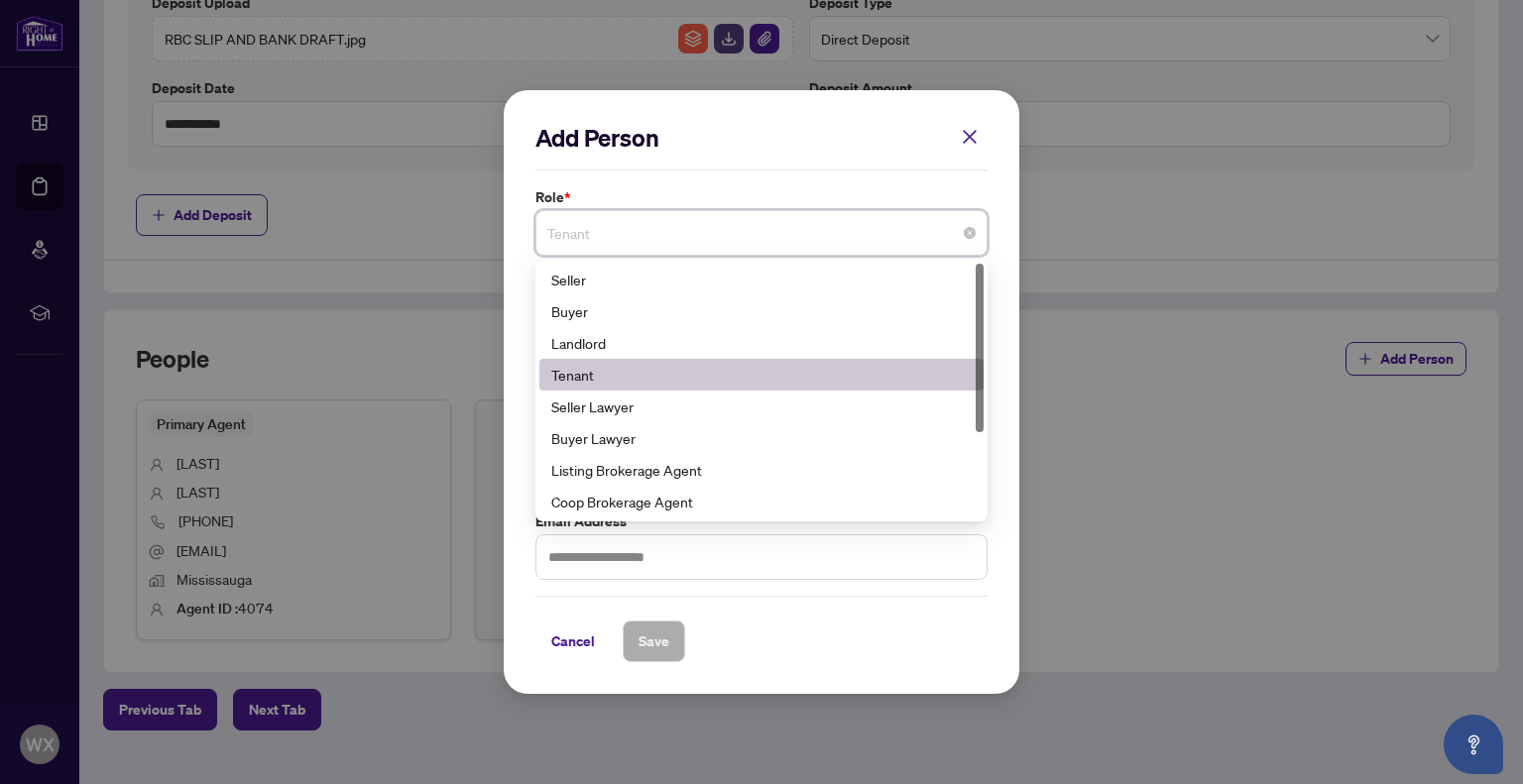 click on "Tenant" at bounding box center (762, 233) 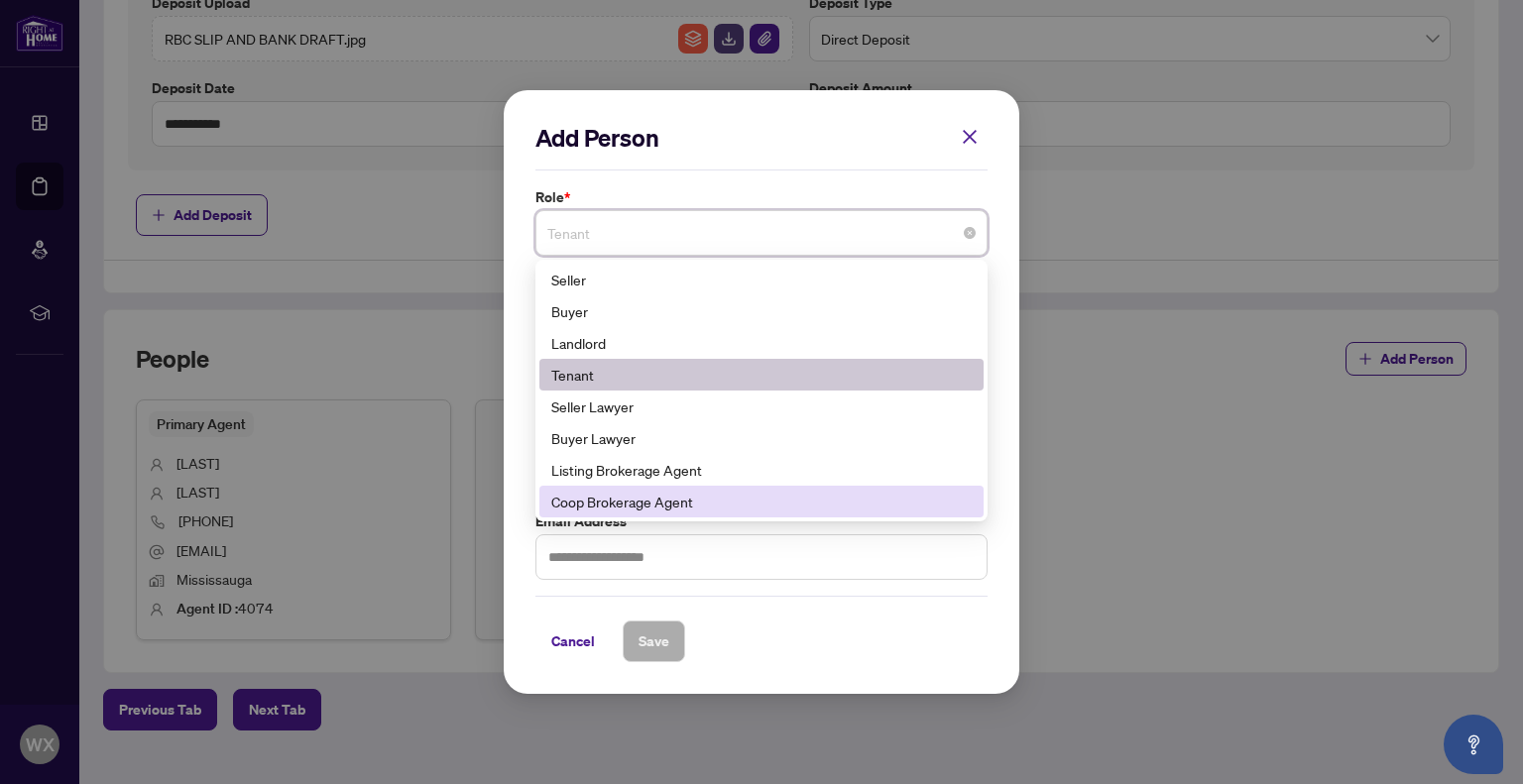 click on "Coop Brokerage Agent" at bounding box center (762, 502) 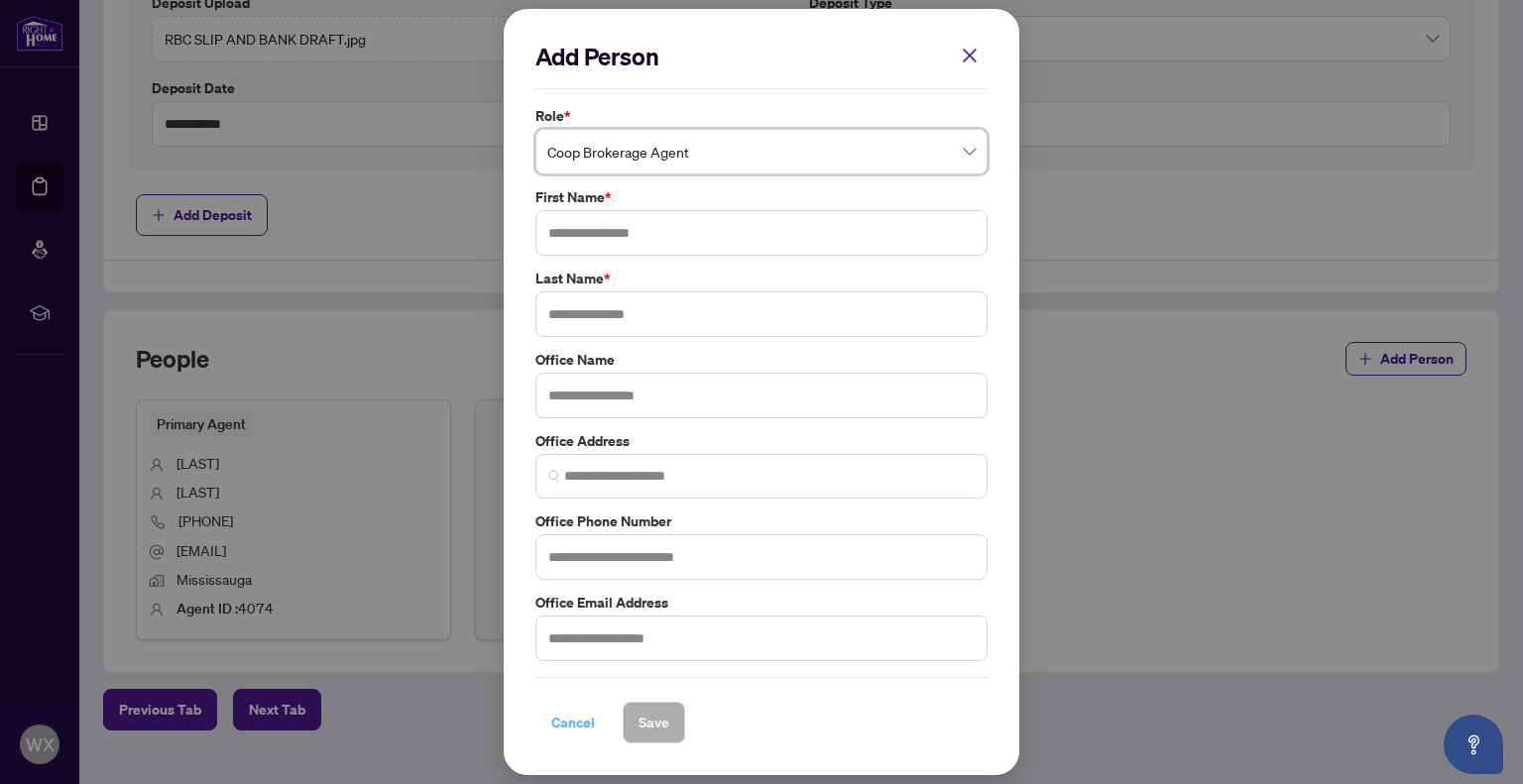 click on "Cancel" at bounding box center [573, 723] 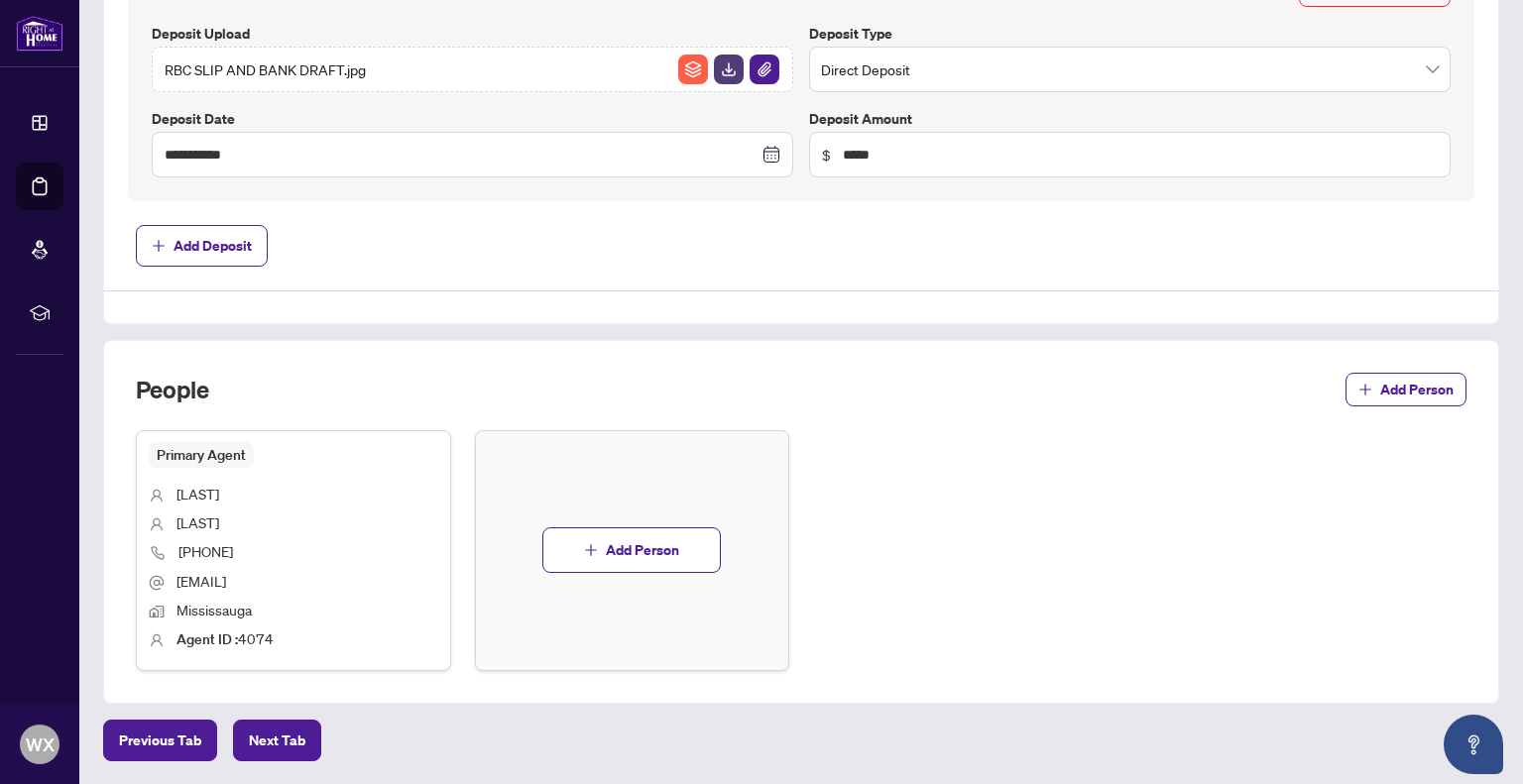 scroll, scrollTop: 870, scrollLeft: 0, axis: vertical 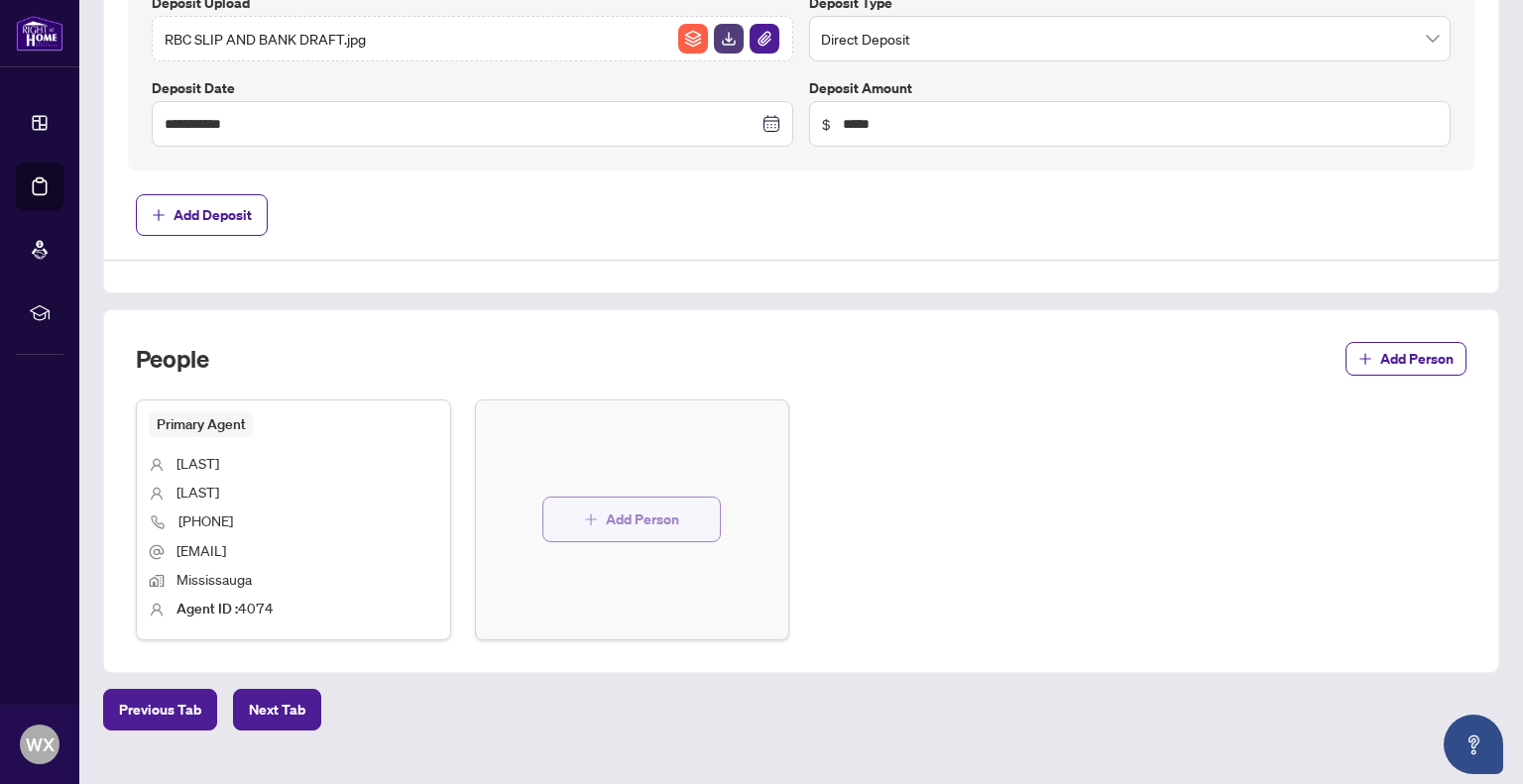 click on "Add Person" at bounding box center (643, 519) 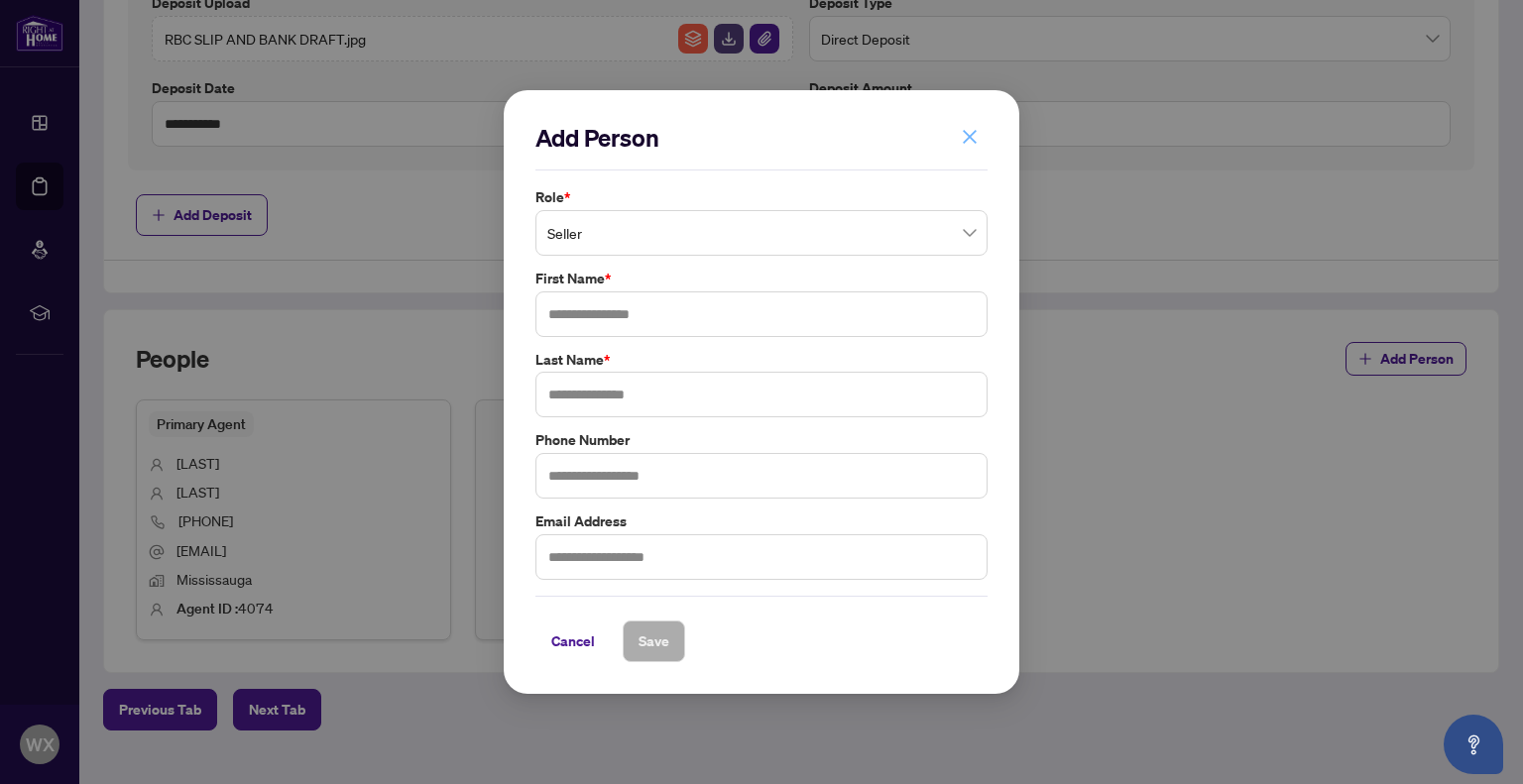 click 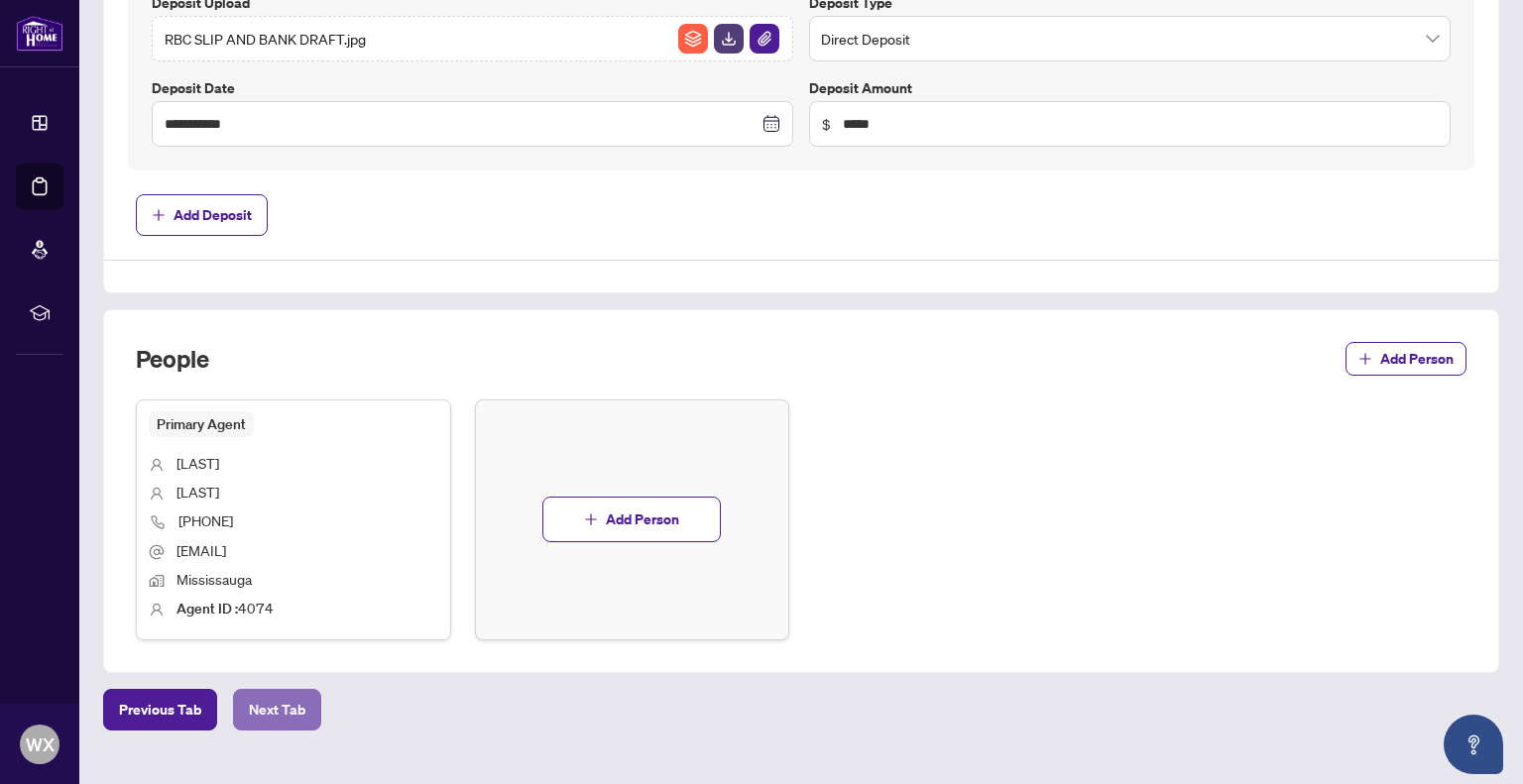 click on "Next Tab" at bounding box center (277, 710) 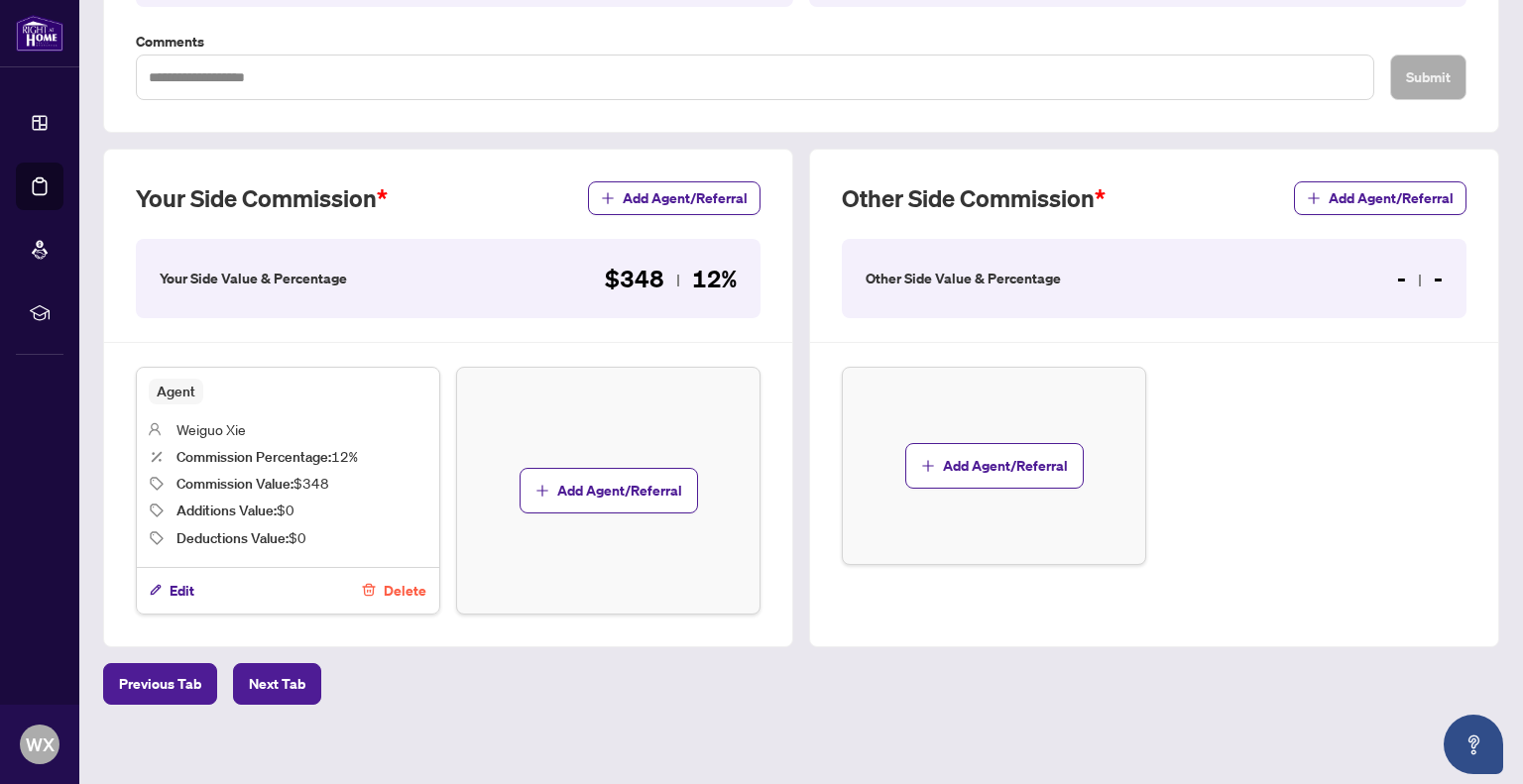 scroll, scrollTop: 435, scrollLeft: 0, axis: vertical 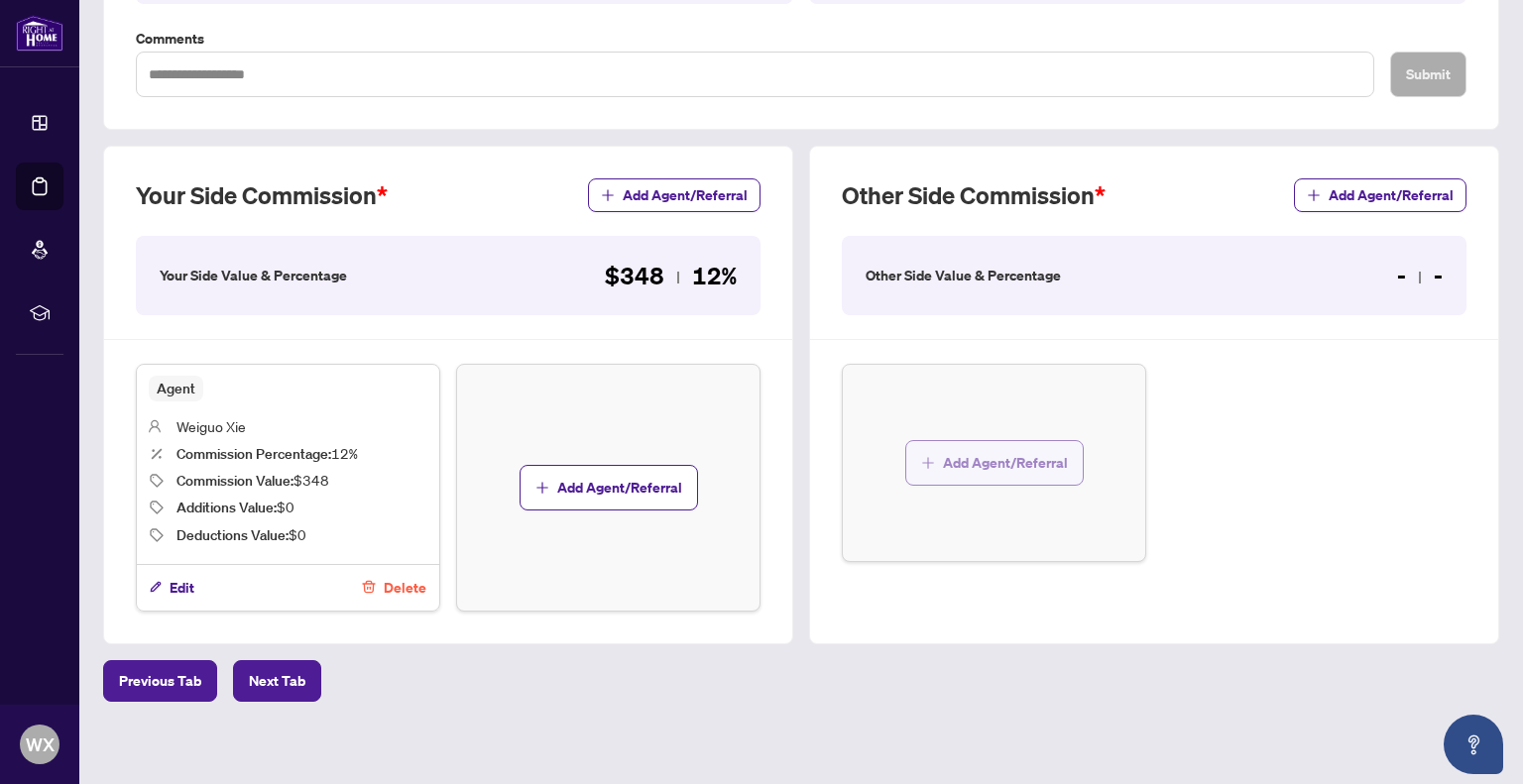 click on "Add Agent/Referral" at bounding box center (1005, 463) 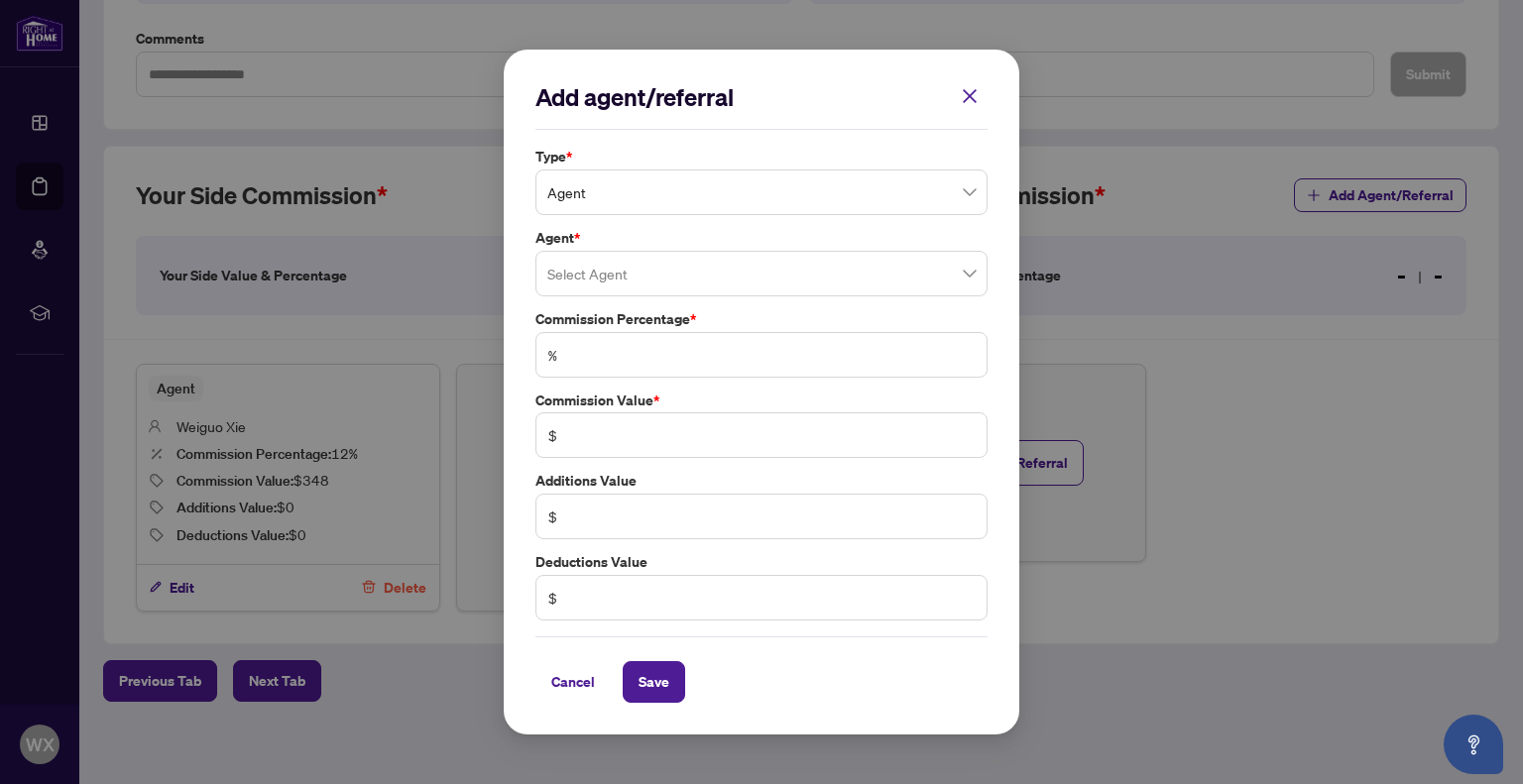 click at bounding box center (762, 274) 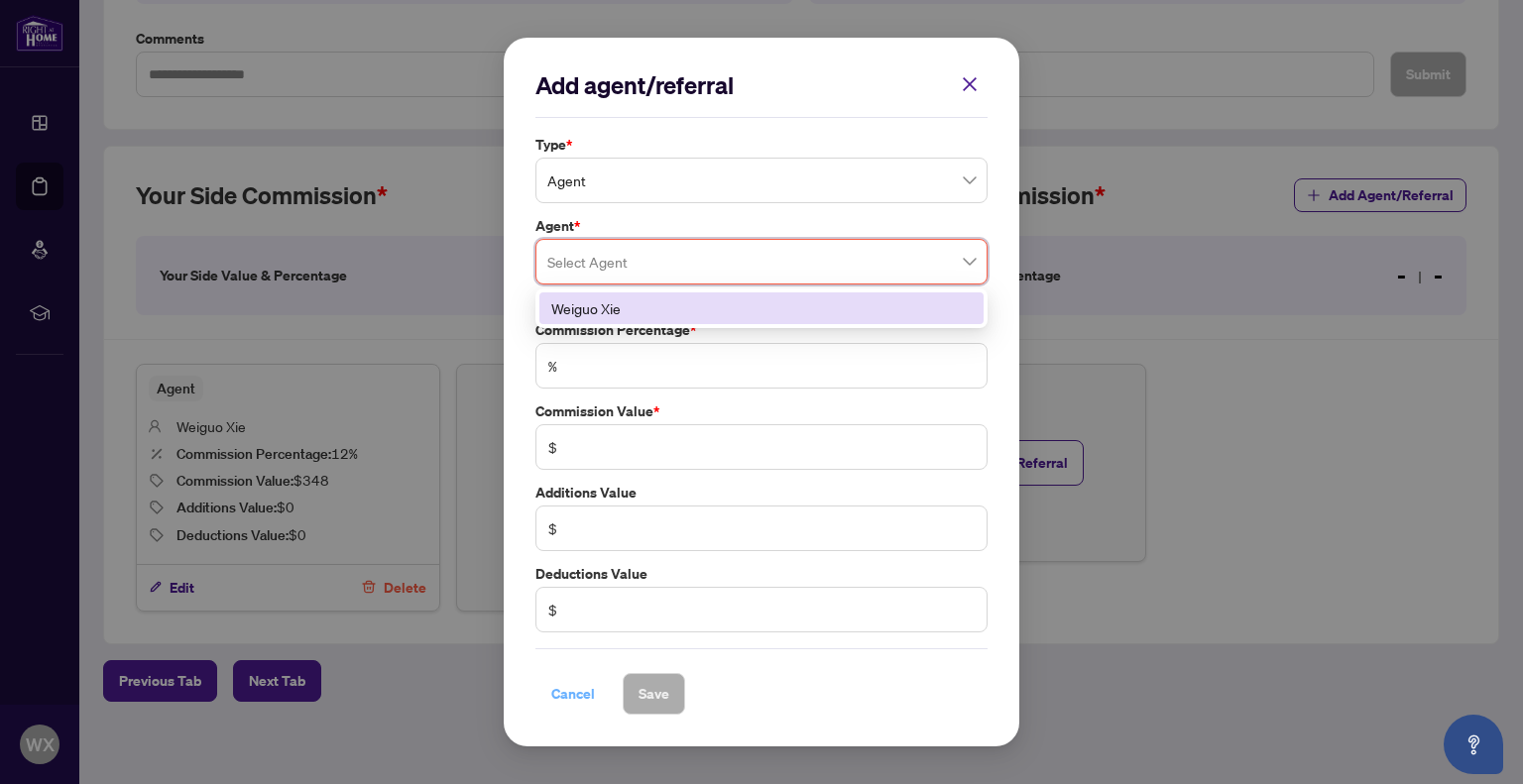 click on "Cancel" at bounding box center [573, 694] 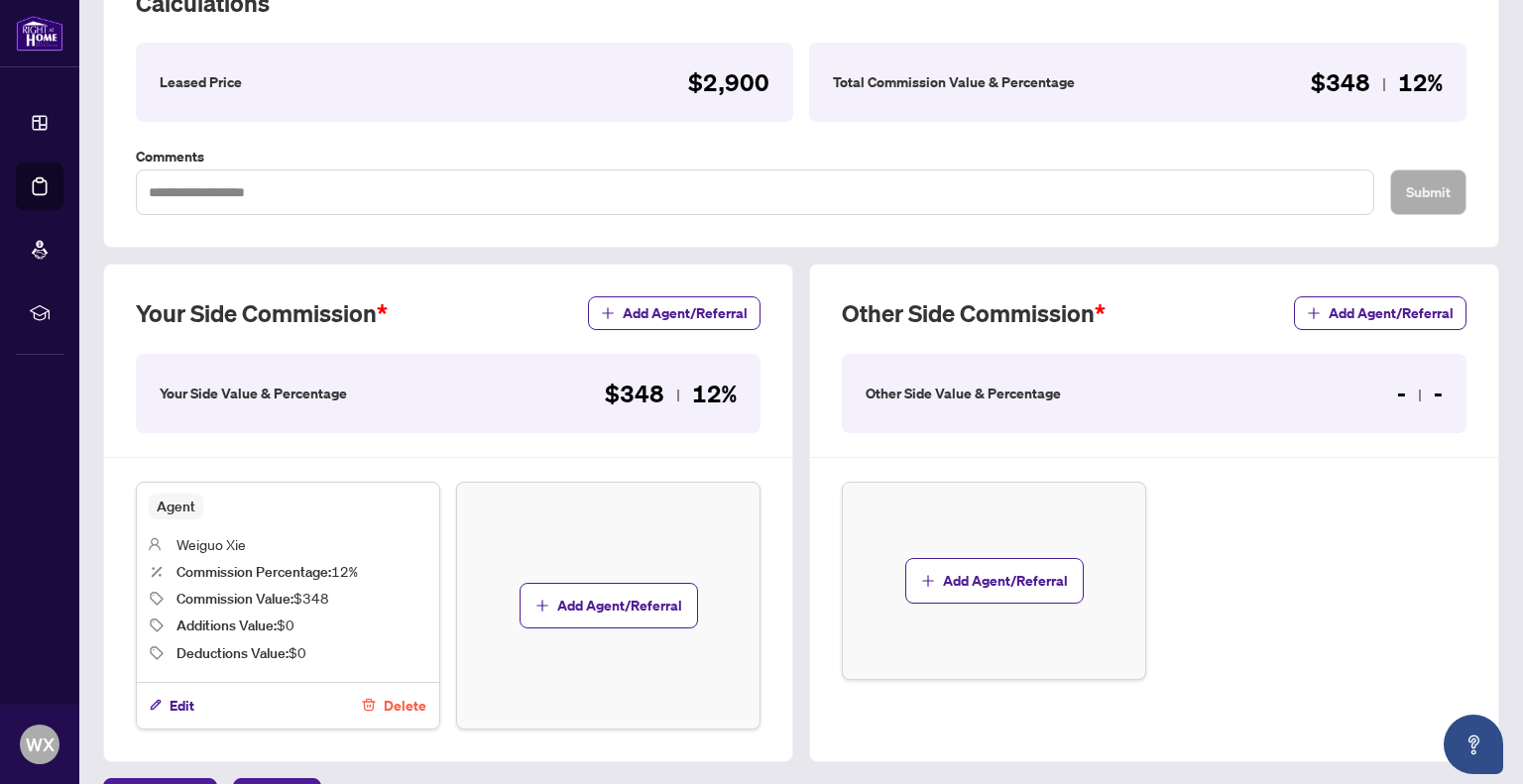 scroll, scrollTop: 336, scrollLeft: 0, axis: vertical 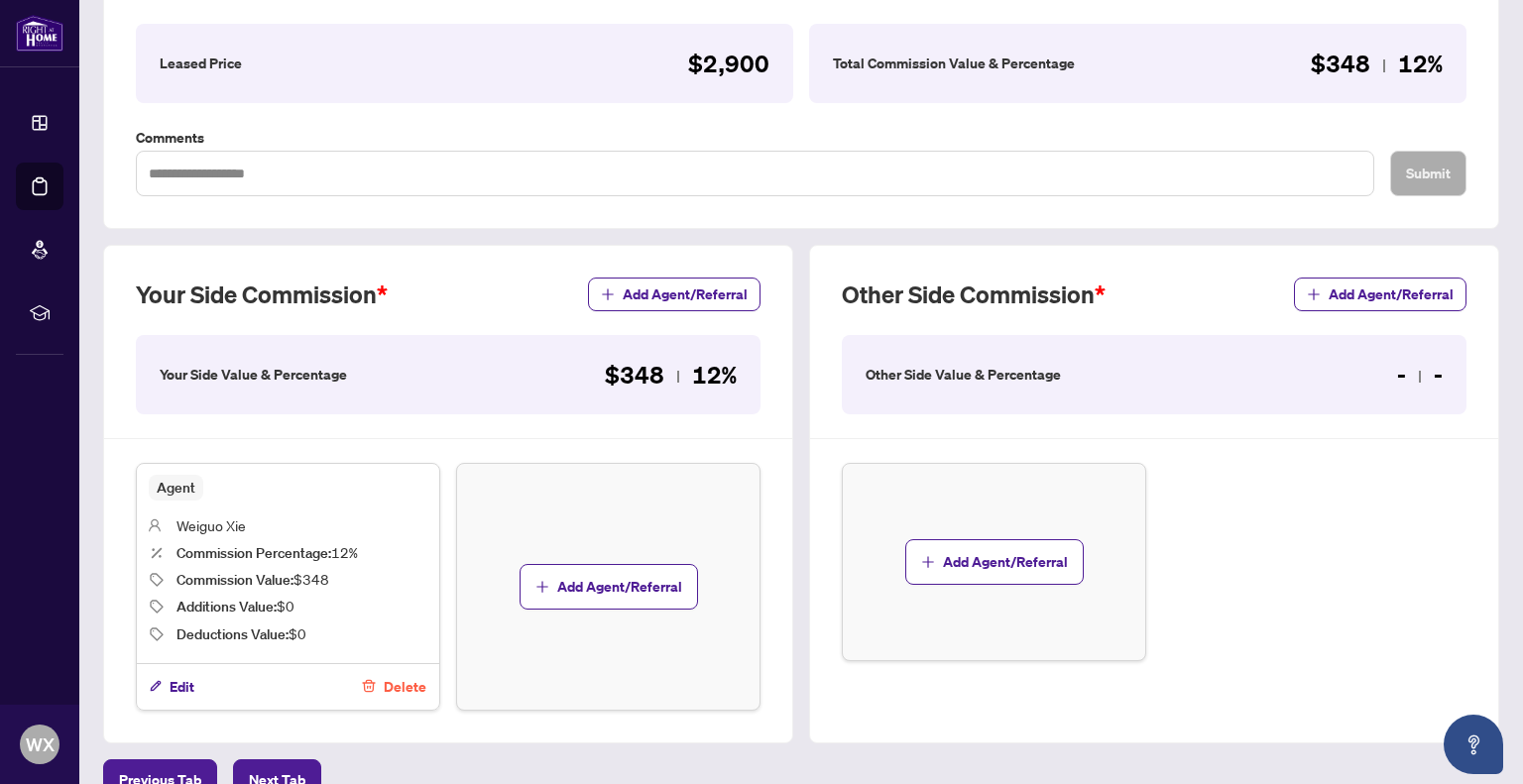 click on "-     -" at bounding box center [1420, 375] 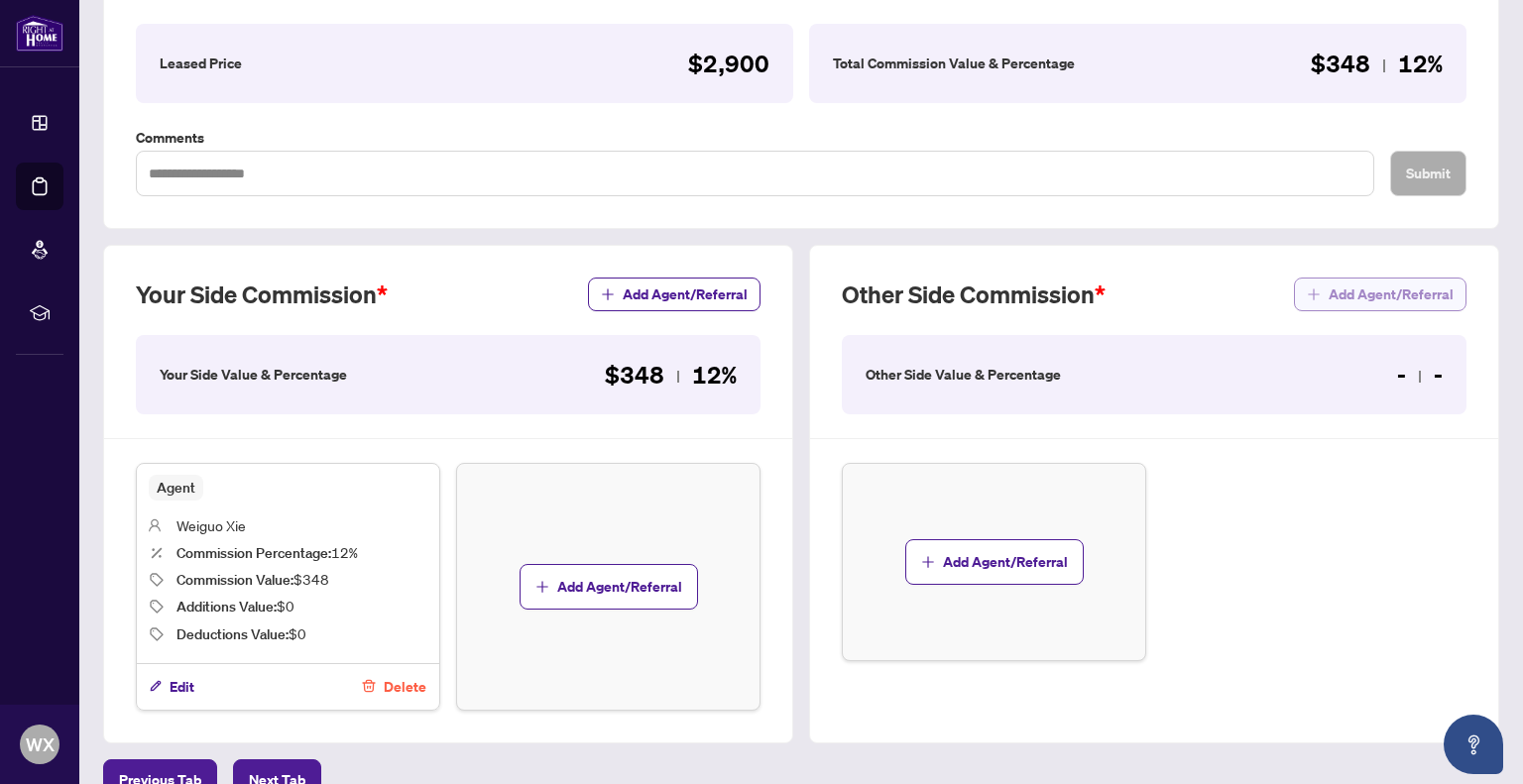 click on "Add Agent/Referral" at bounding box center (1380, 294) 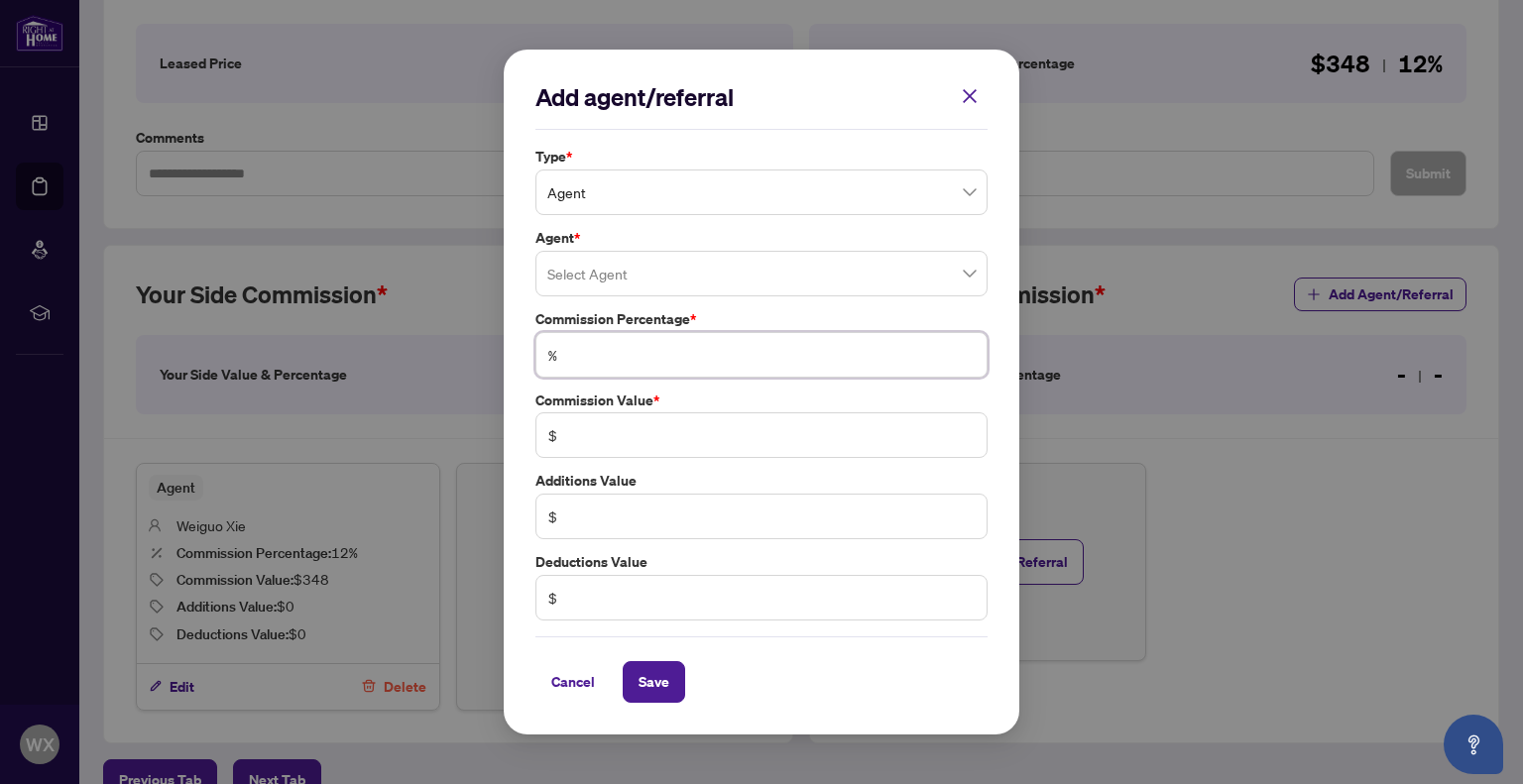 click at bounding box center (771, 355) 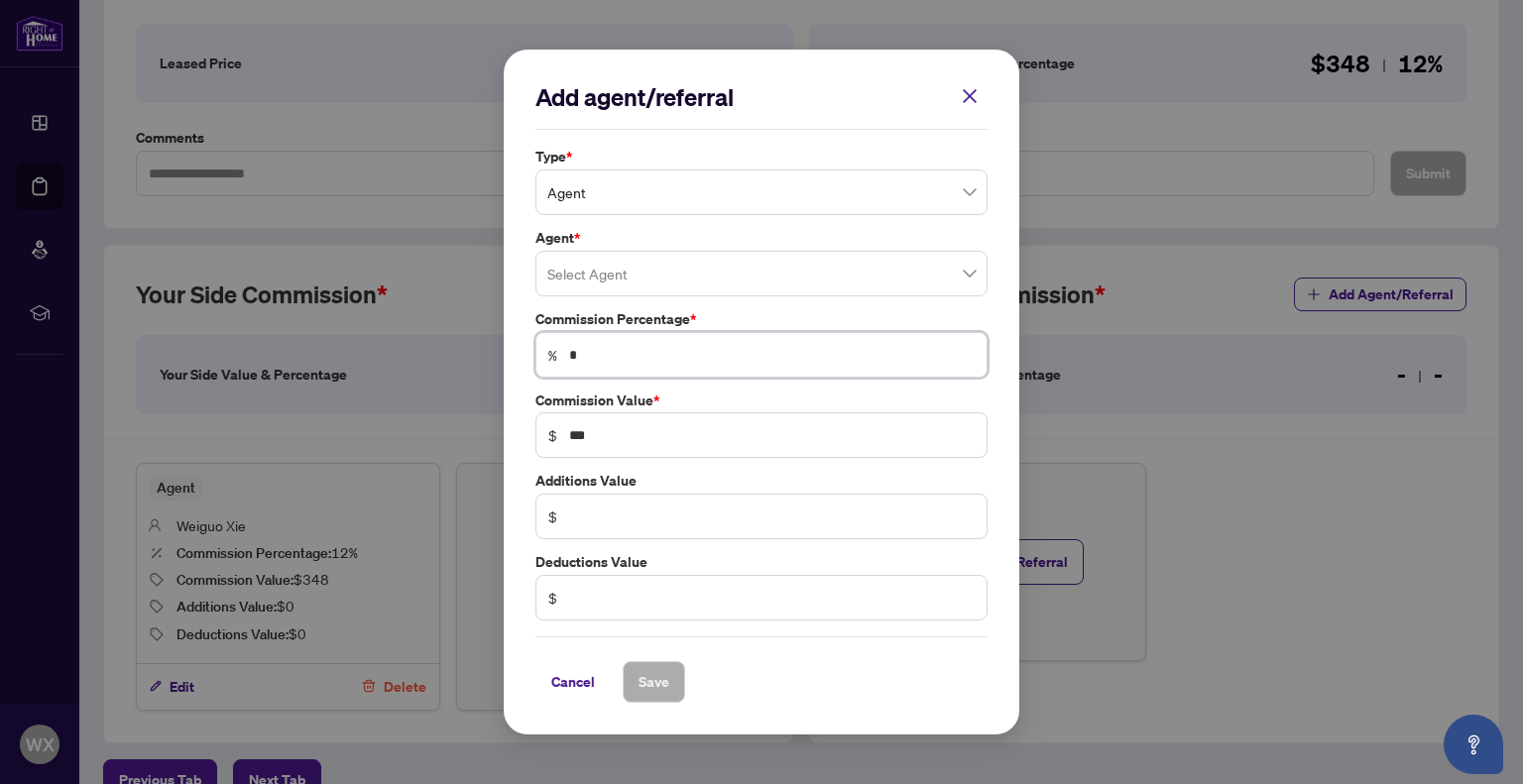 type on "**" 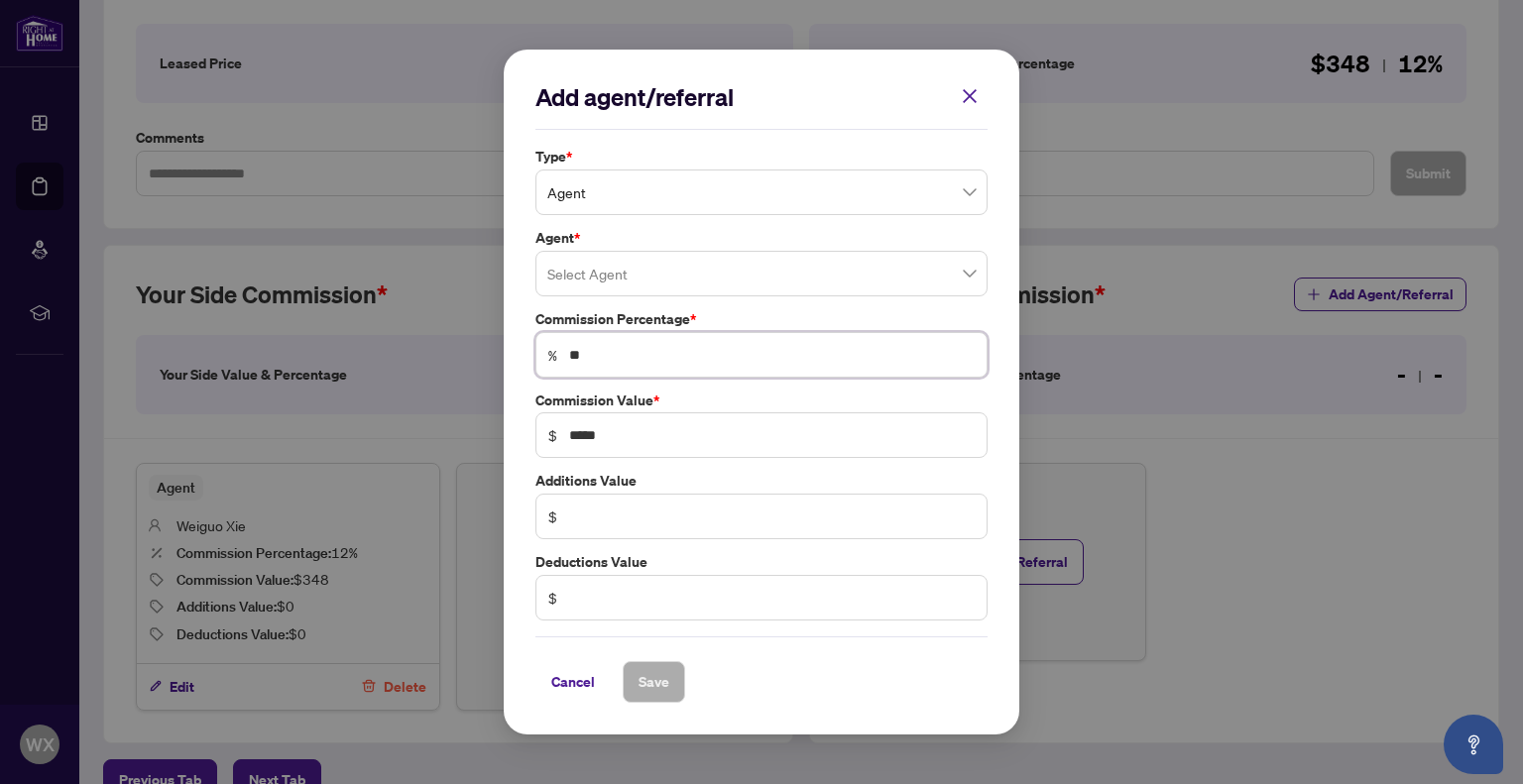 click on "Agent" at bounding box center (762, 192) 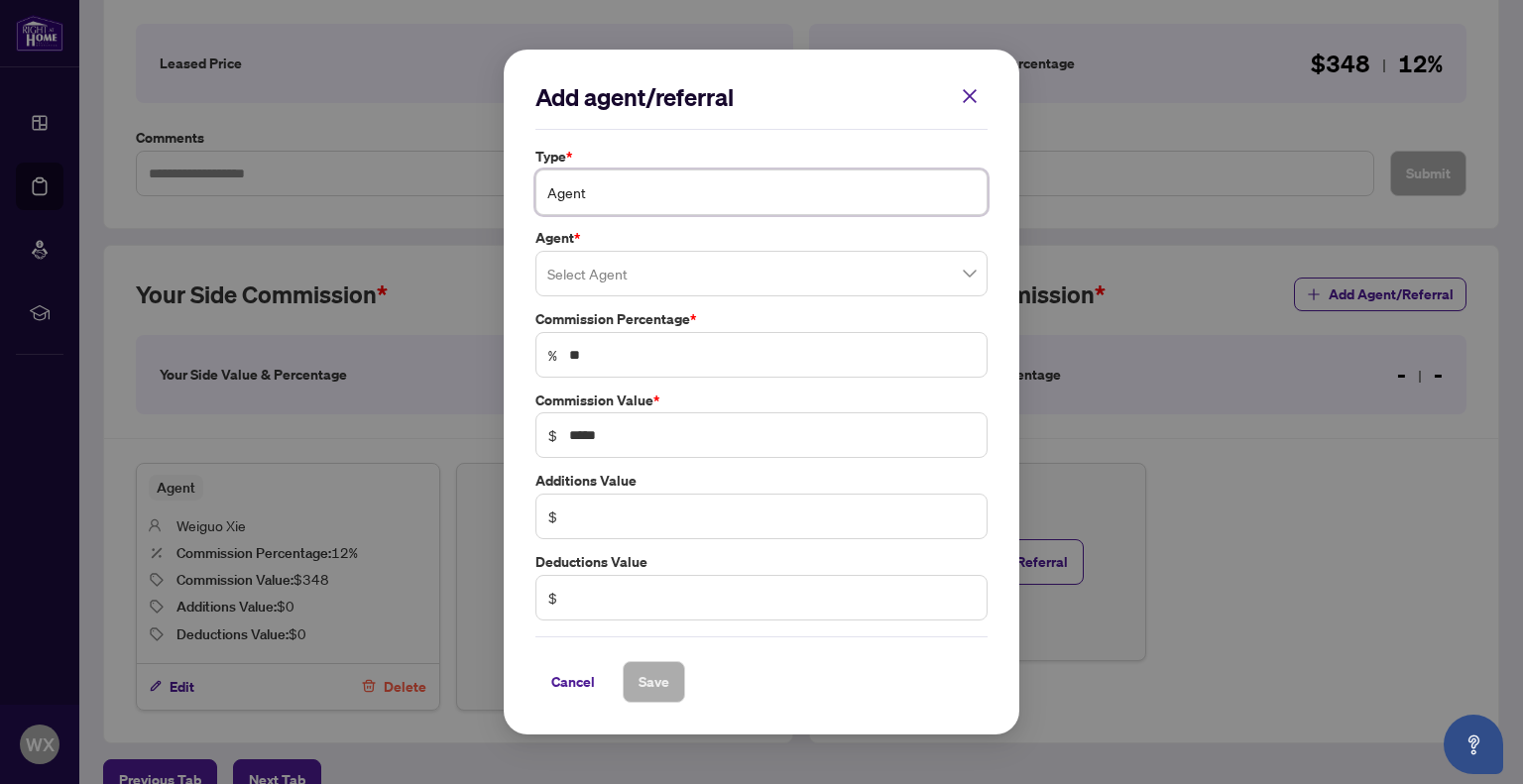 click on "Agent" at bounding box center (762, 192) 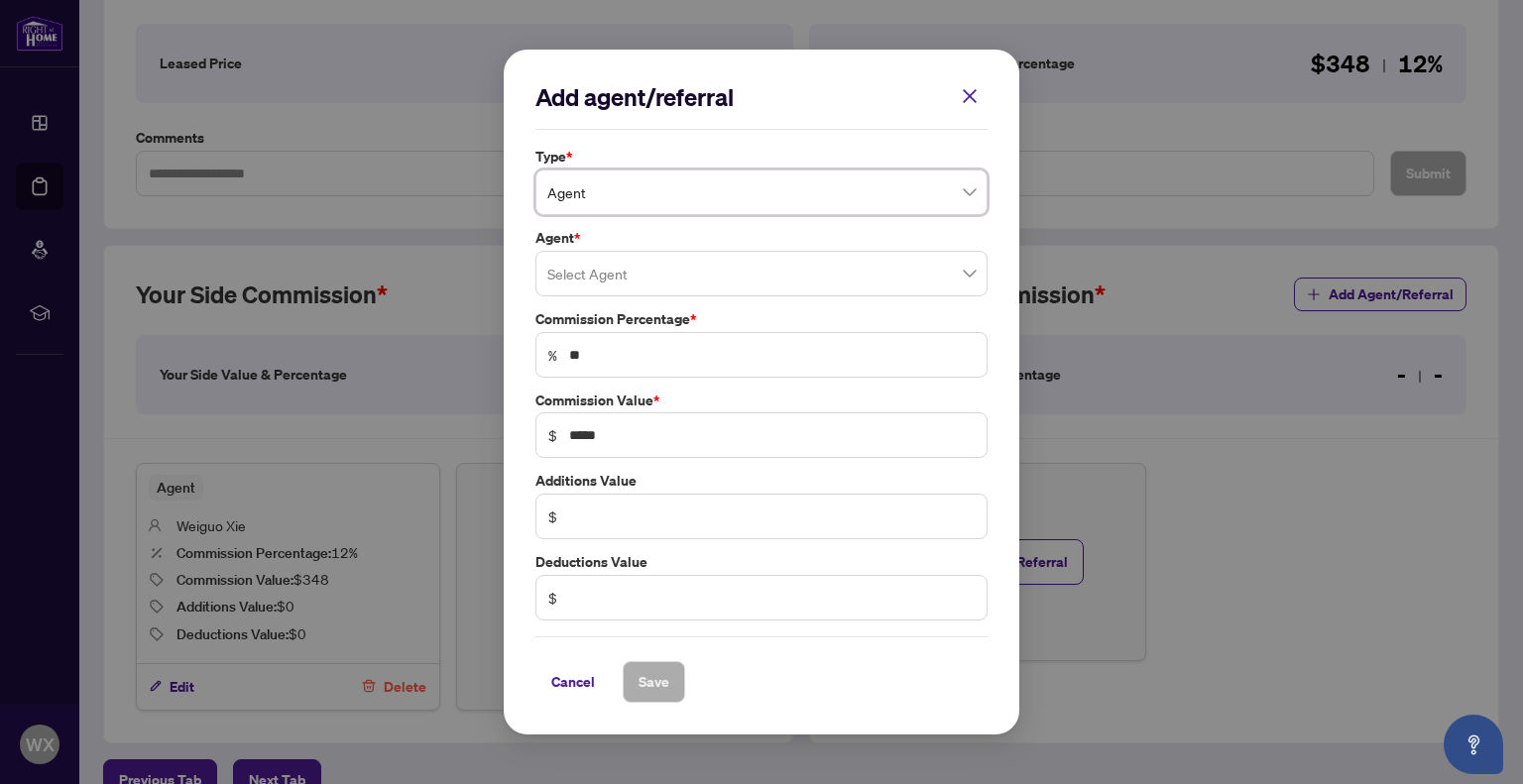 click at bounding box center [762, 274] 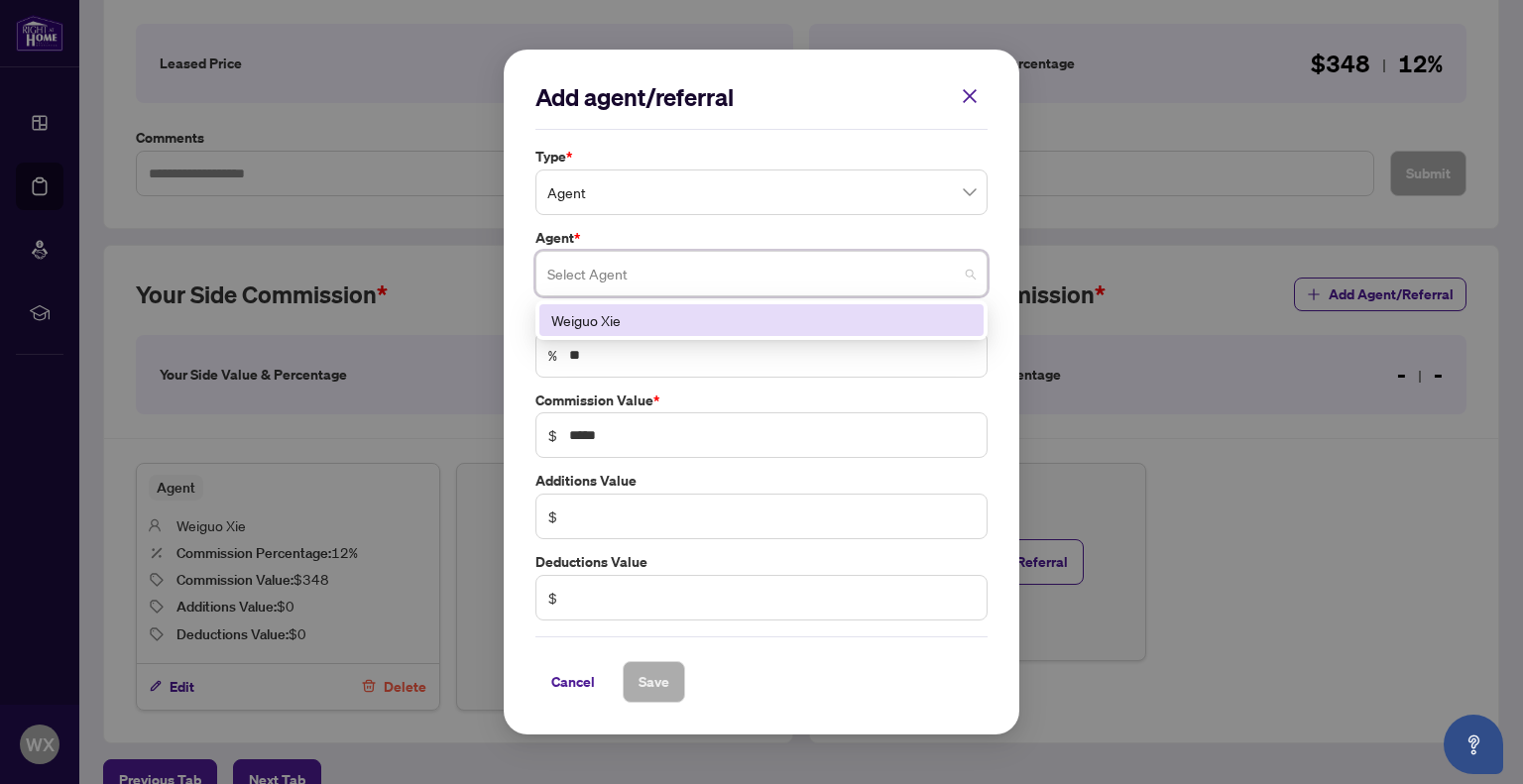 click on "Cancel" at bounding box center (573, 682) 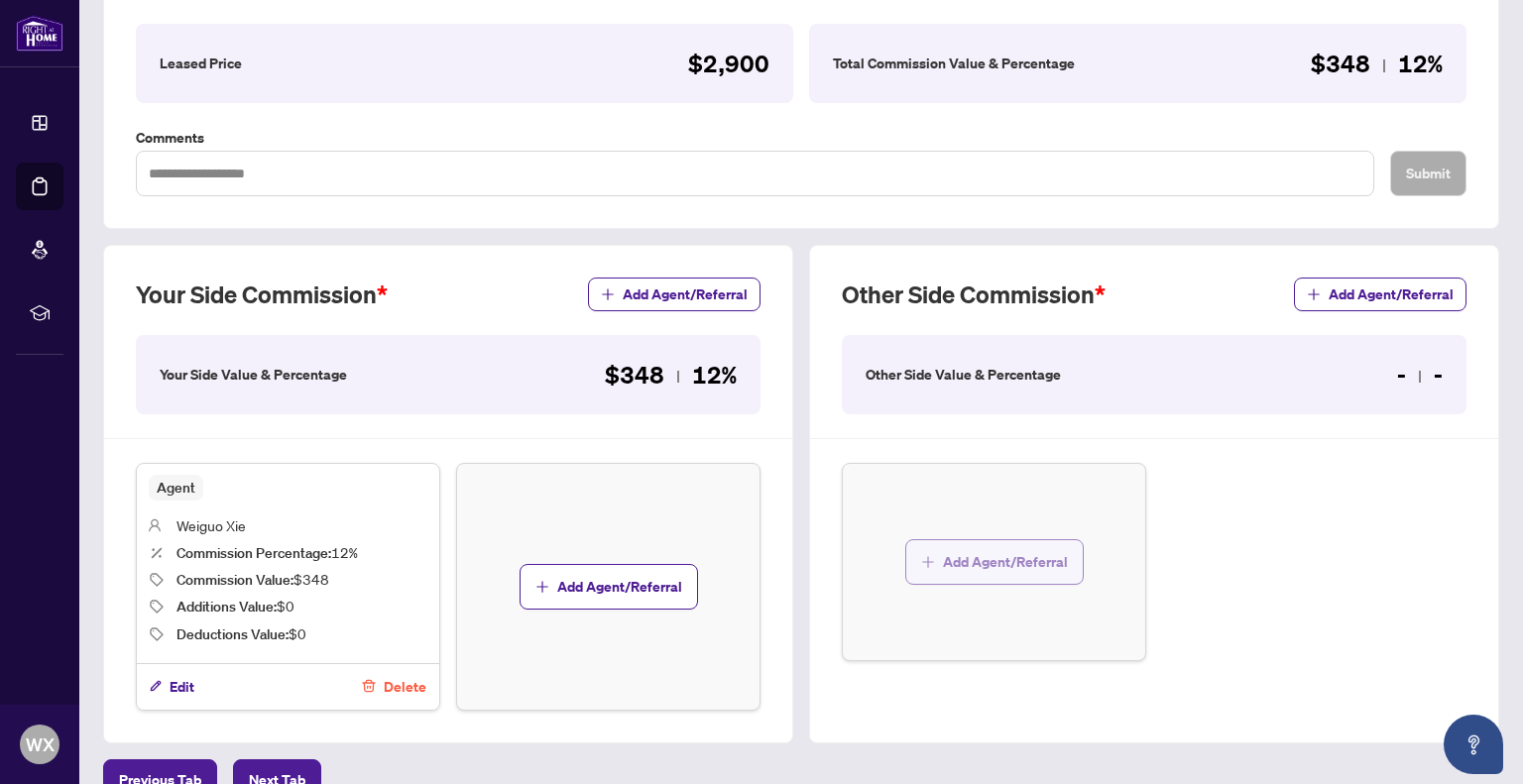 click on "Add Agent/Referral" at bounding box center (1005, 562) 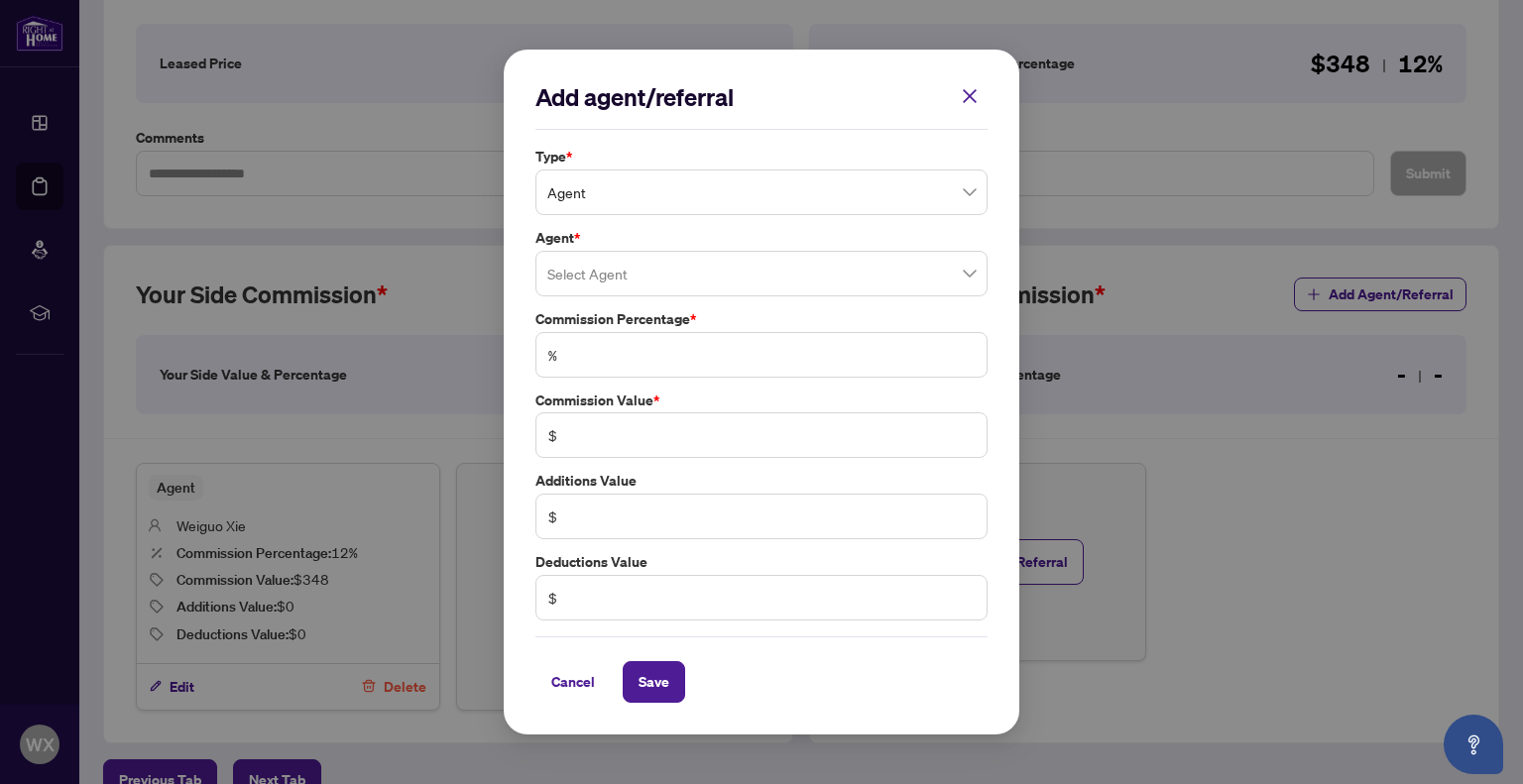 click on "Agent" at bounding box center [762, 192] 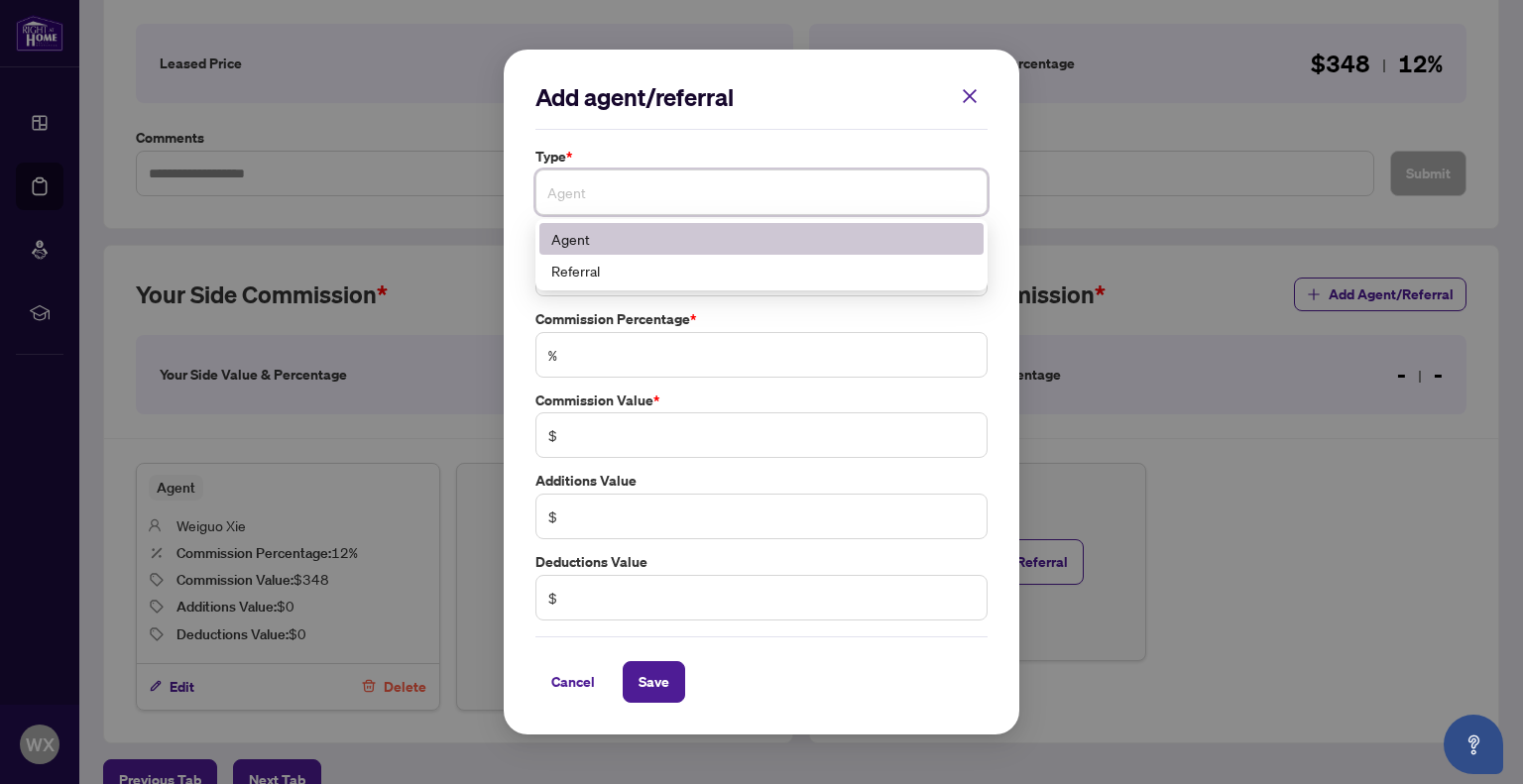 click on "Agent" at bounding box center (762, 239) 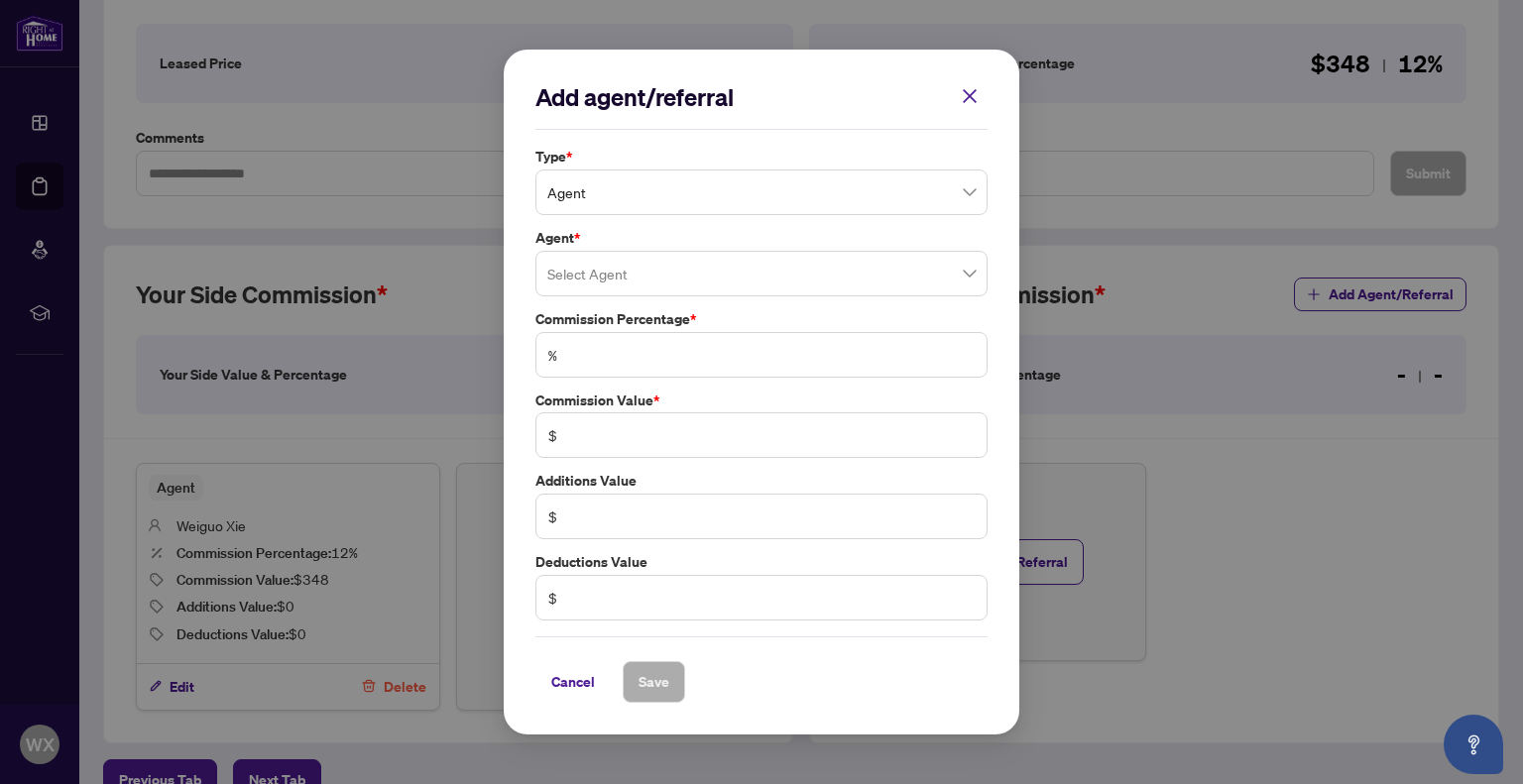 click on "Type * Agent 0 1 Agent Referral Agent * Select Agent Commission Percentage * % Commission Value * $ Additions Value $ Deductions Value $" at bounding box center [762, 384] 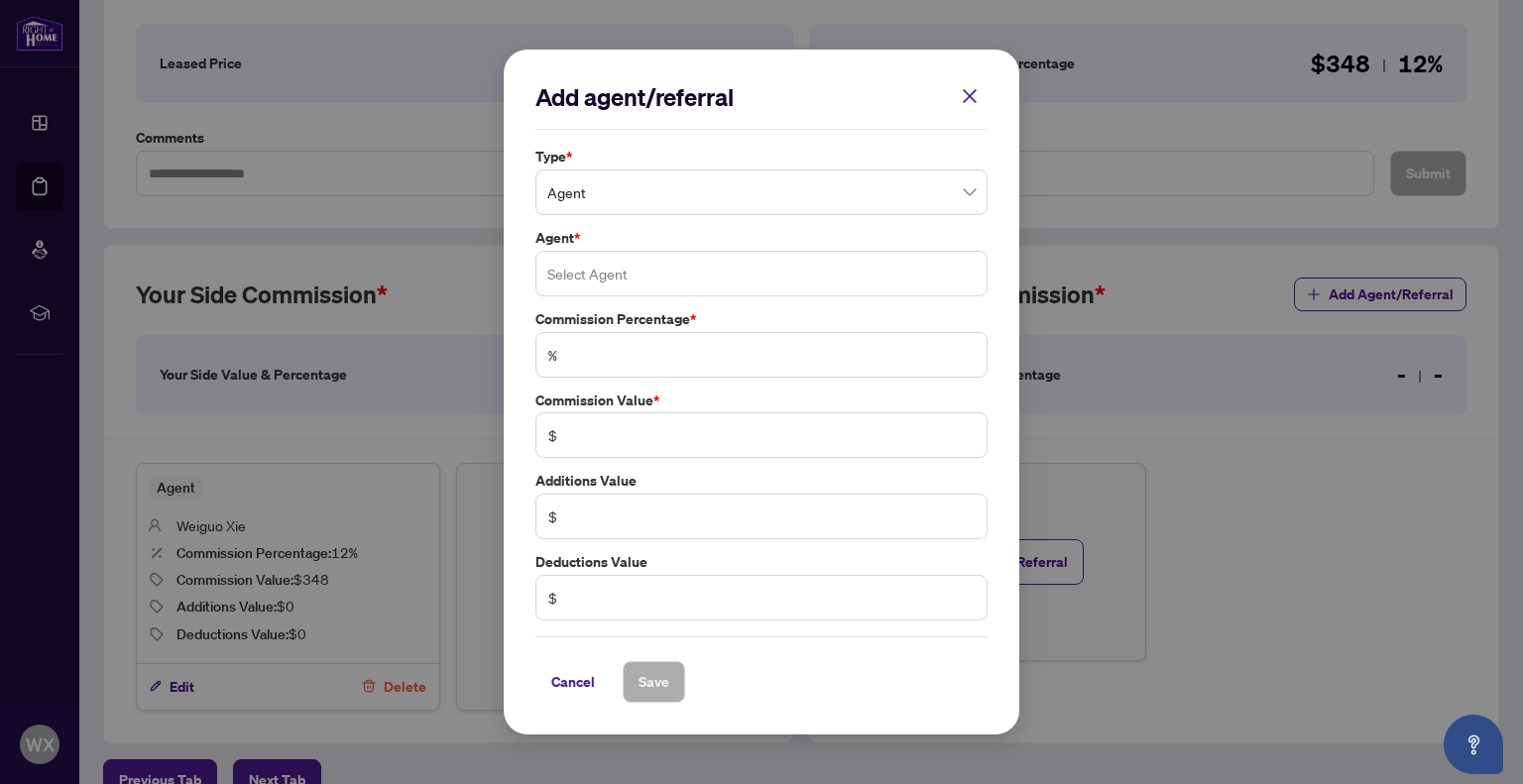 click at bounding box center (762, 274) 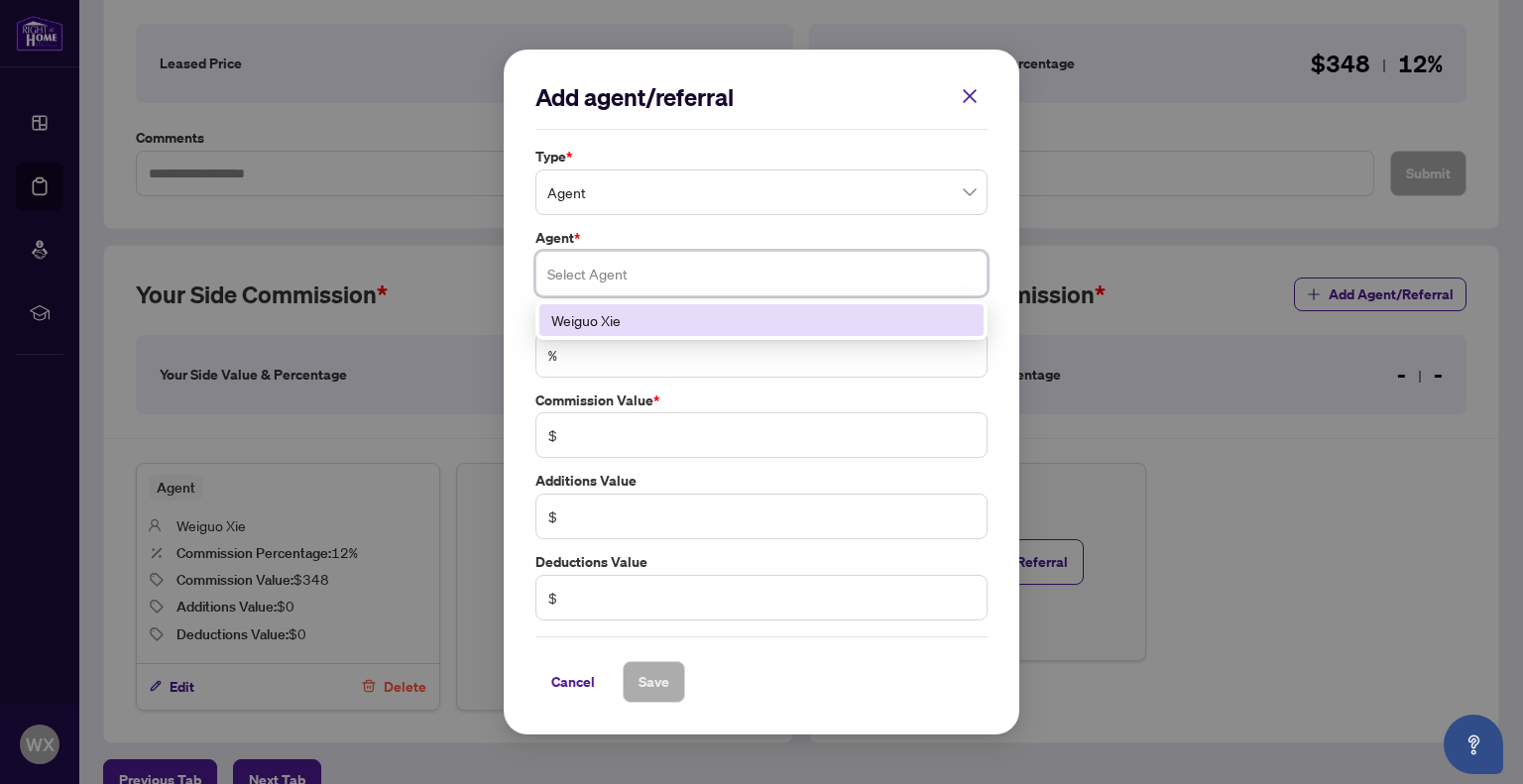 click at bounding box center [762, 274] 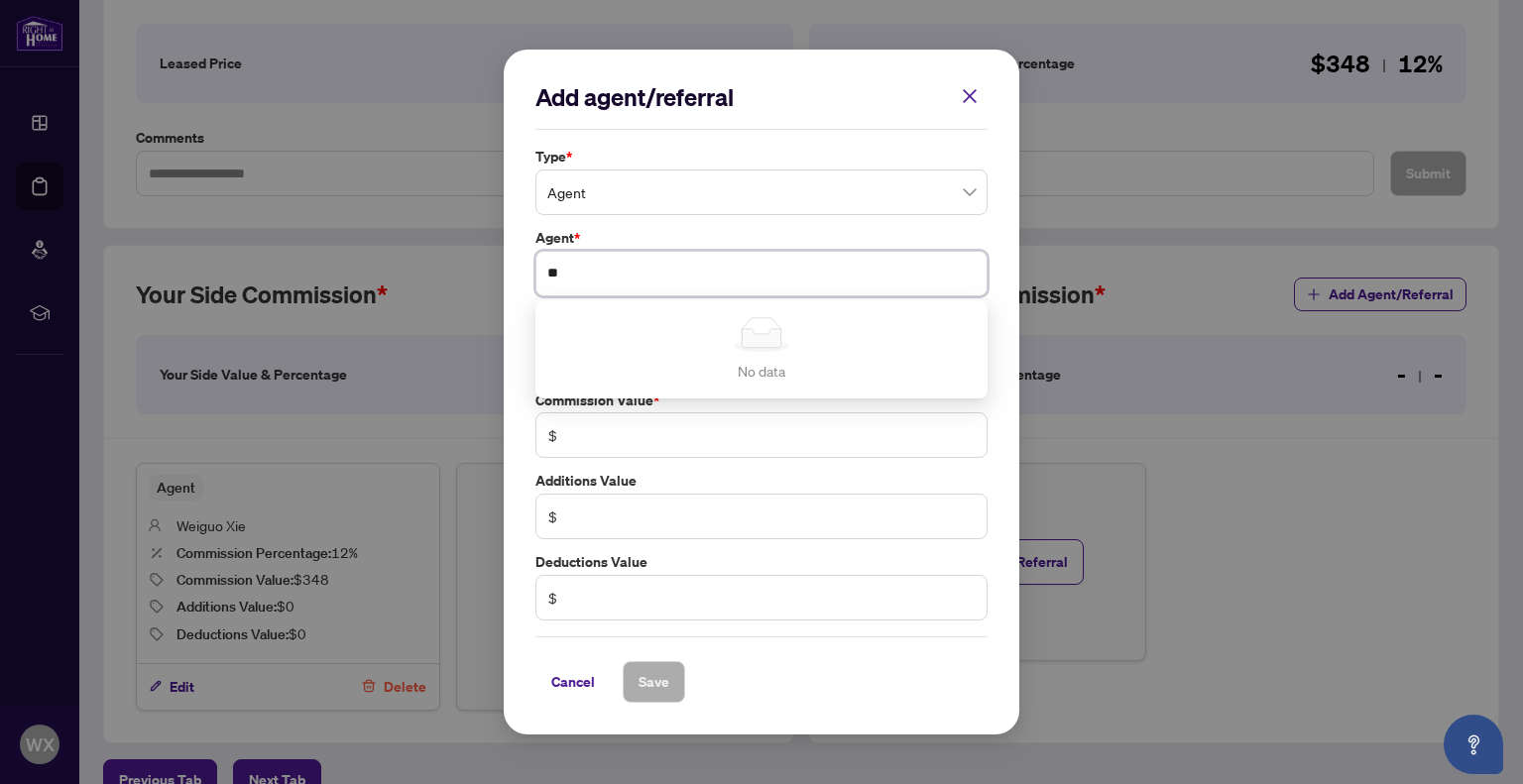 type on "***" 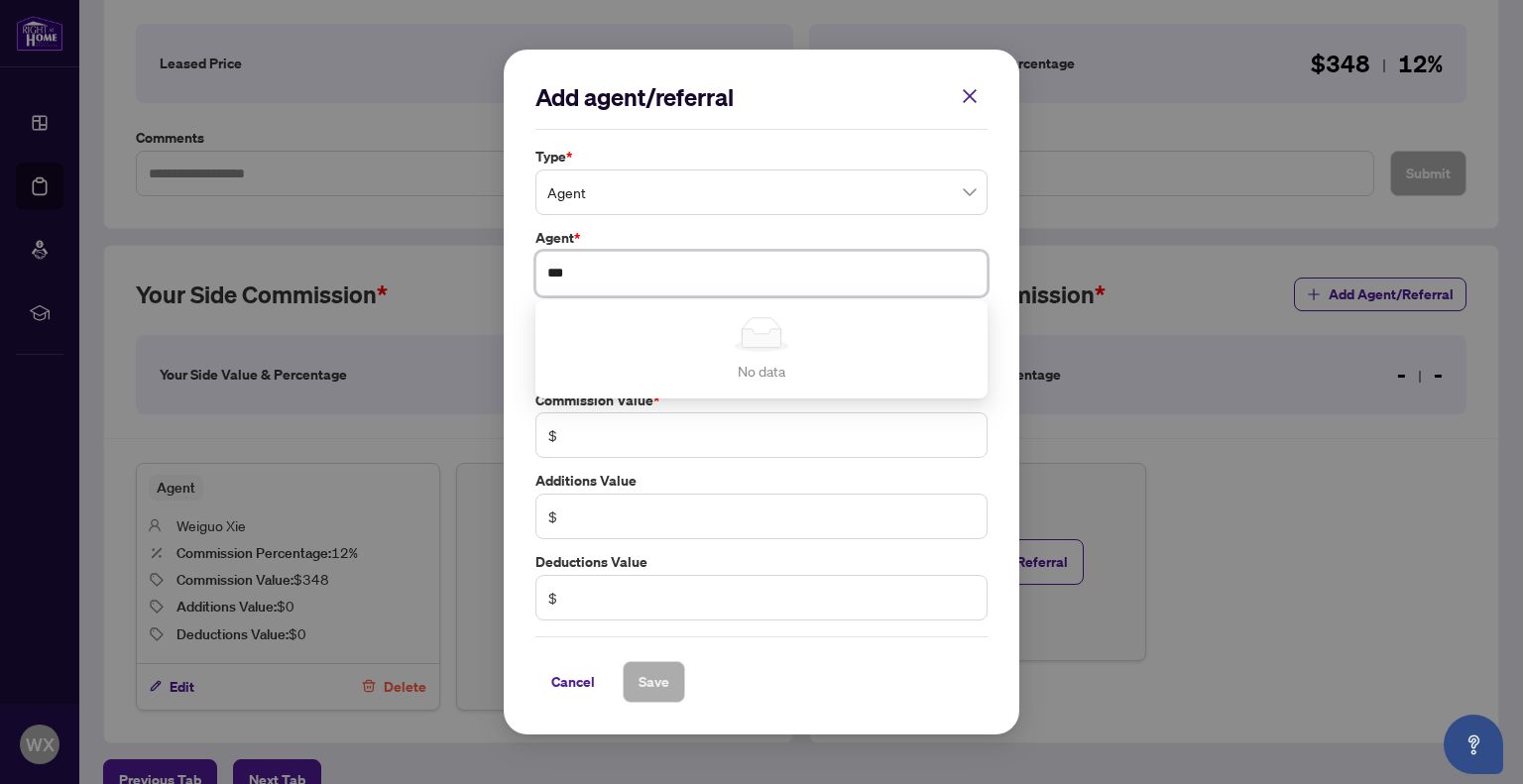 click on "***" at bounding box center [762, 274] 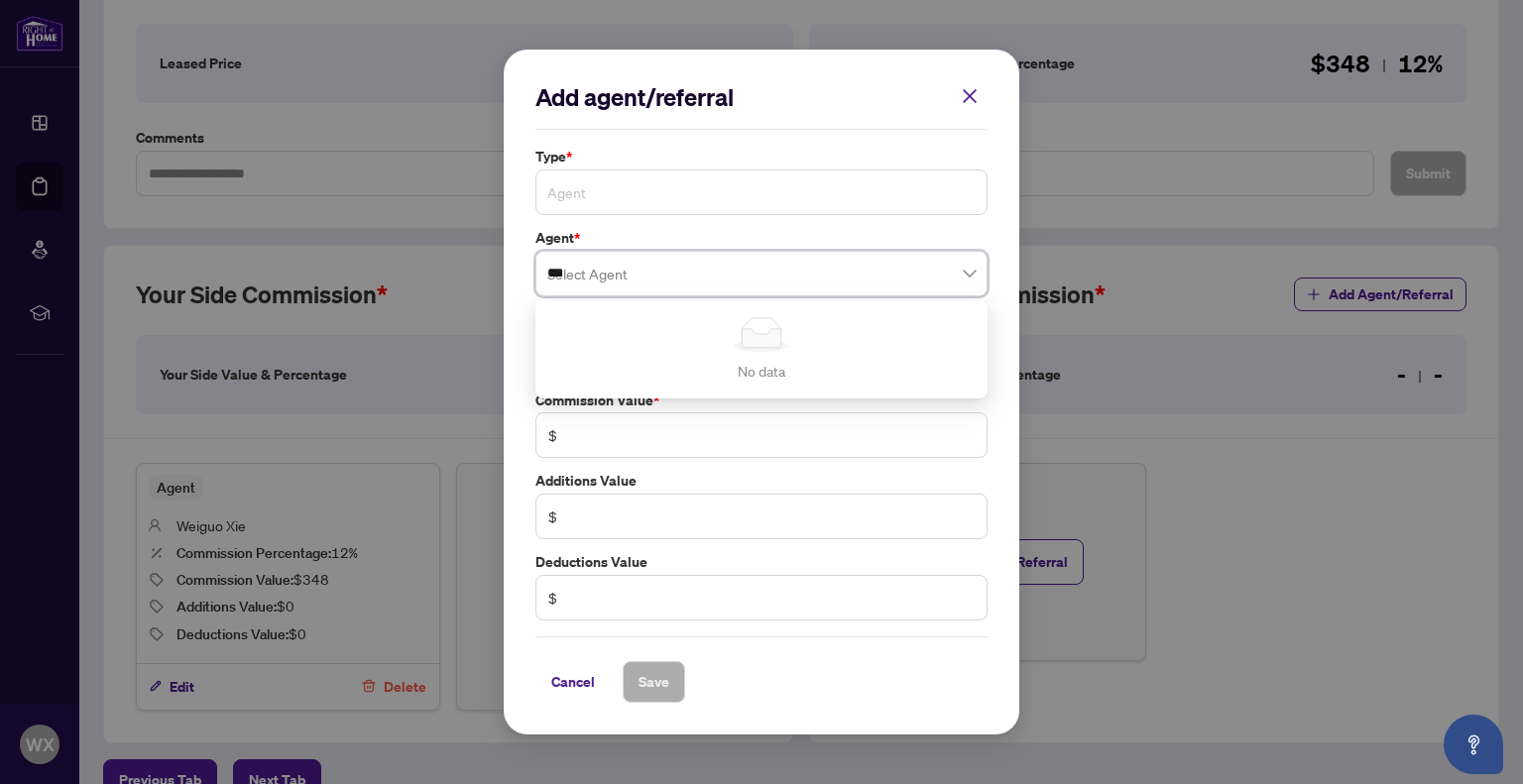 type 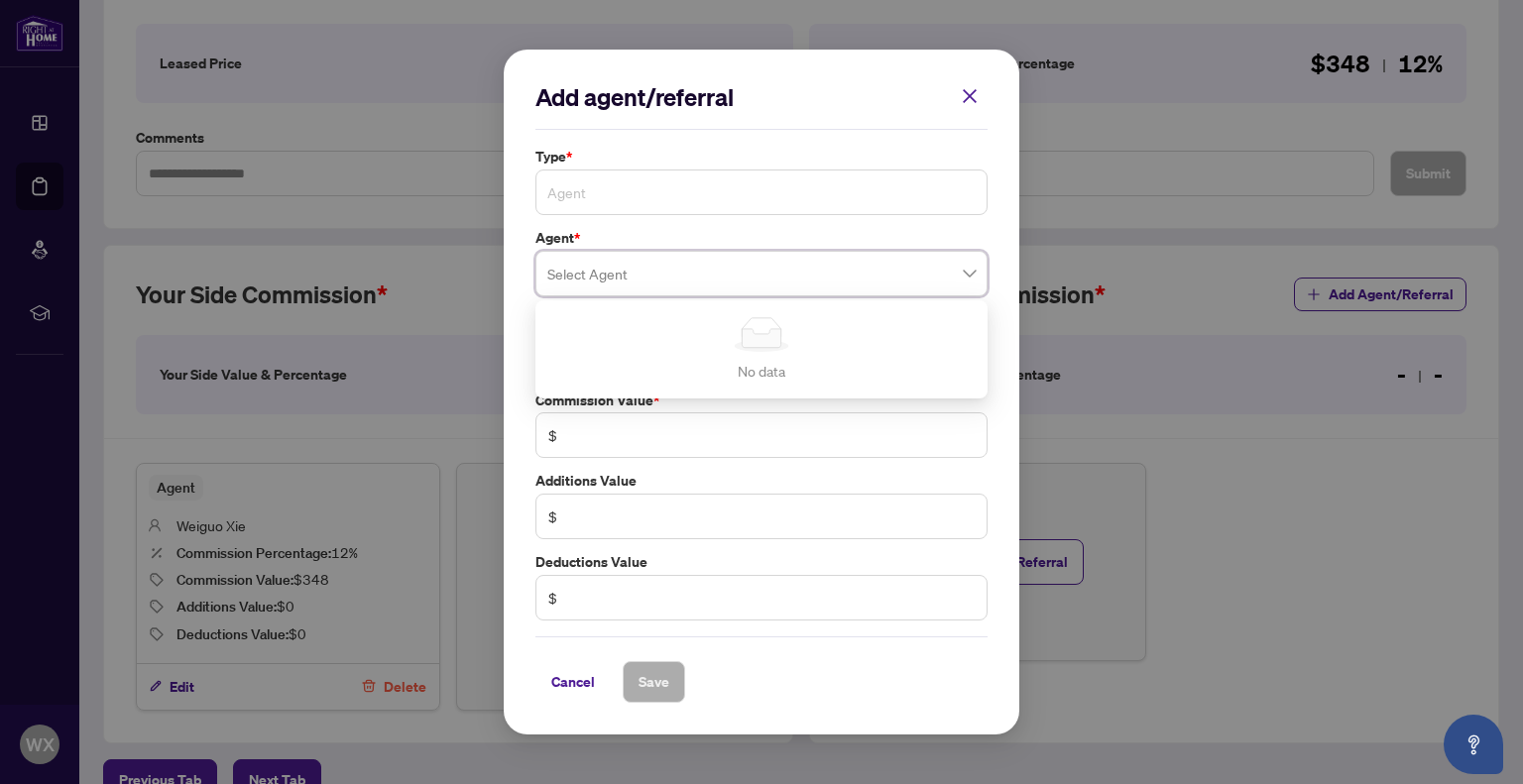 click on "Agent" at bounding box center (762, 192) 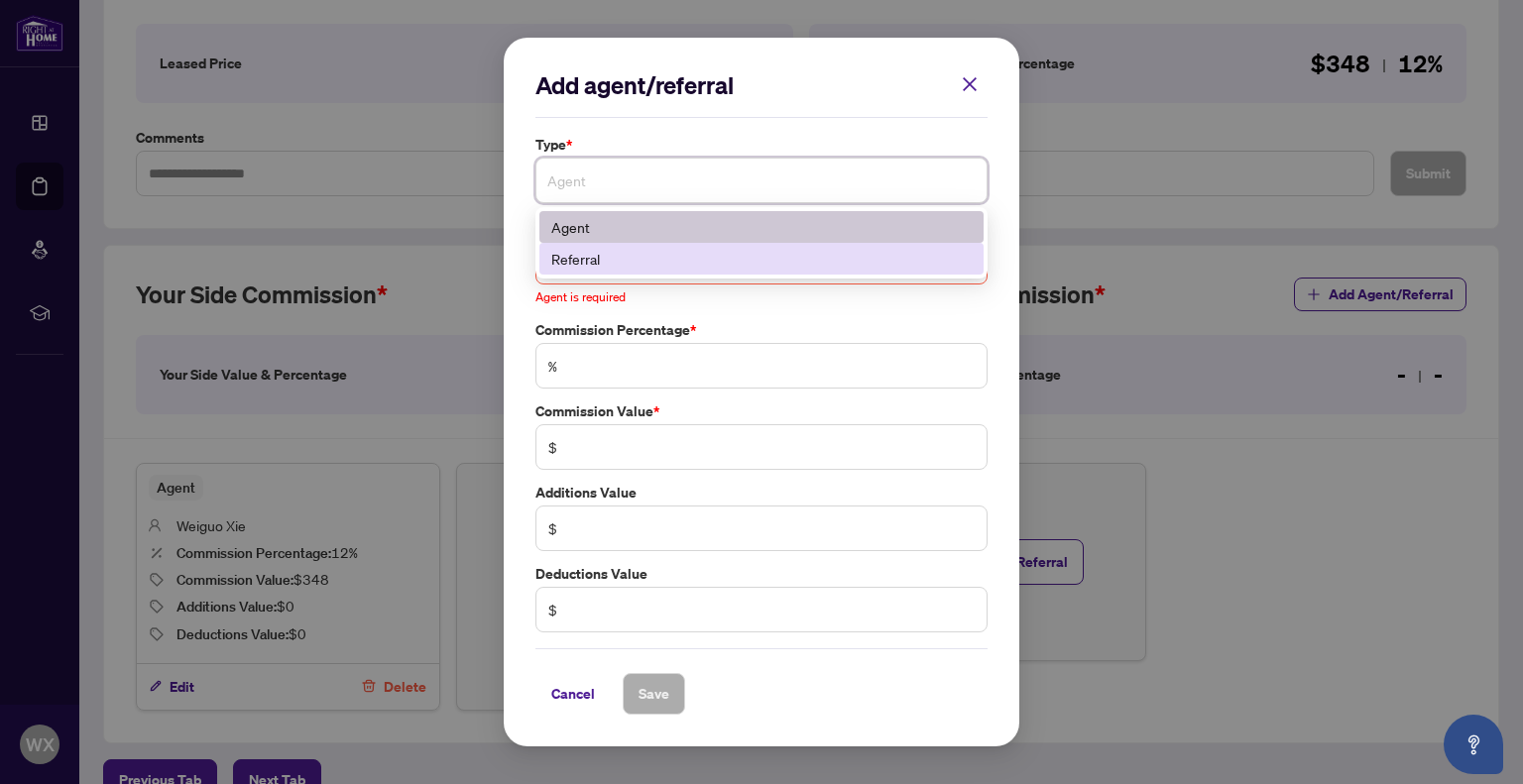 click on "Referral" at bounding box center [762, 259] 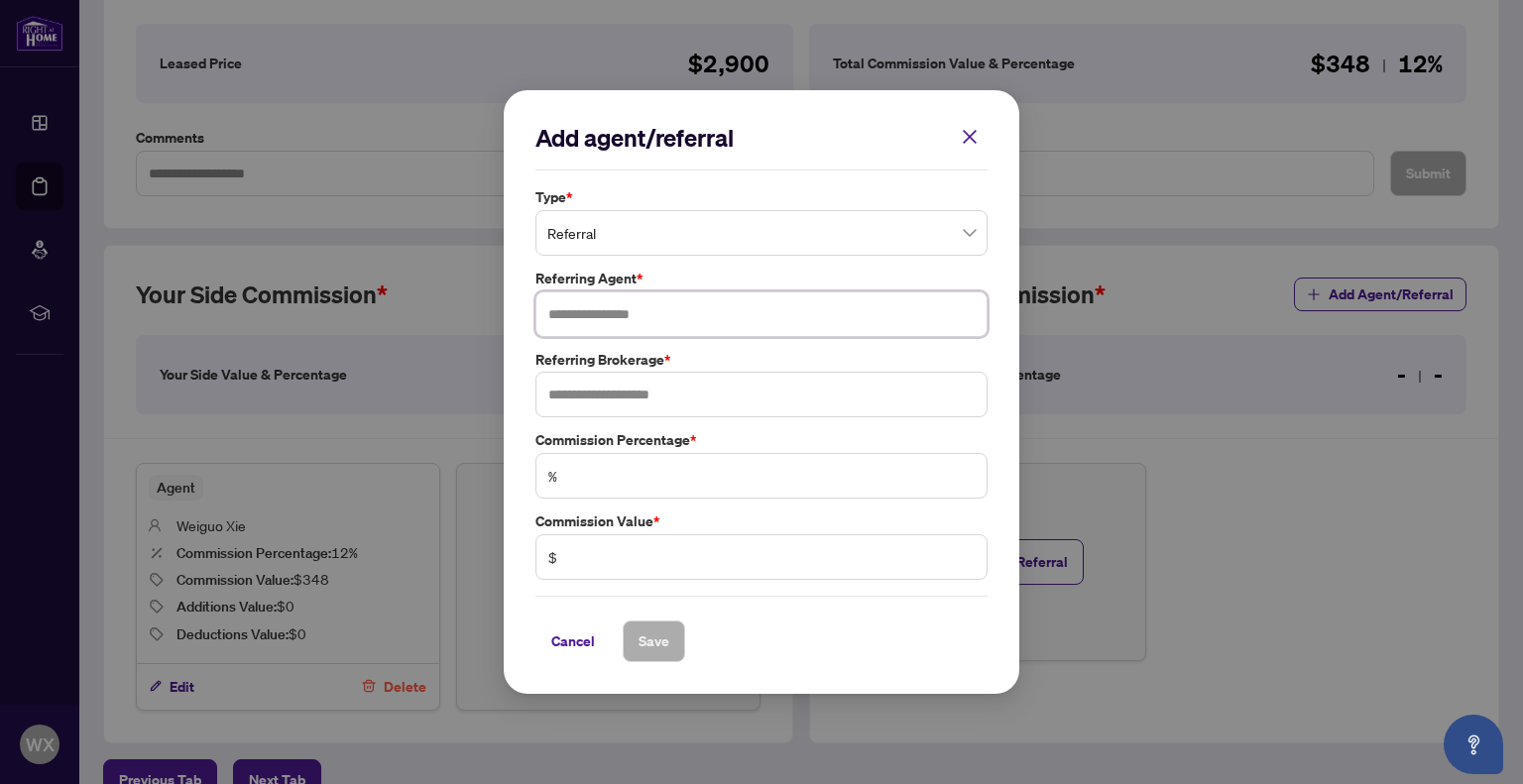 click at bounding box center [762, 314] 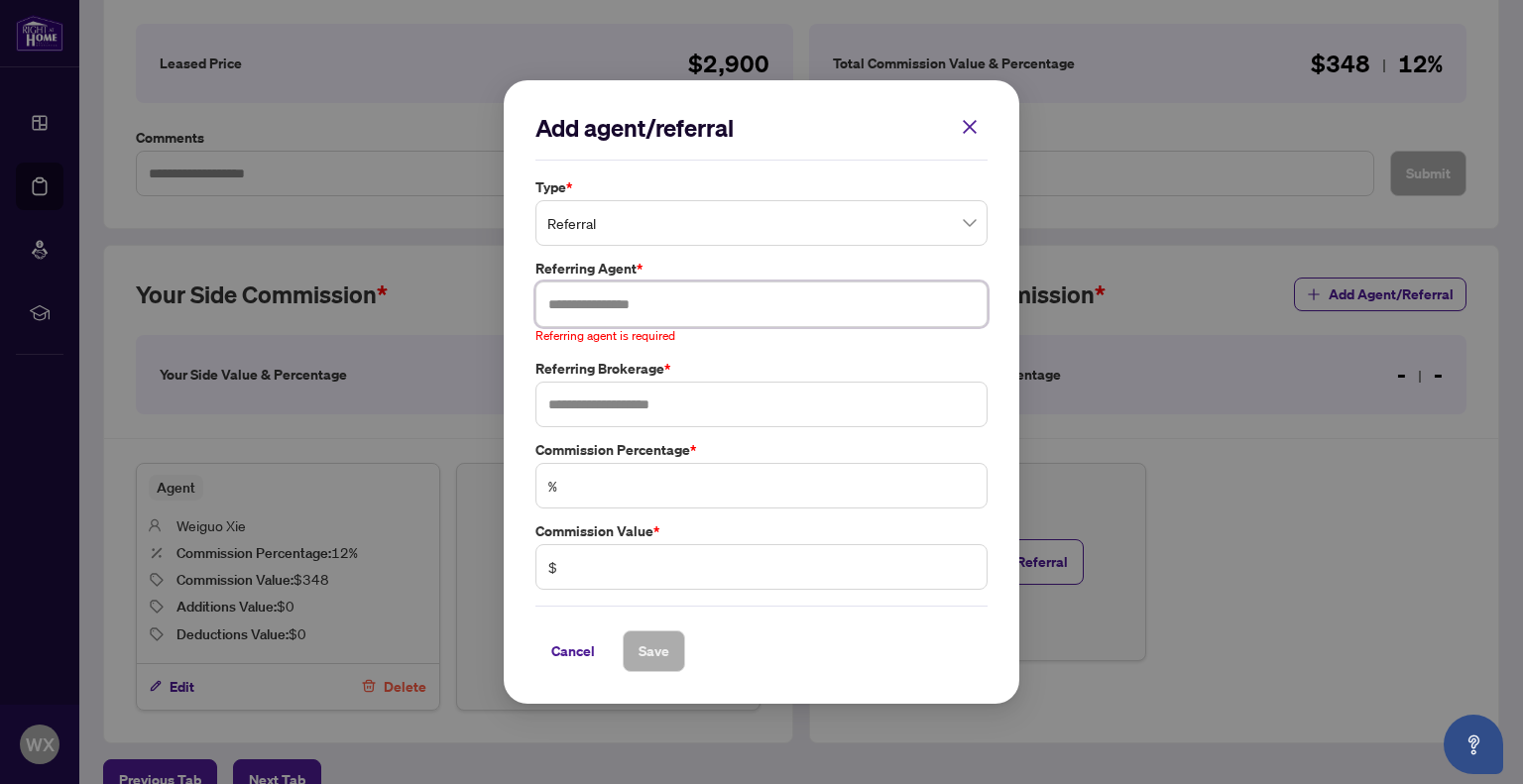 paste on "**********" 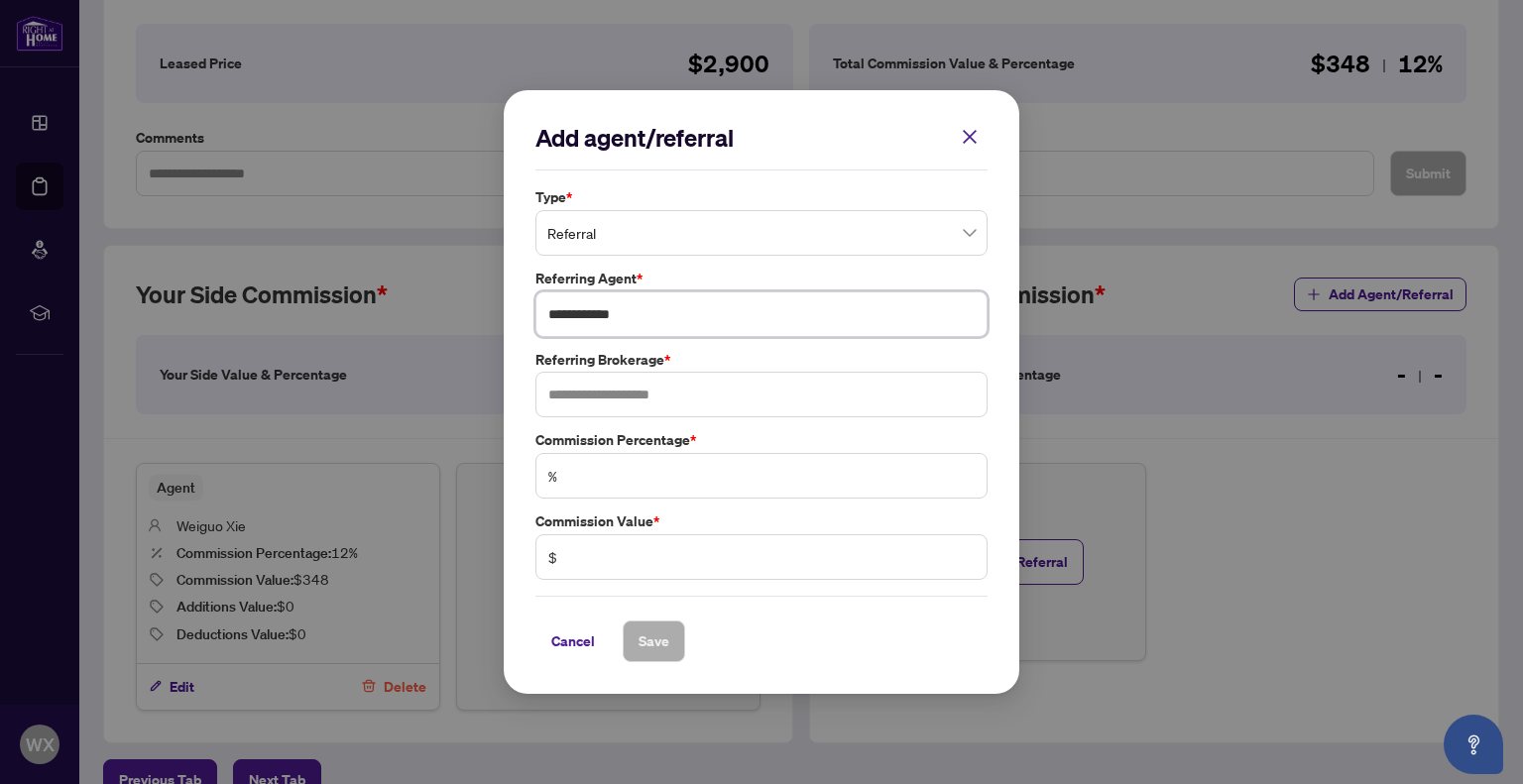 type on "**********" 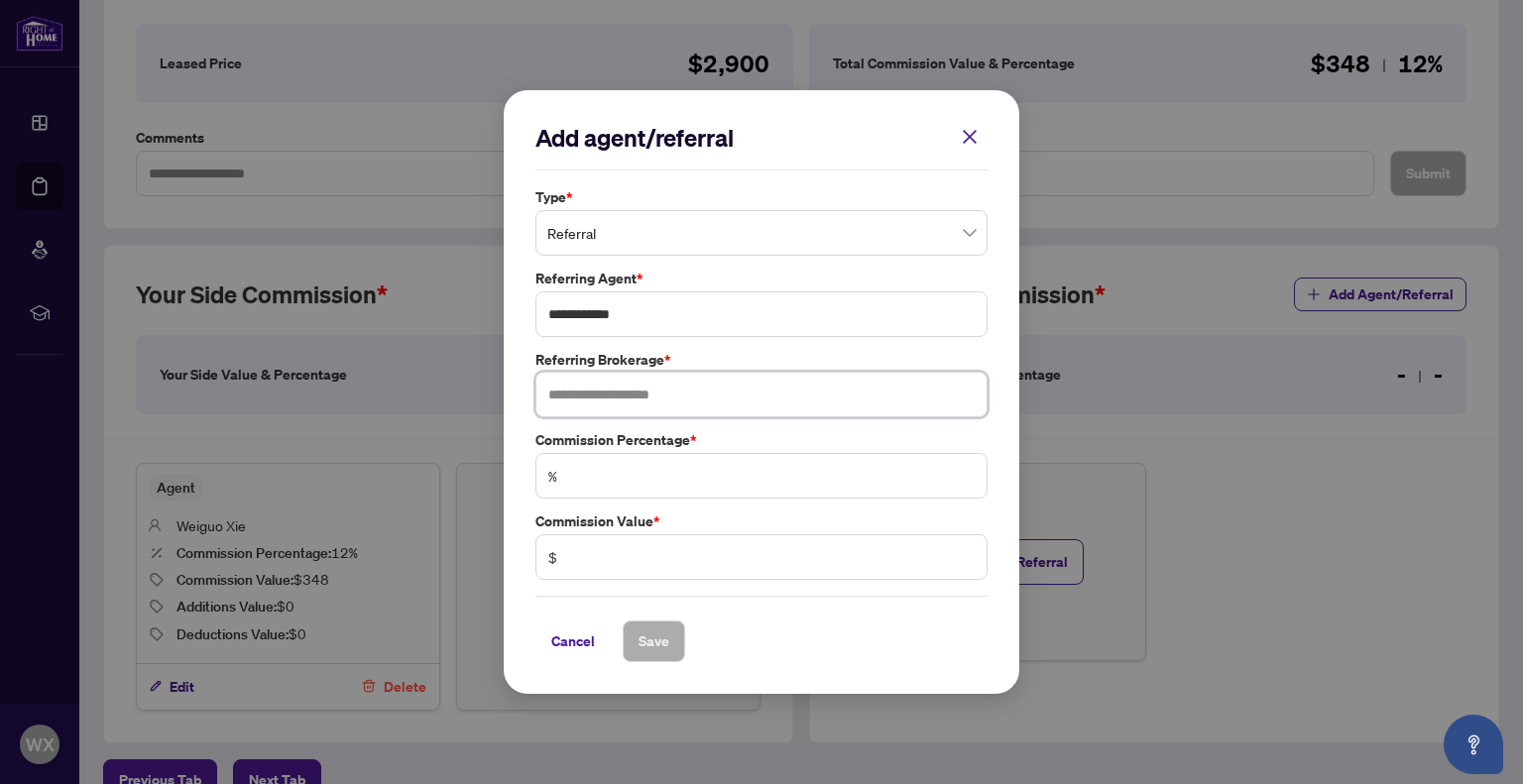 click at bounding box center [762, 394] 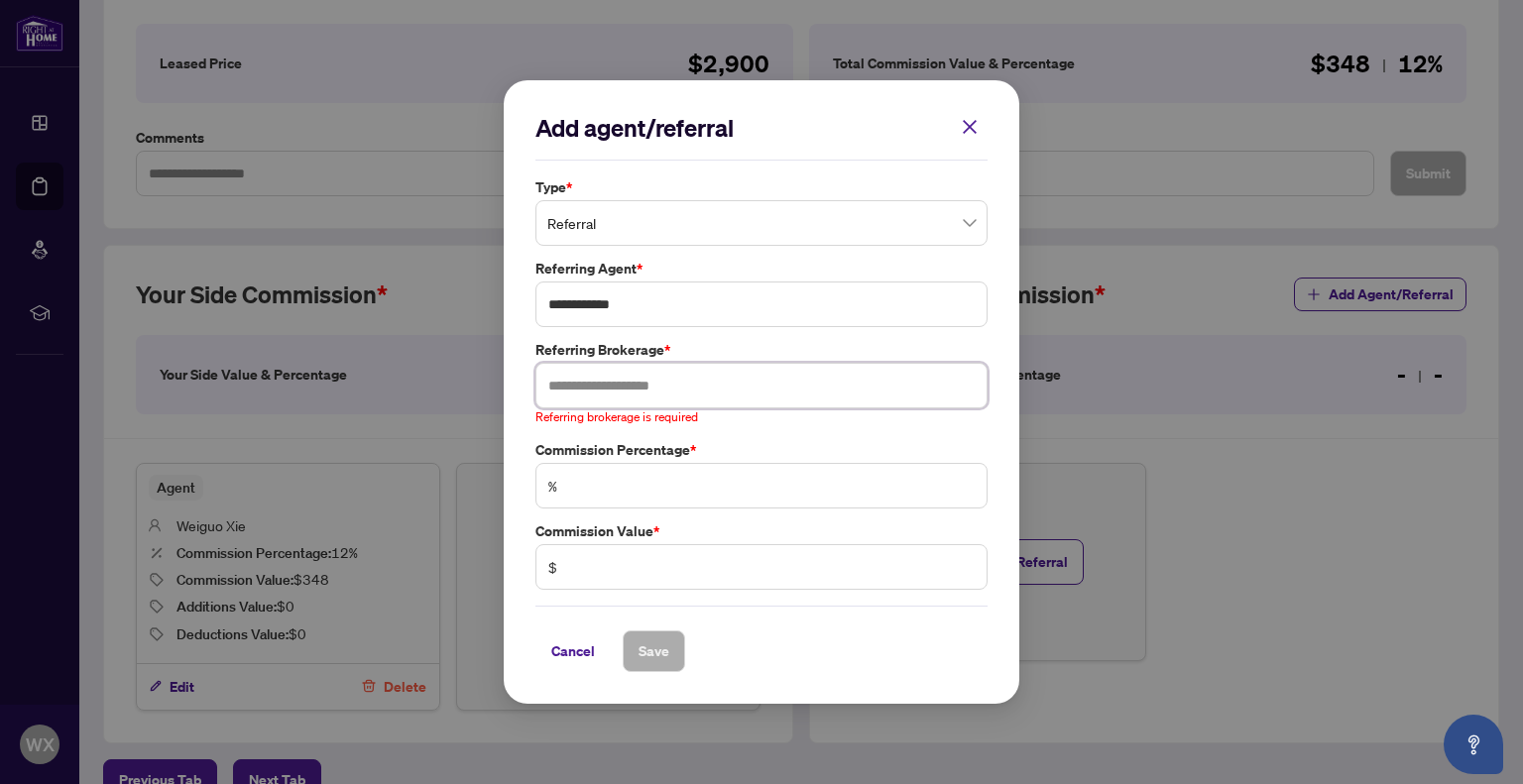 paste on "**********" 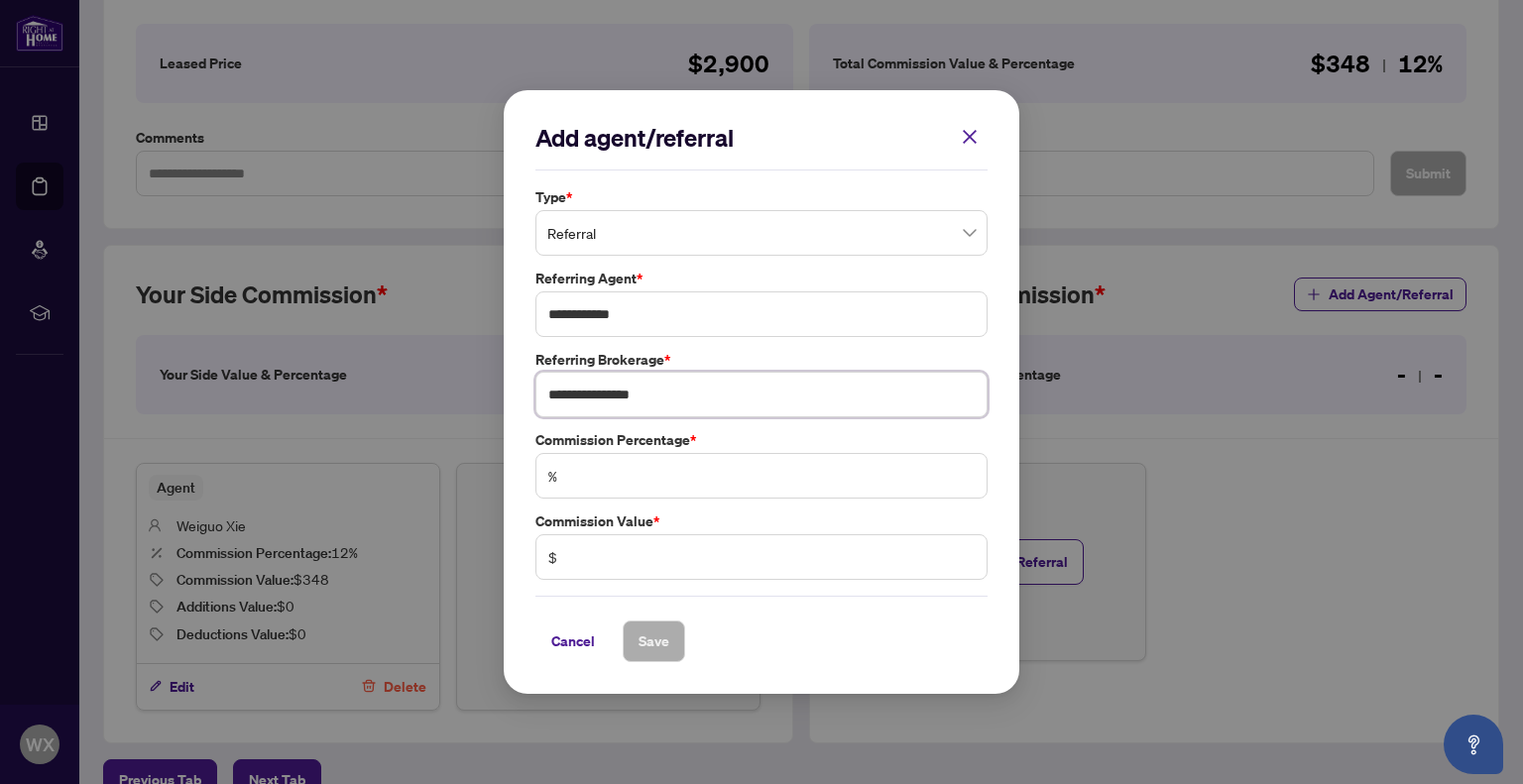 type on "**********" 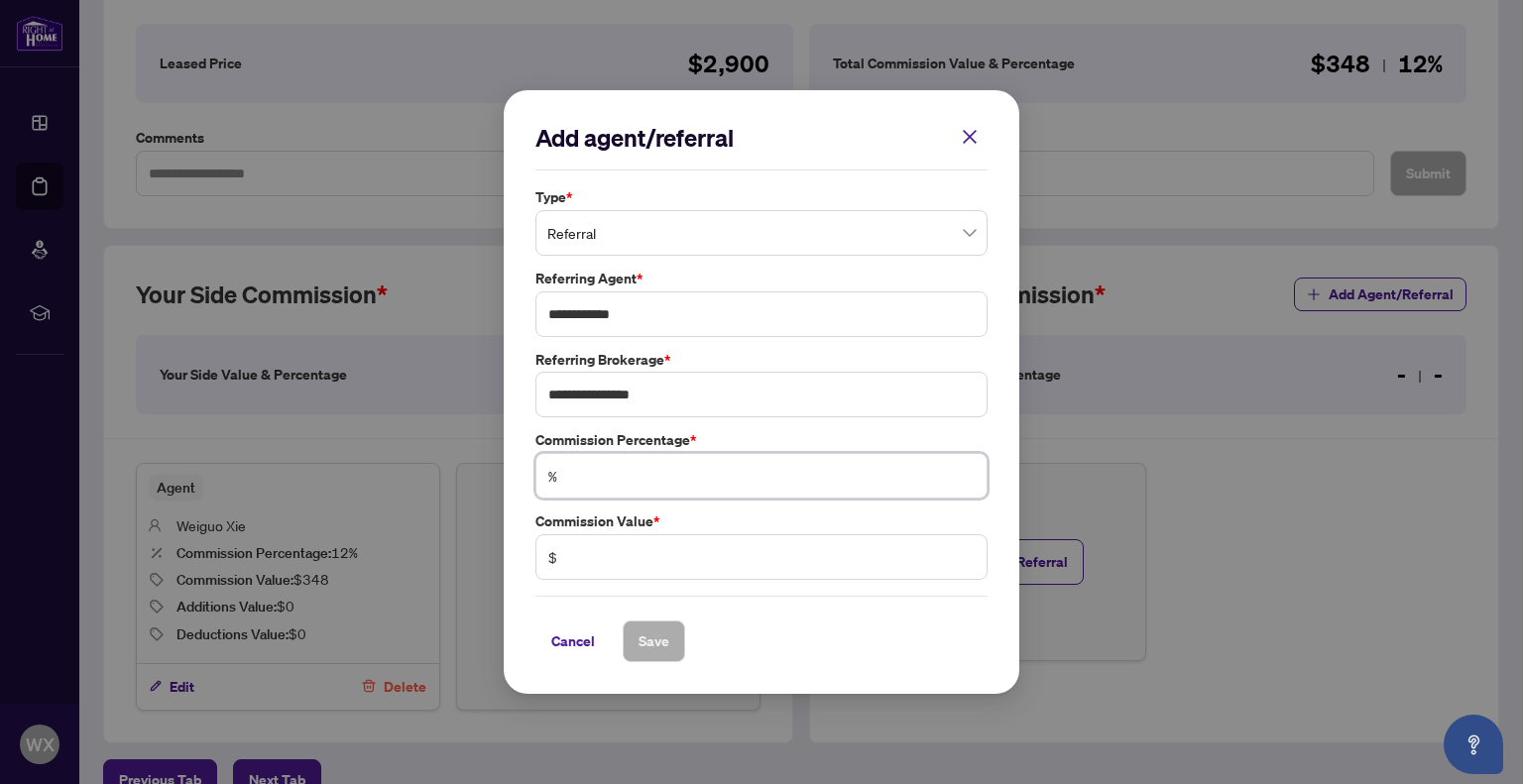 click at bounding box center [771, 476] 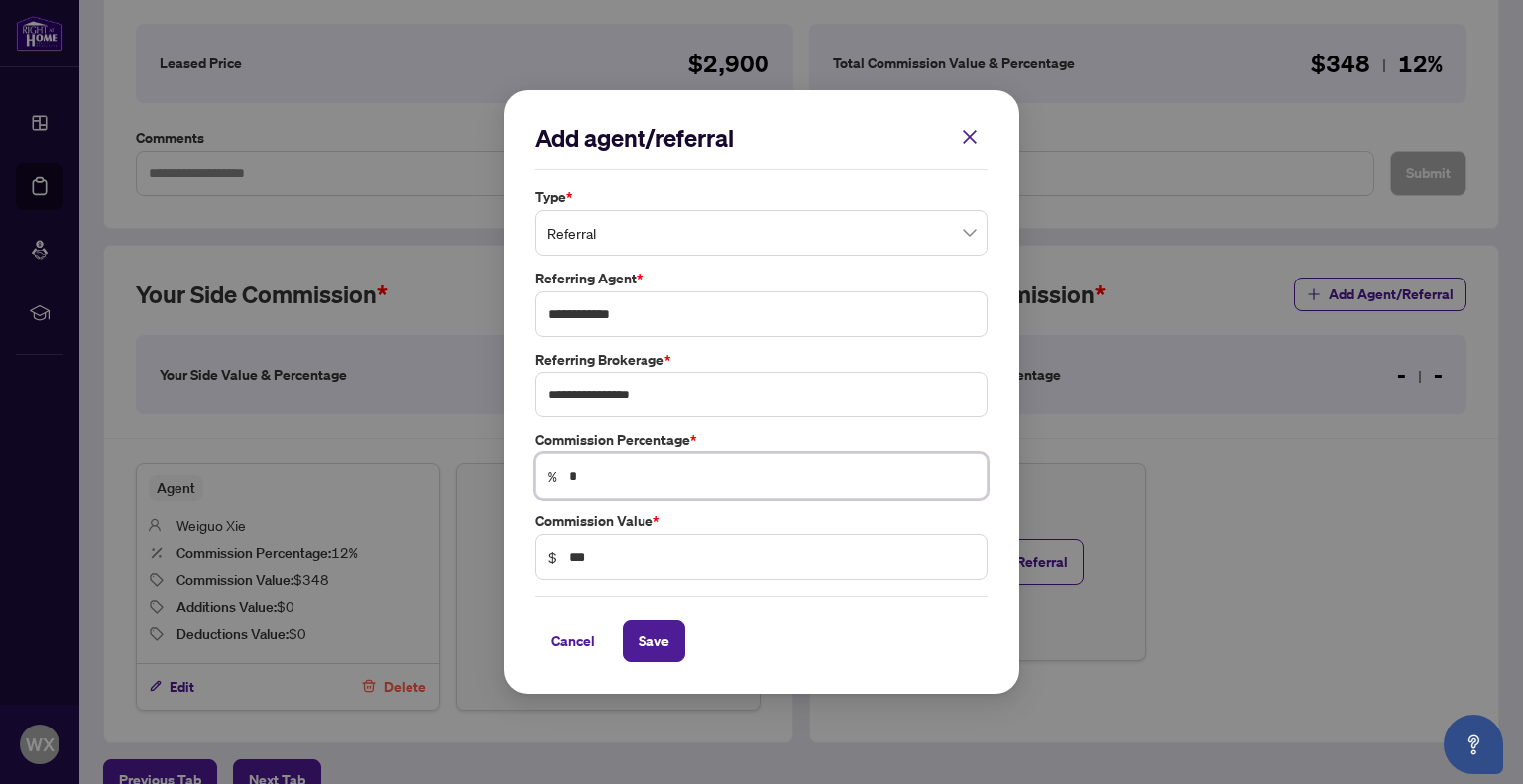 type on "**" 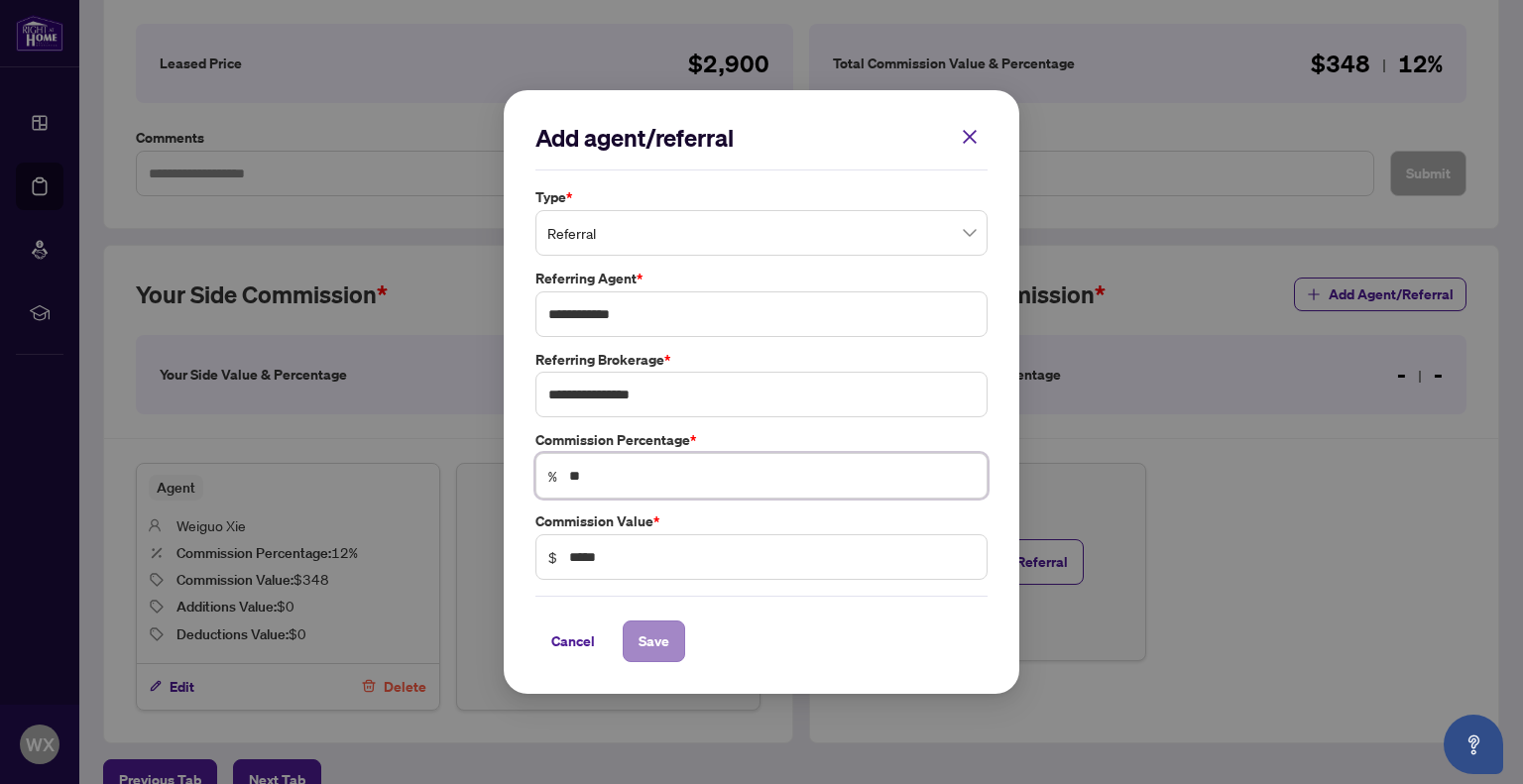 type on "**" 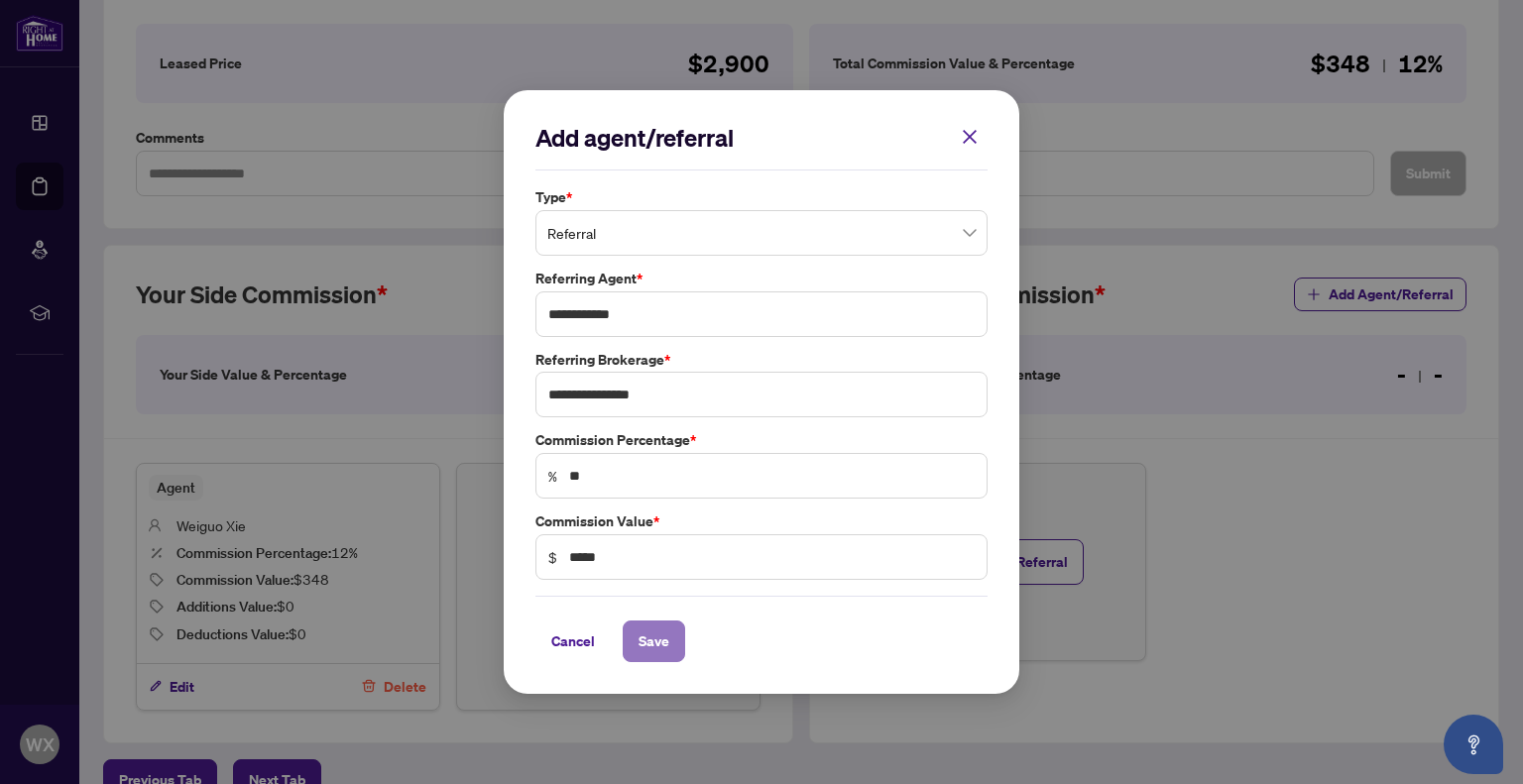 click on "Save" at bounding box center [653, 641] 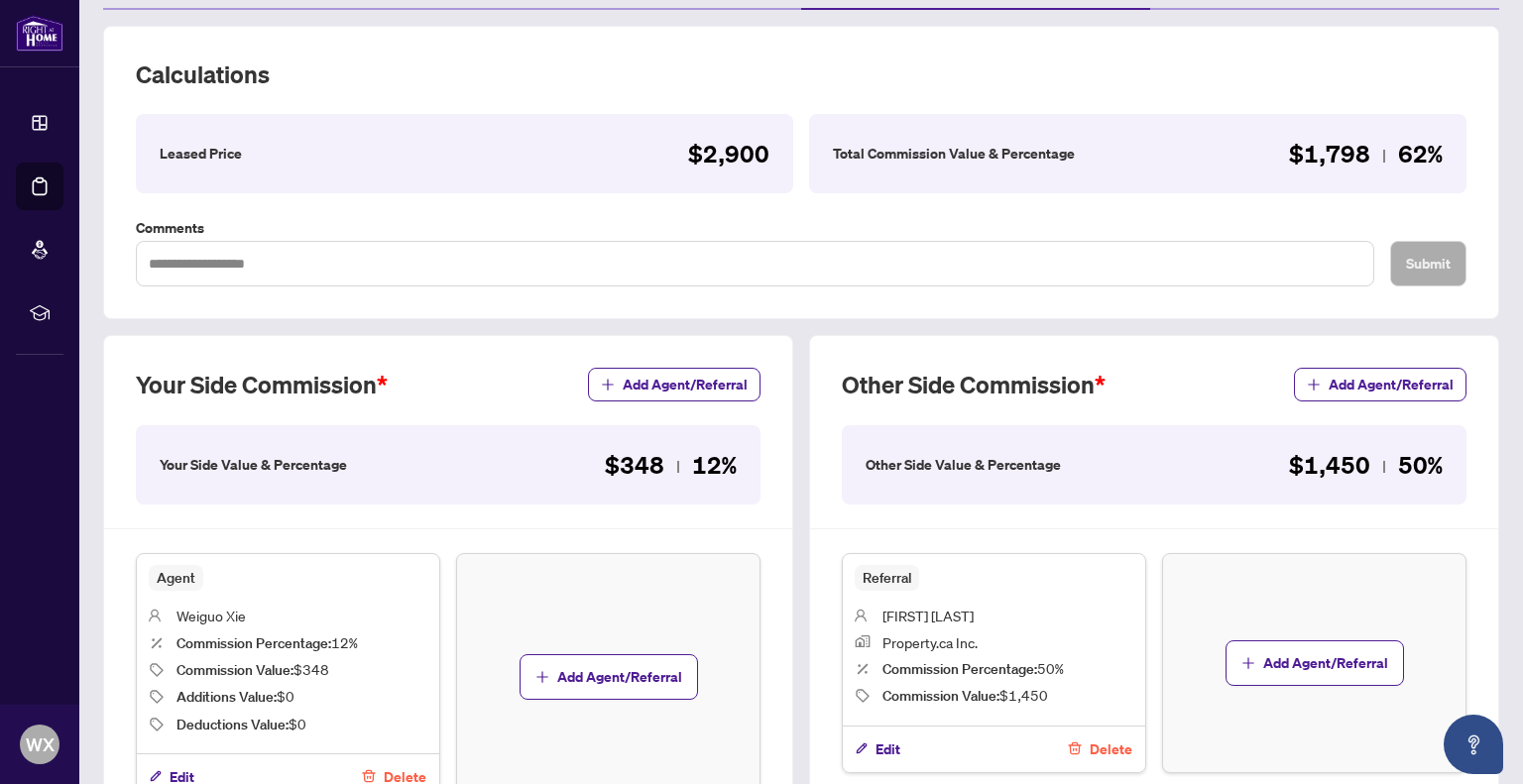 scroll, scrollTop: 237, scrollLeft: 0, axis: vertical 